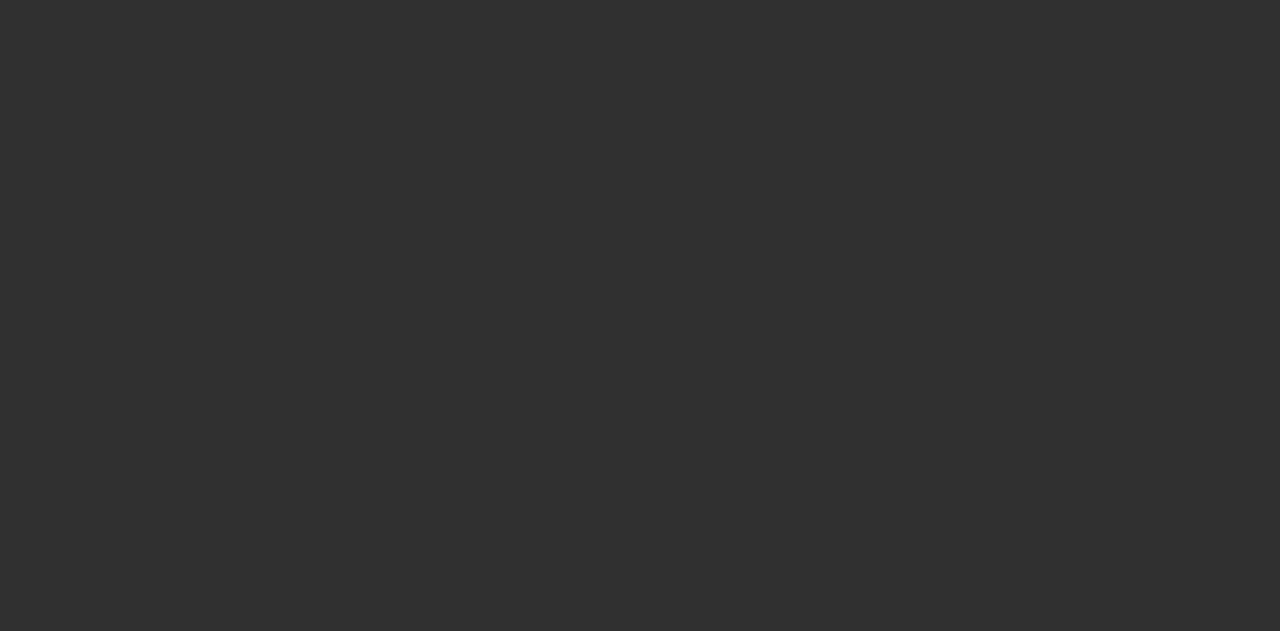 scroll, scrollTop: 0, scrollLeft: 0, axis: both 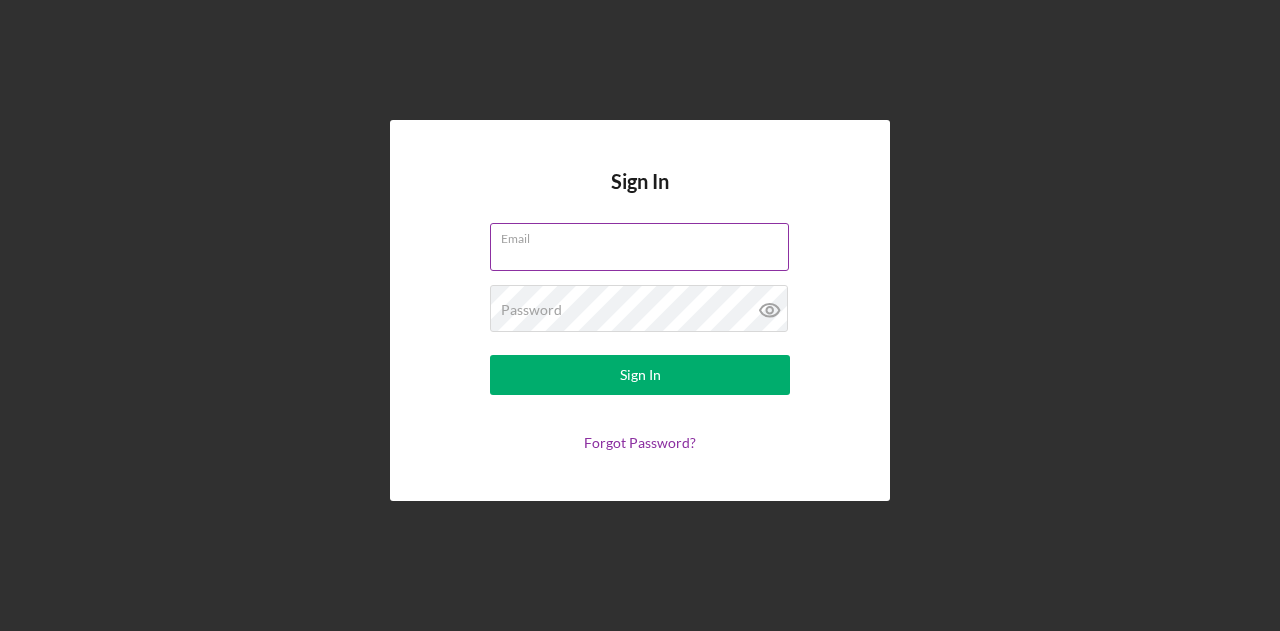 click on "Email" at bounding box center [639, 247] 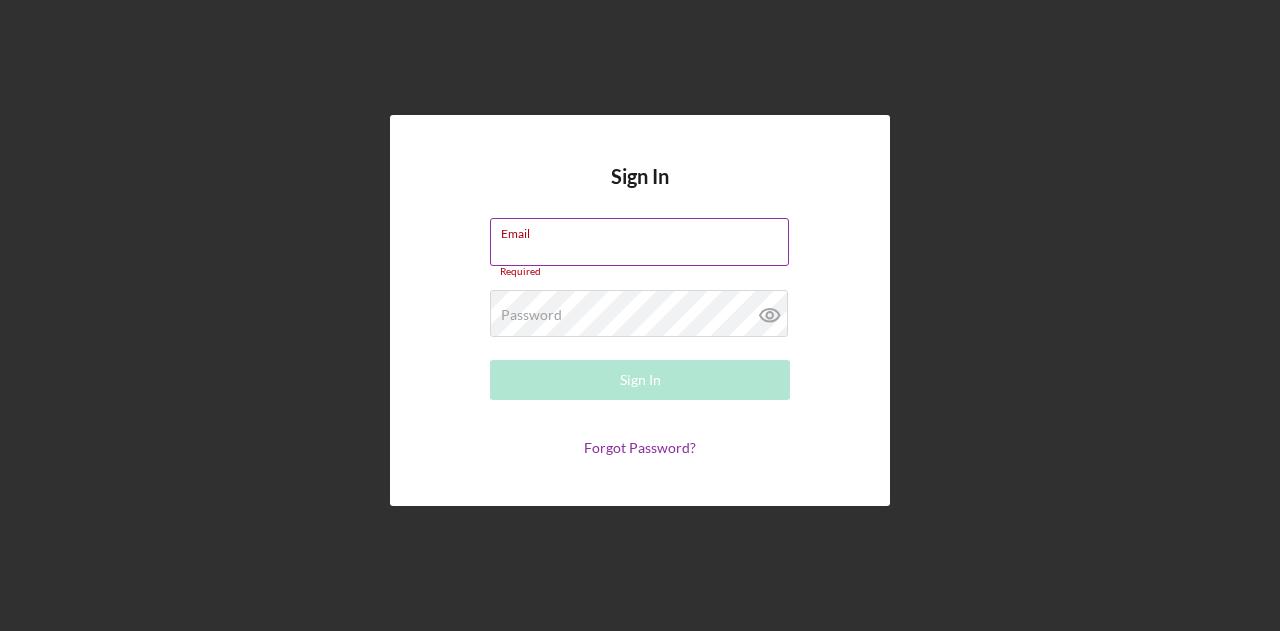 type on "[EMAIL]" 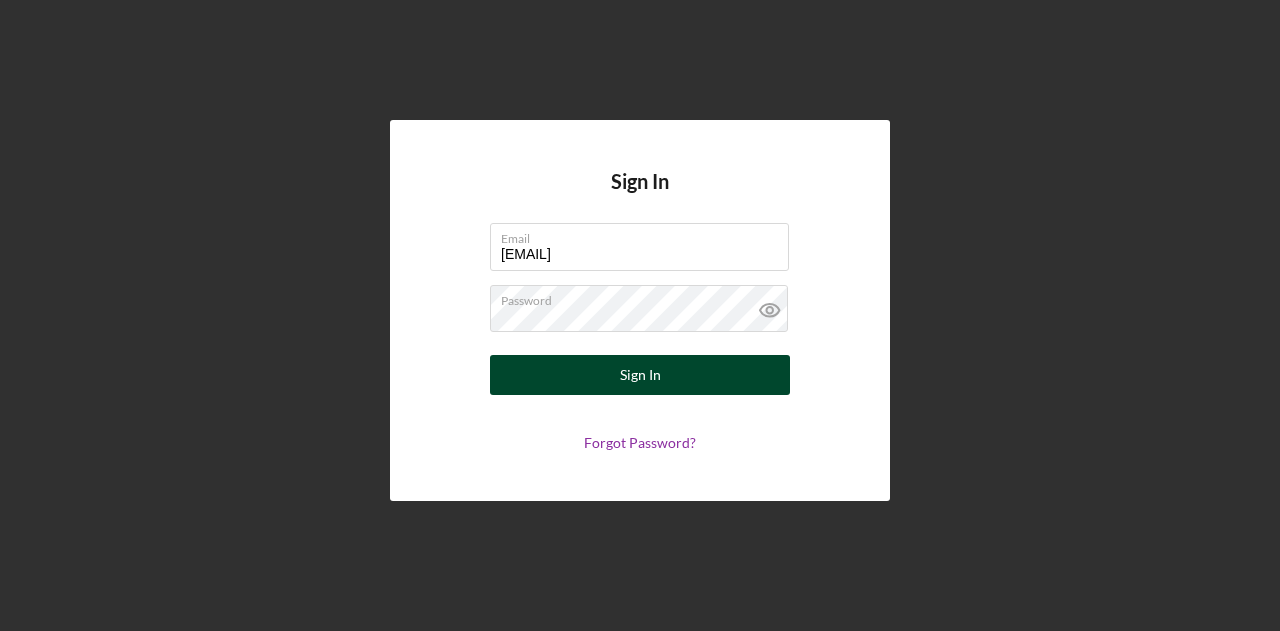 click on "Sign In" at bounding box center [640, 375] 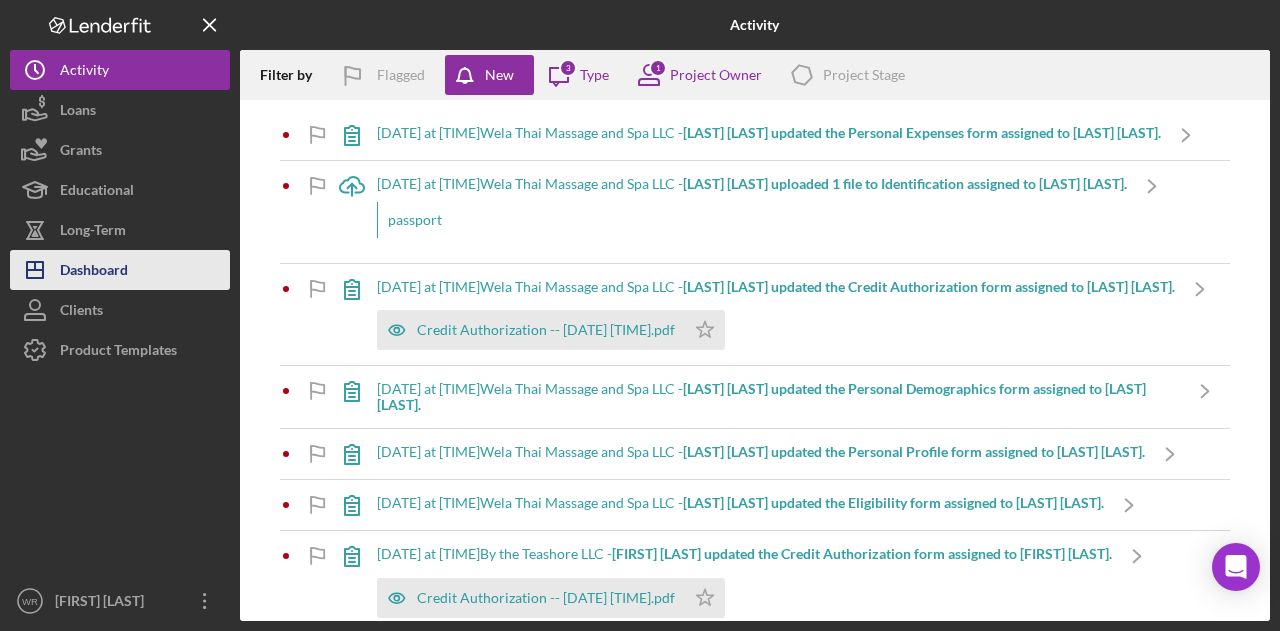 click on "Dashboard" at bounding box center [94, 272] 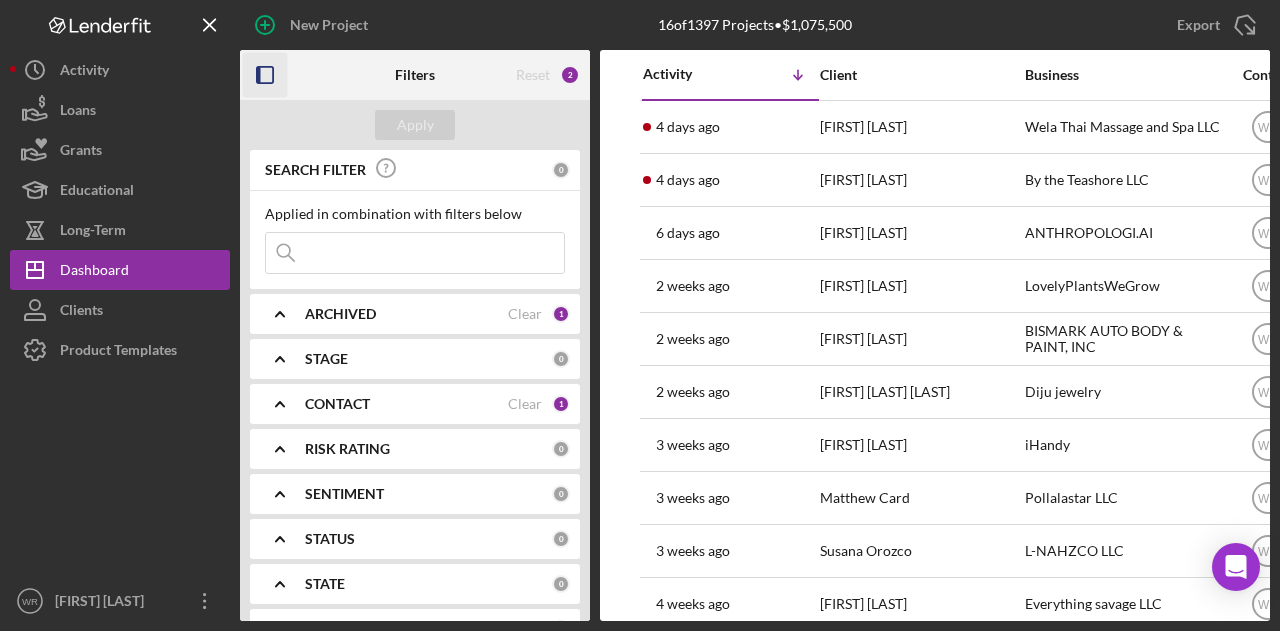 click 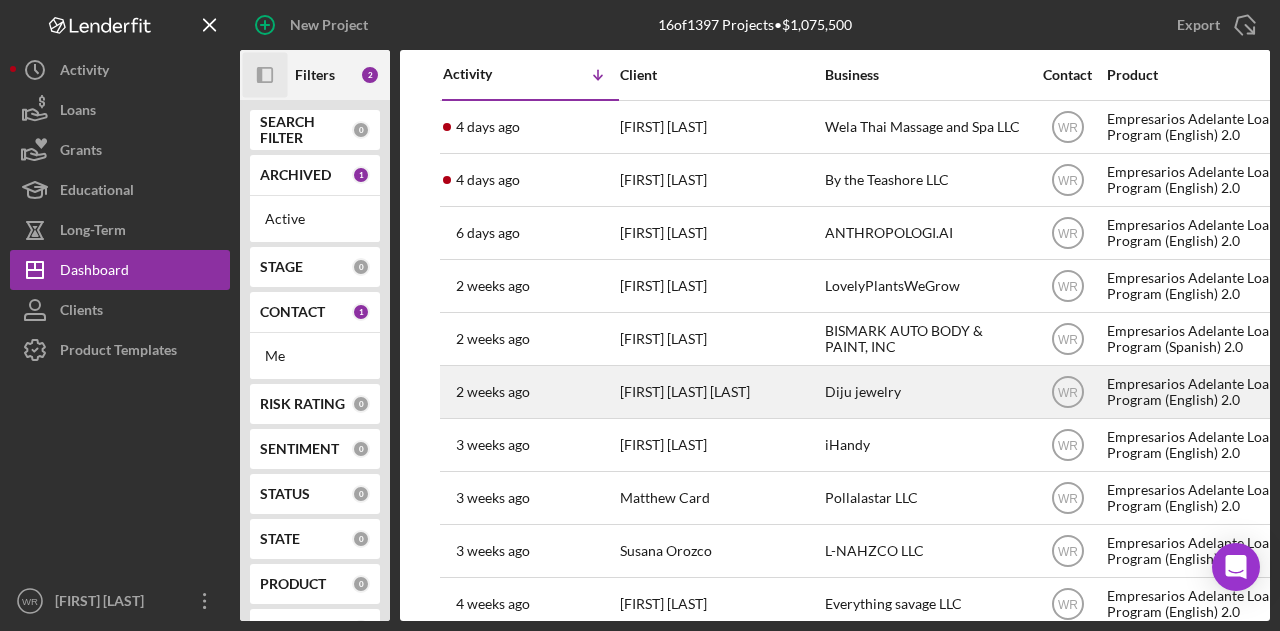 click on "[FIRST] [LAST]" at bounding box center [720, 392] 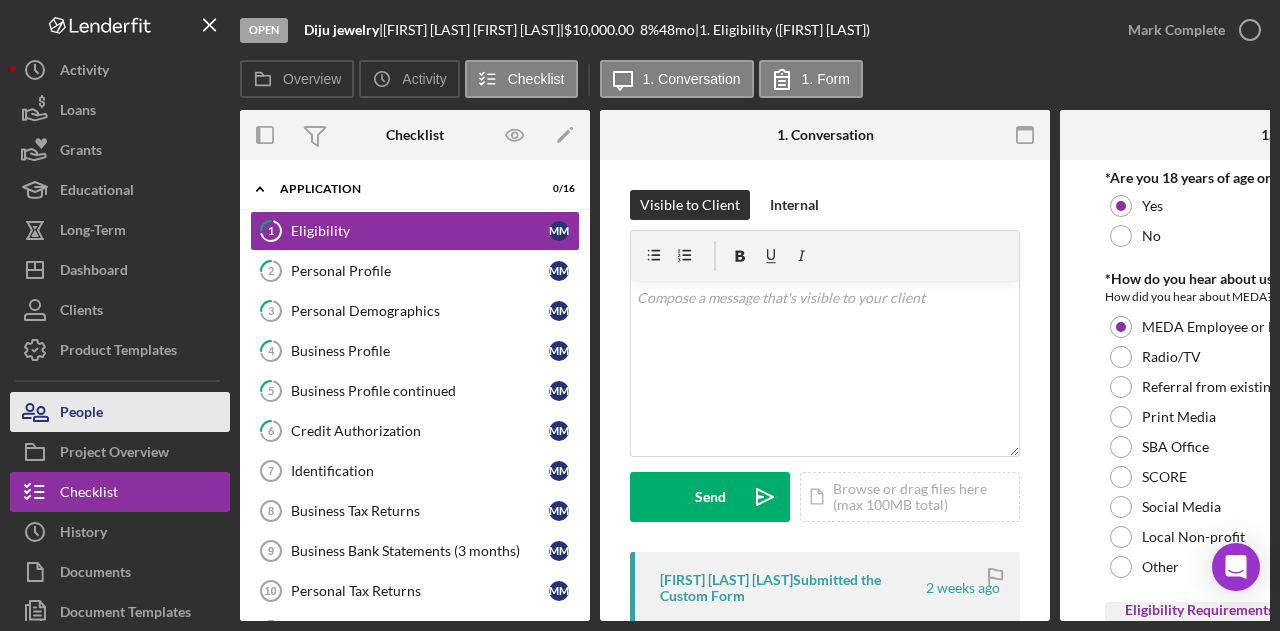 click on "People" at bounding box center [120, 412] 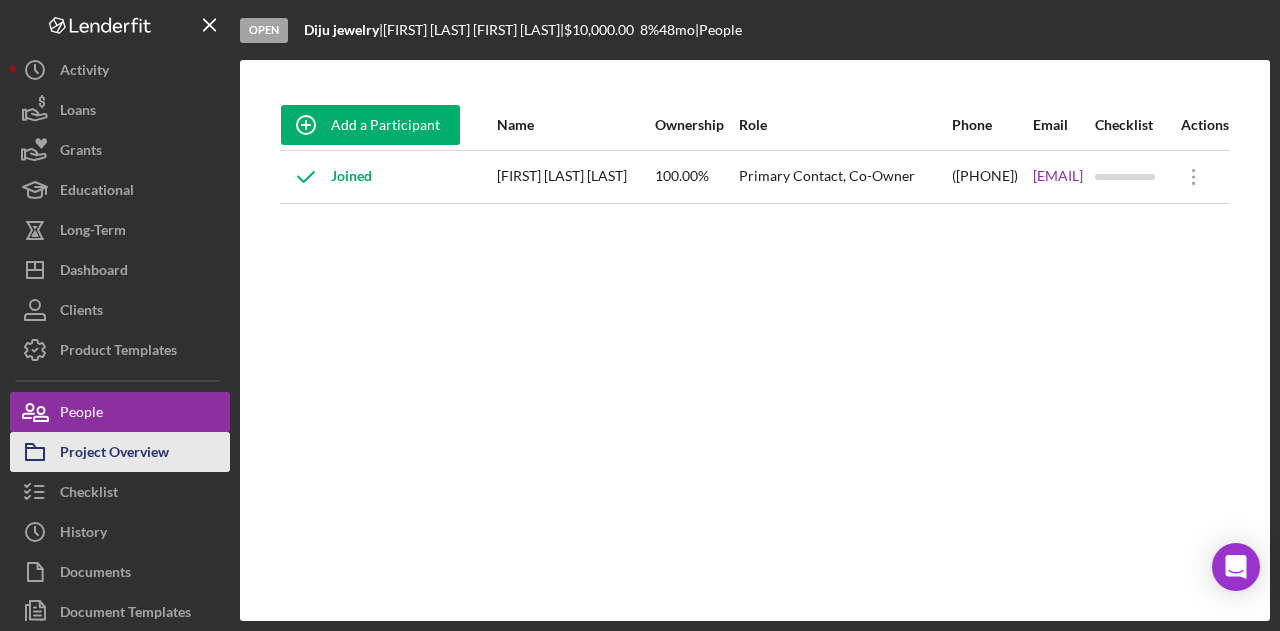 click on "Project Overview" at bounding box center (114, 454) 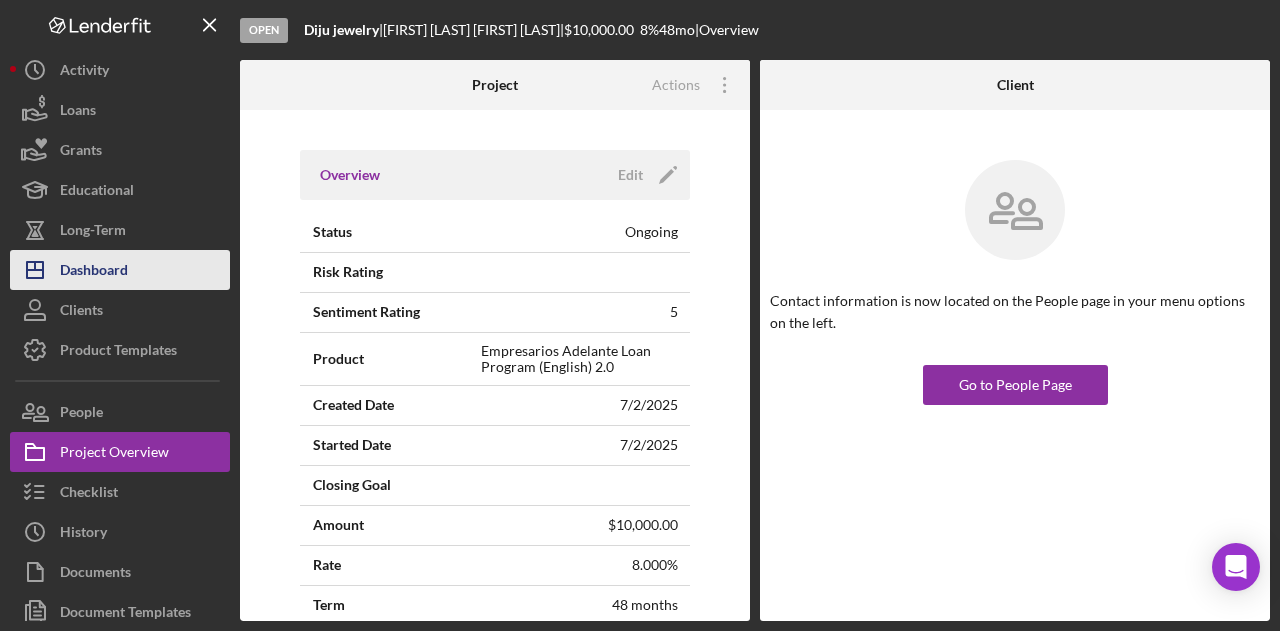 click on "Dashboard" at bounding box center (94, 272) 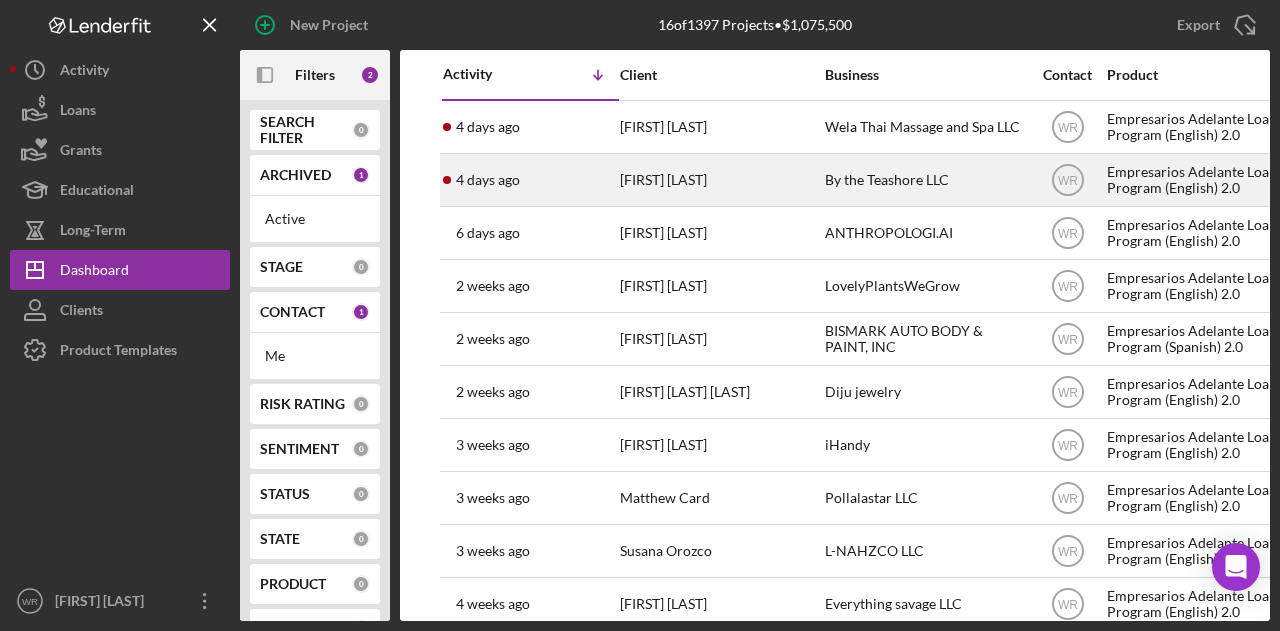 click on "[FIRST] [LAST]" at bounding box center (720, 180) 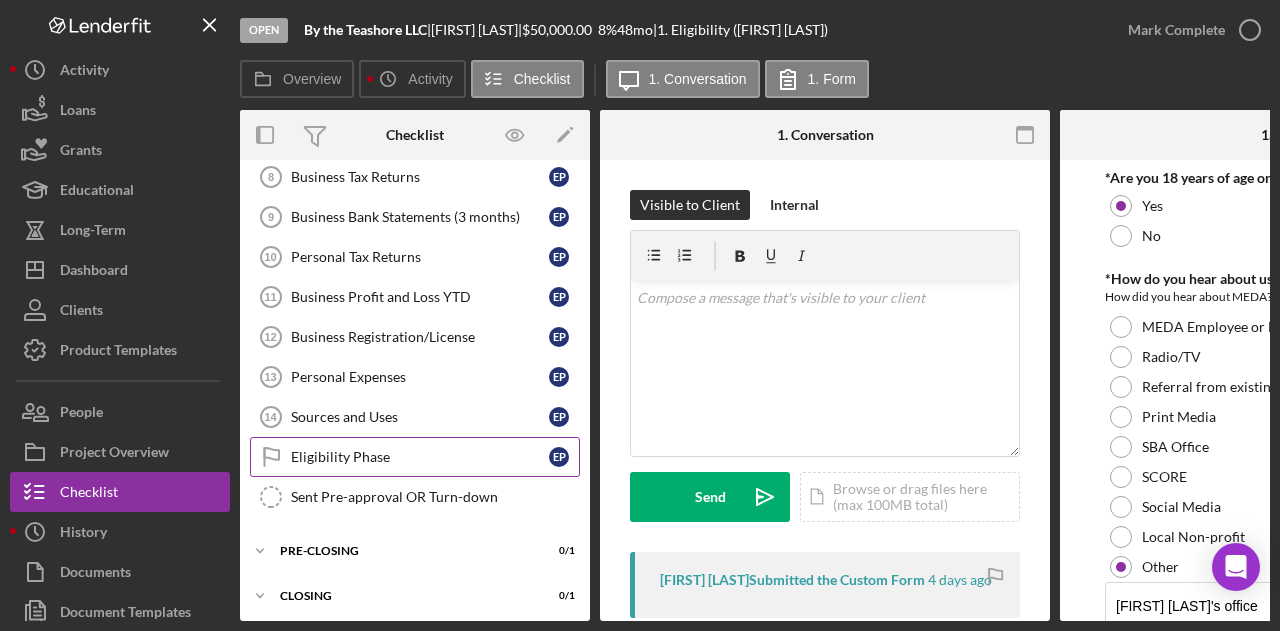 scroll, scrollTop: 0, scrollLeft: 0, axis: both 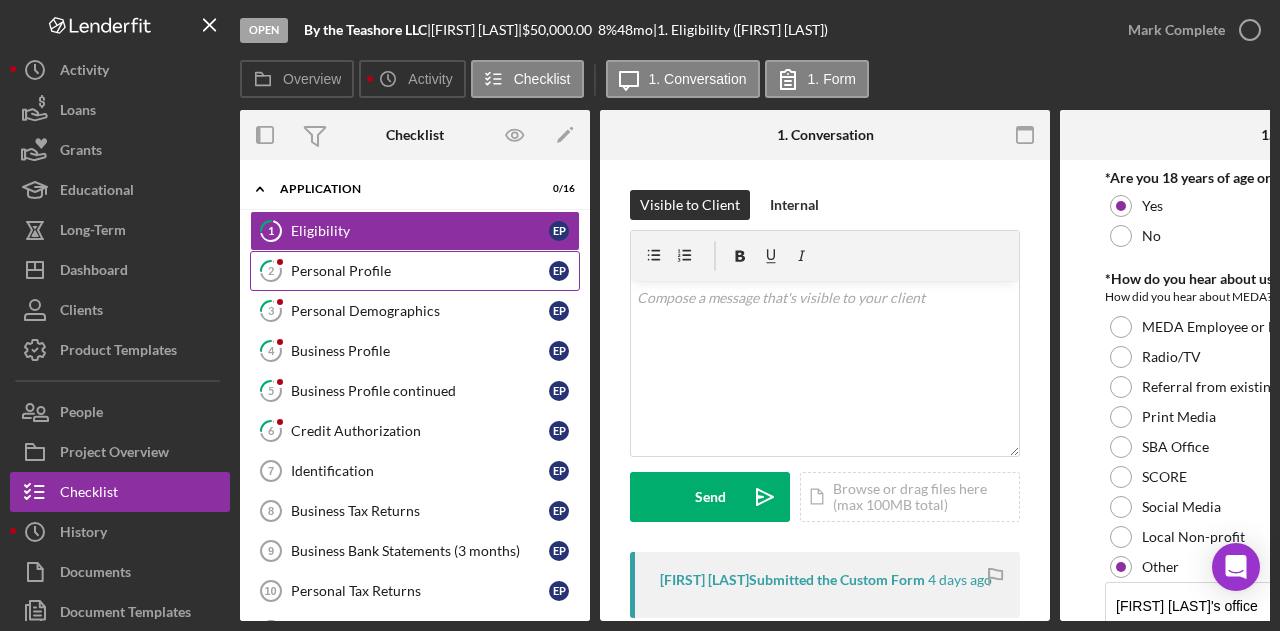 click on "Personal Profile" at bounding box center (420, 271) 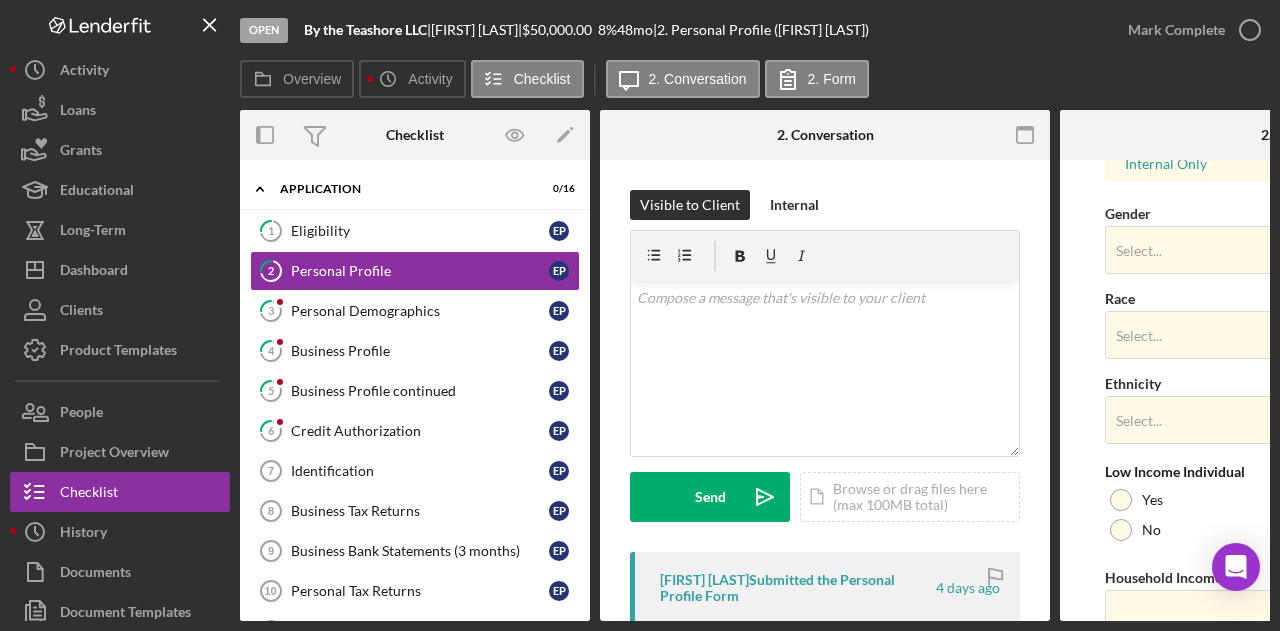 scroll, scrollTop: 874, scrollLeft: 0, axis: vertical 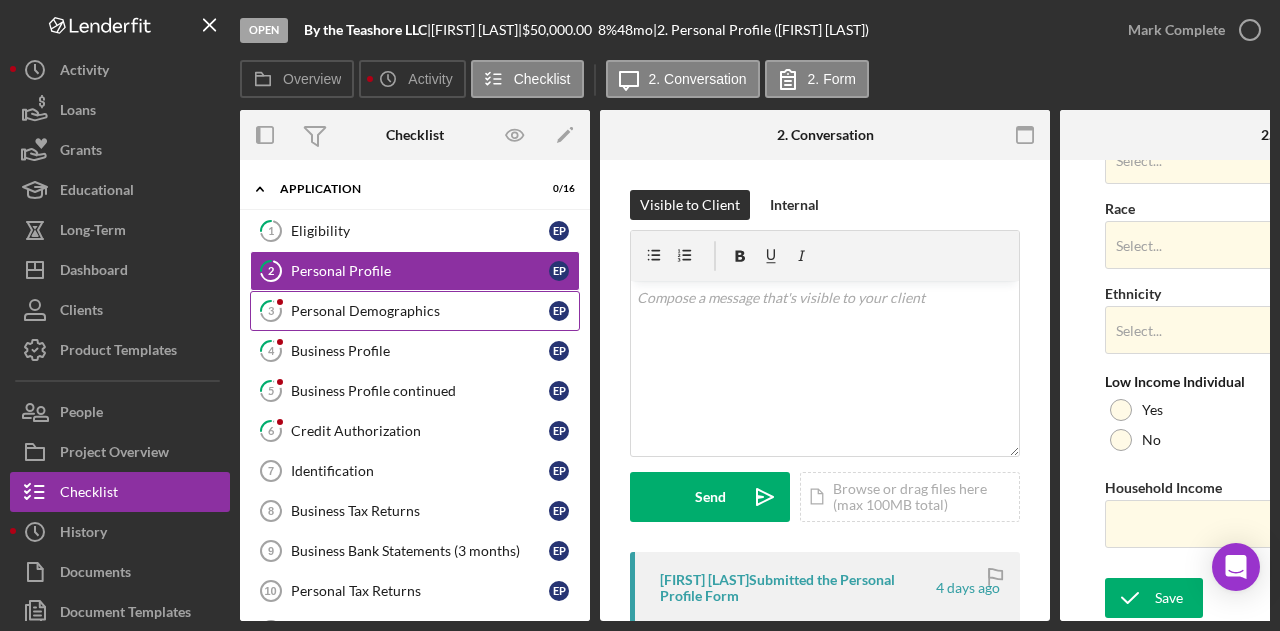 click on "3 Personal Demographics E P" at bounding box center (415, 311) 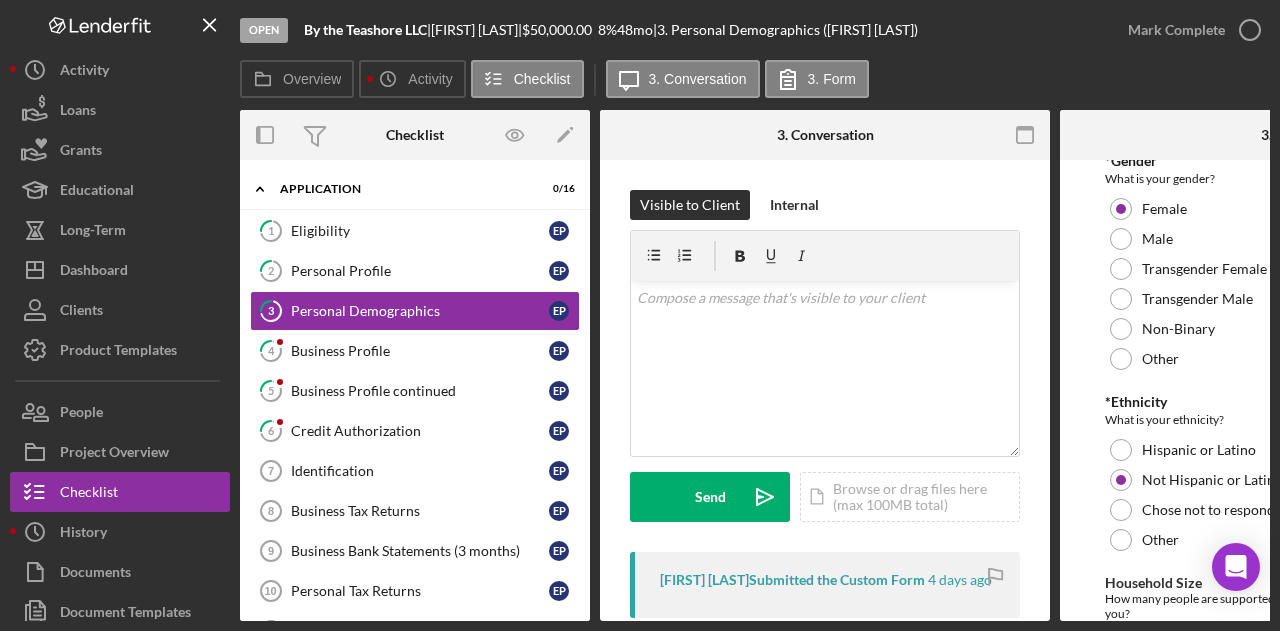 scroll, scrollTop: 400, scrollLeft: 0, axis: vertical 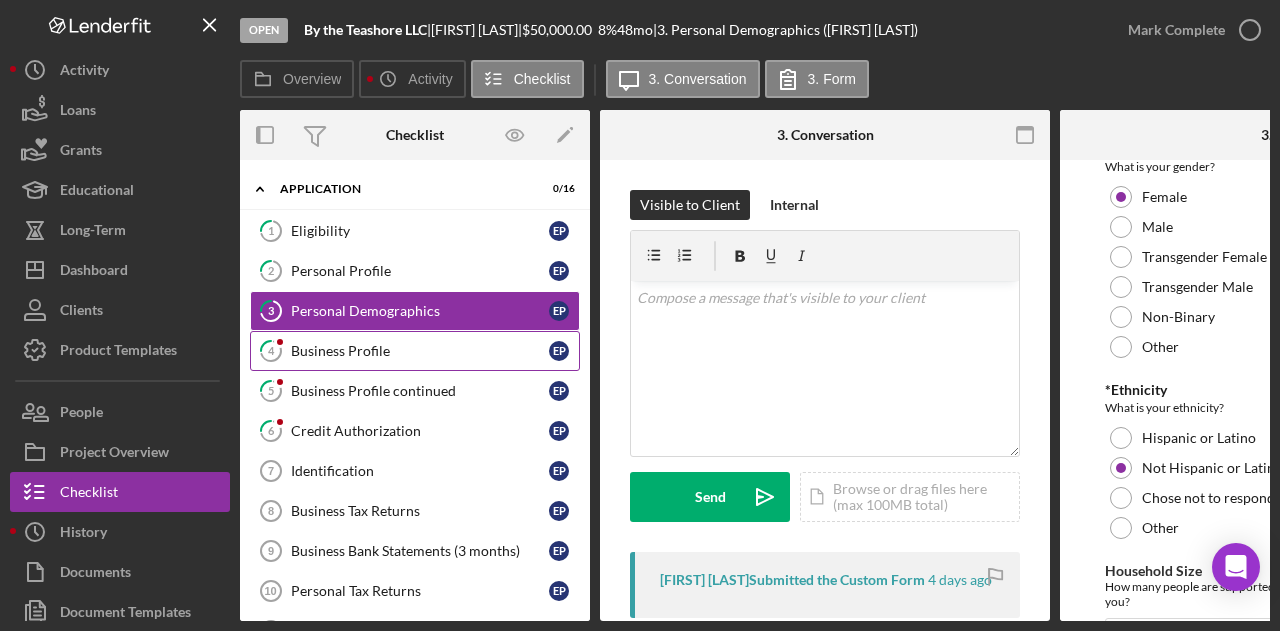 click on "Business Profile" at bounding box center [420, 351] 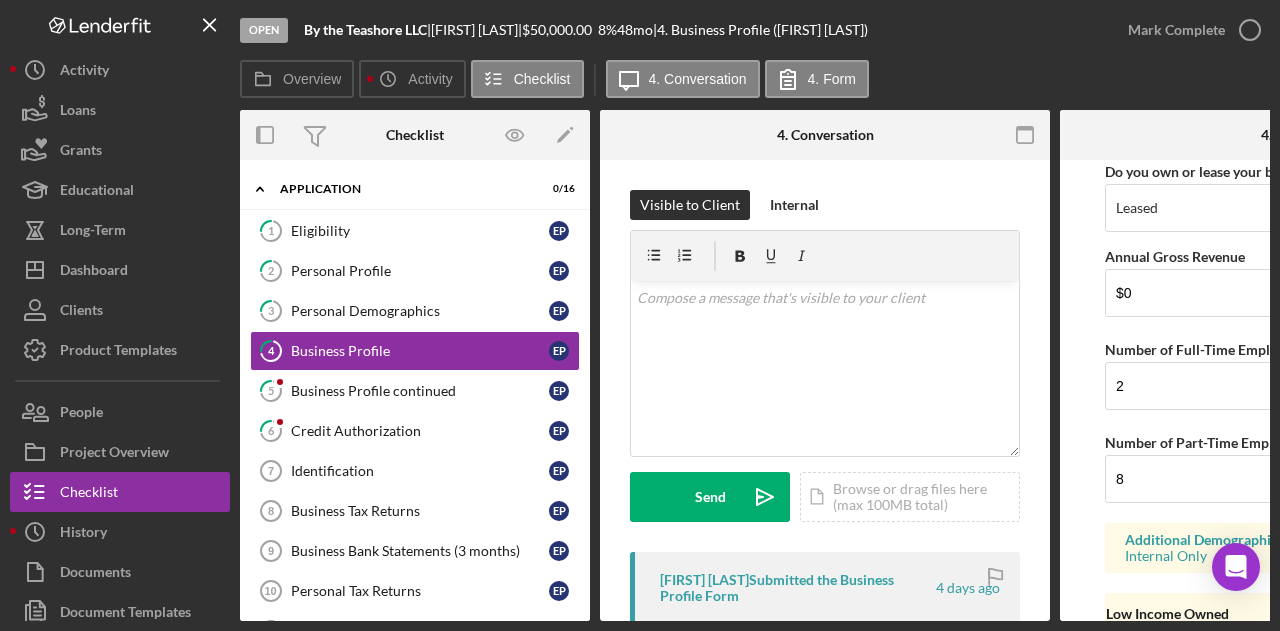 scroll, scrollTop: 1768, scrollLeft: 0, axis: vertical 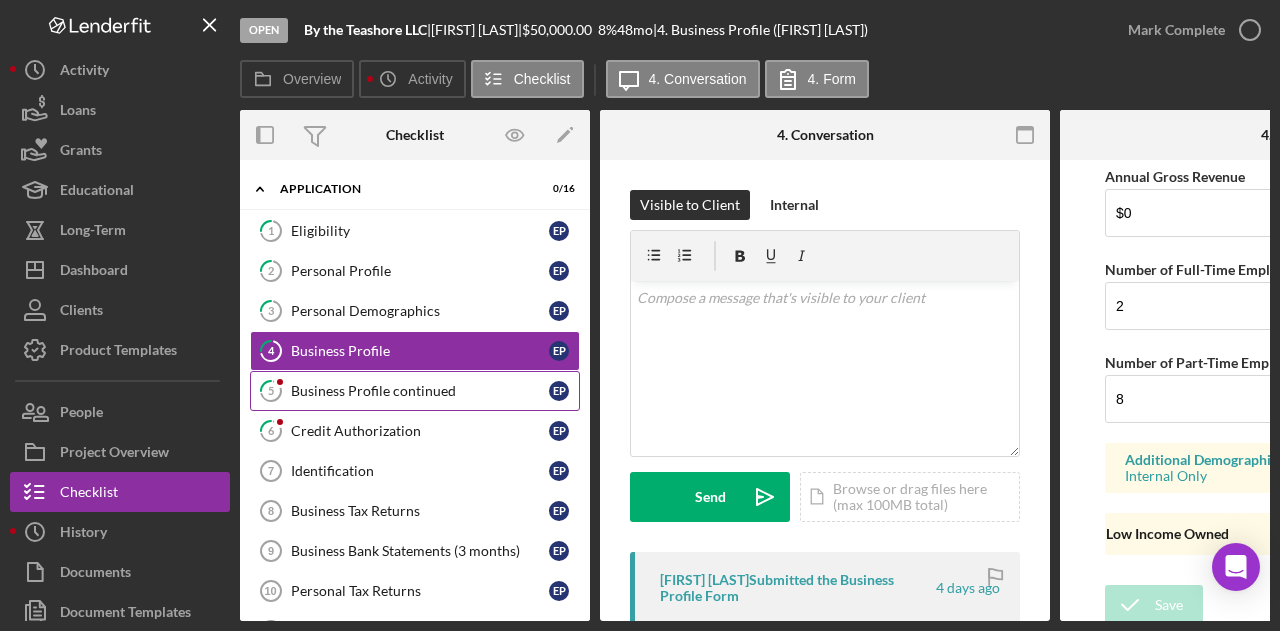 click on "Business Profile continued" at bounding box center (420, 391) 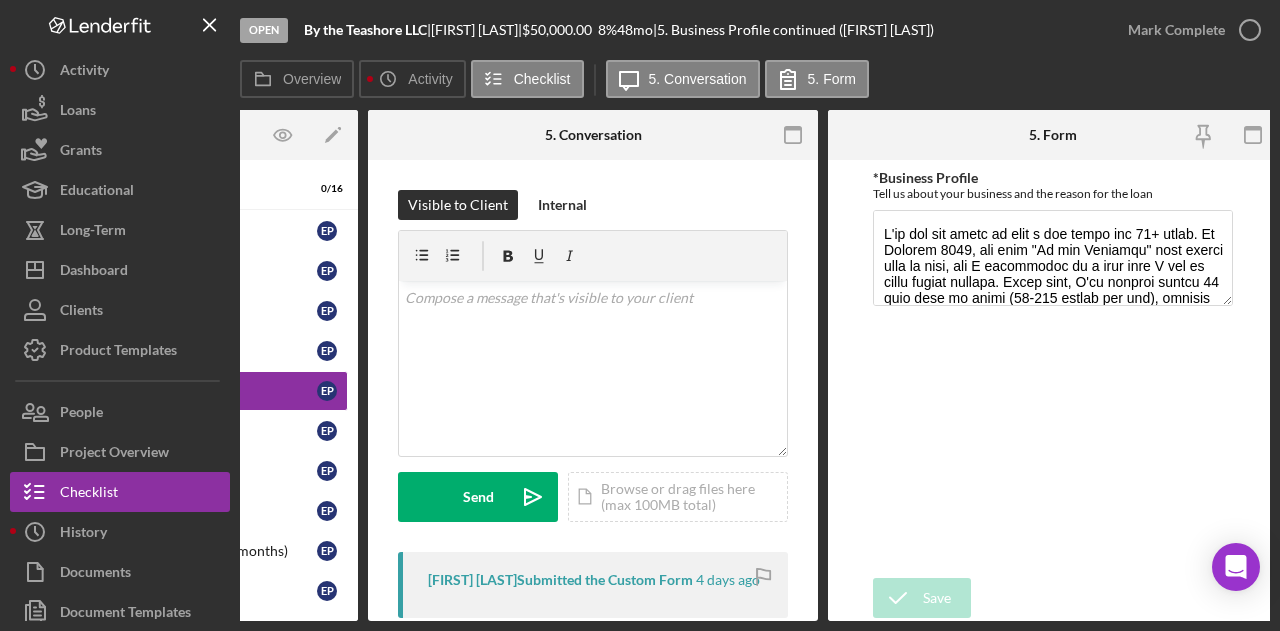 scroll, scrollTop: 0, scrollLeft: 240, axis: horizontal 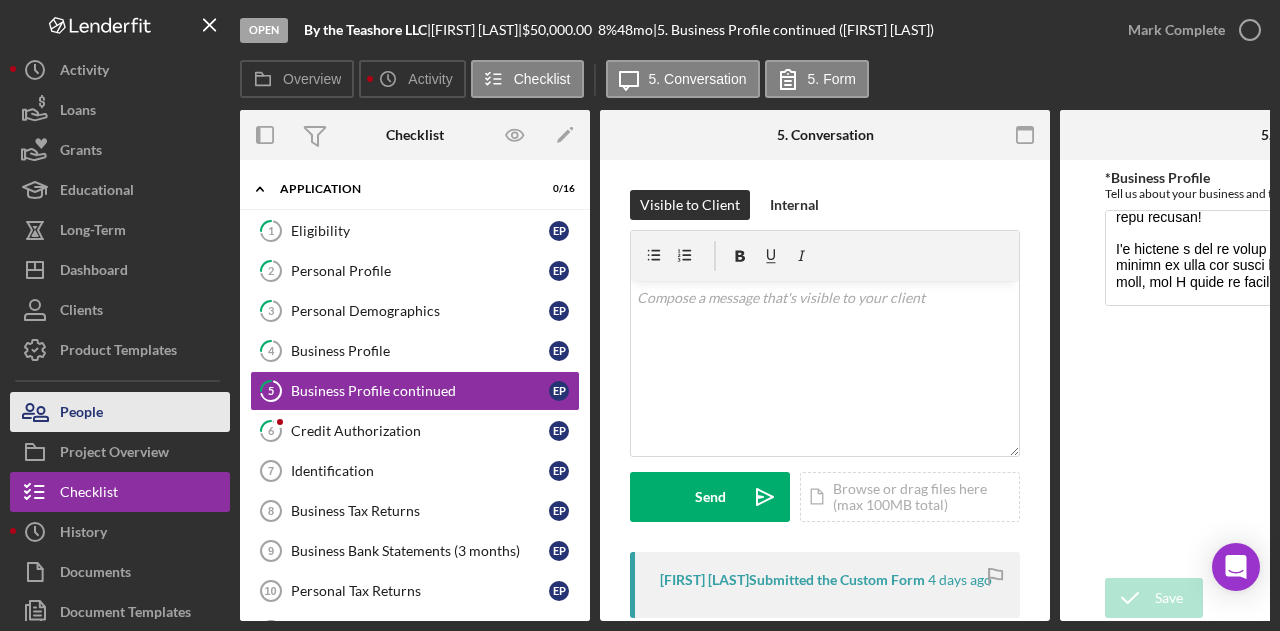 click on "People" at bounding box center (81, 414) 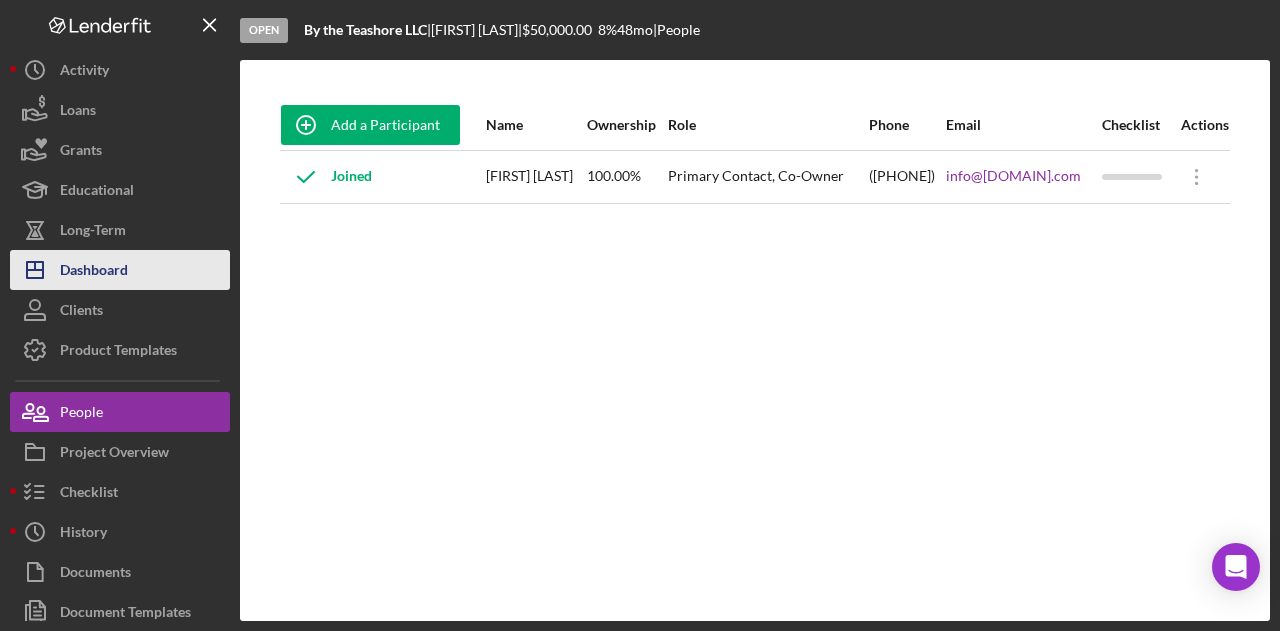 click on "Dashboard" at bounding box center (94, 272) 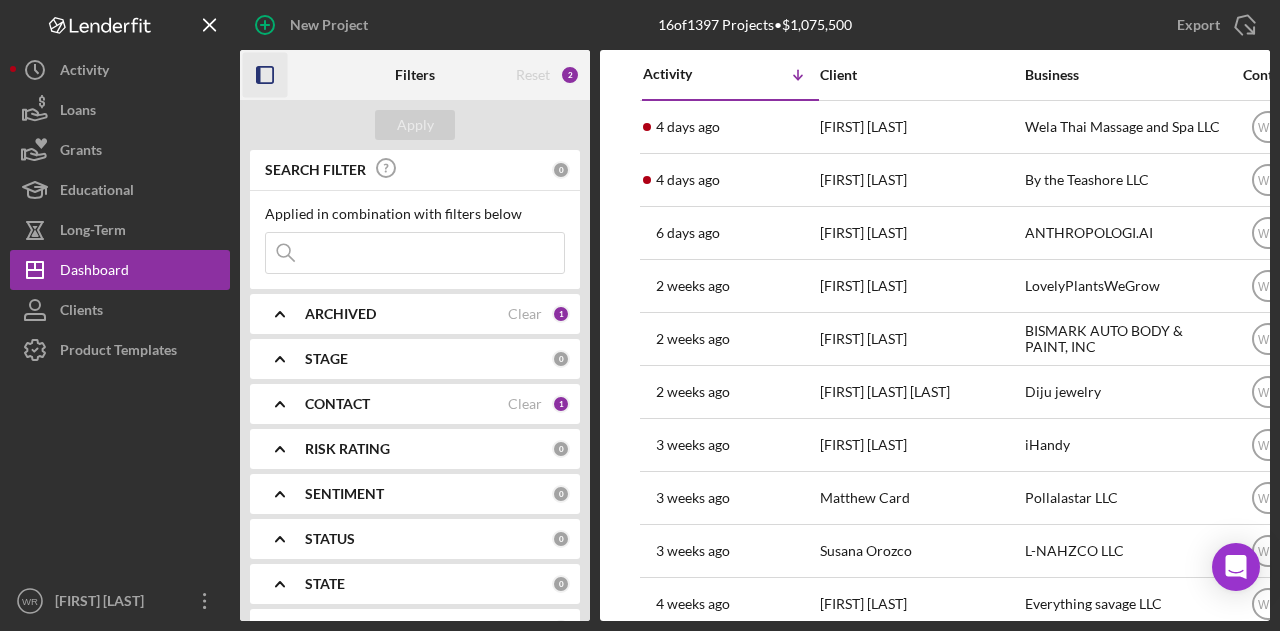 click 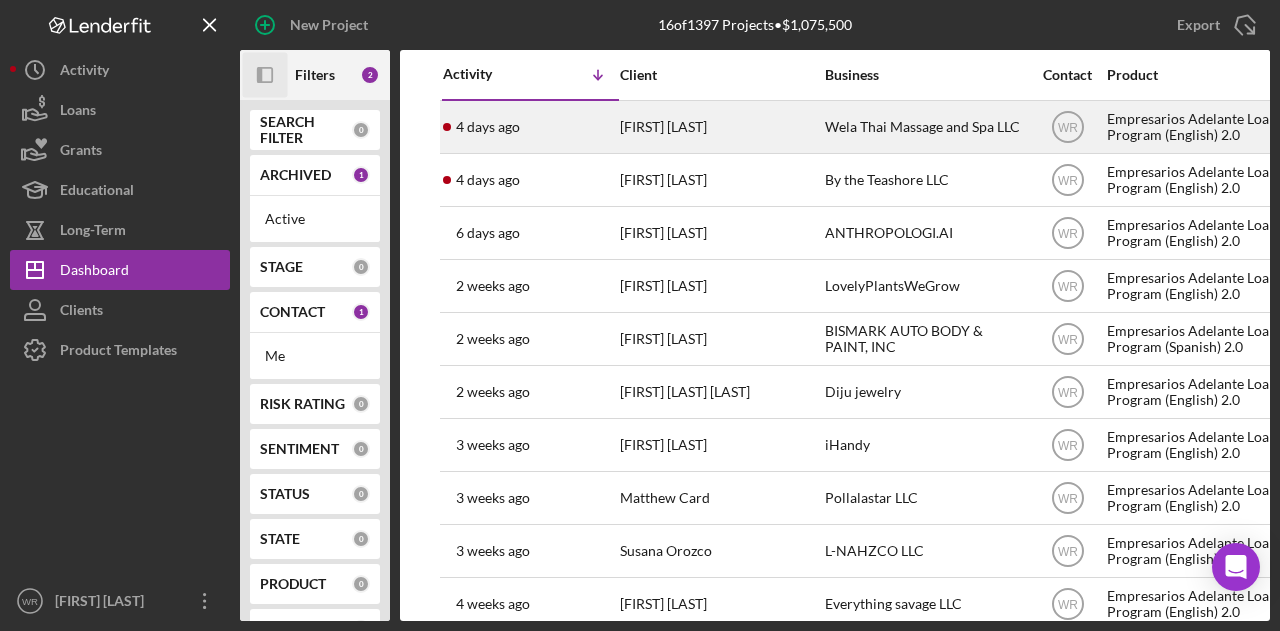 click on "[FIRST] [LAST]" at bounding box center [720, 127] 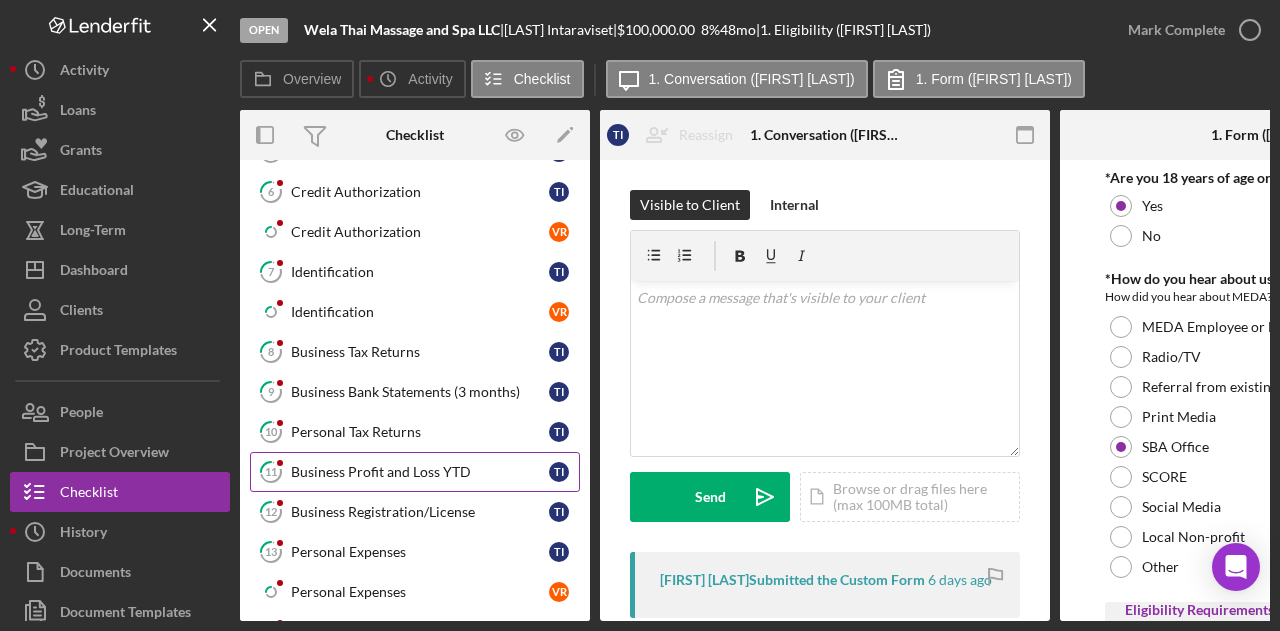 scroll, scrollTop: 414, scrollLeft: 0, axis: vertical 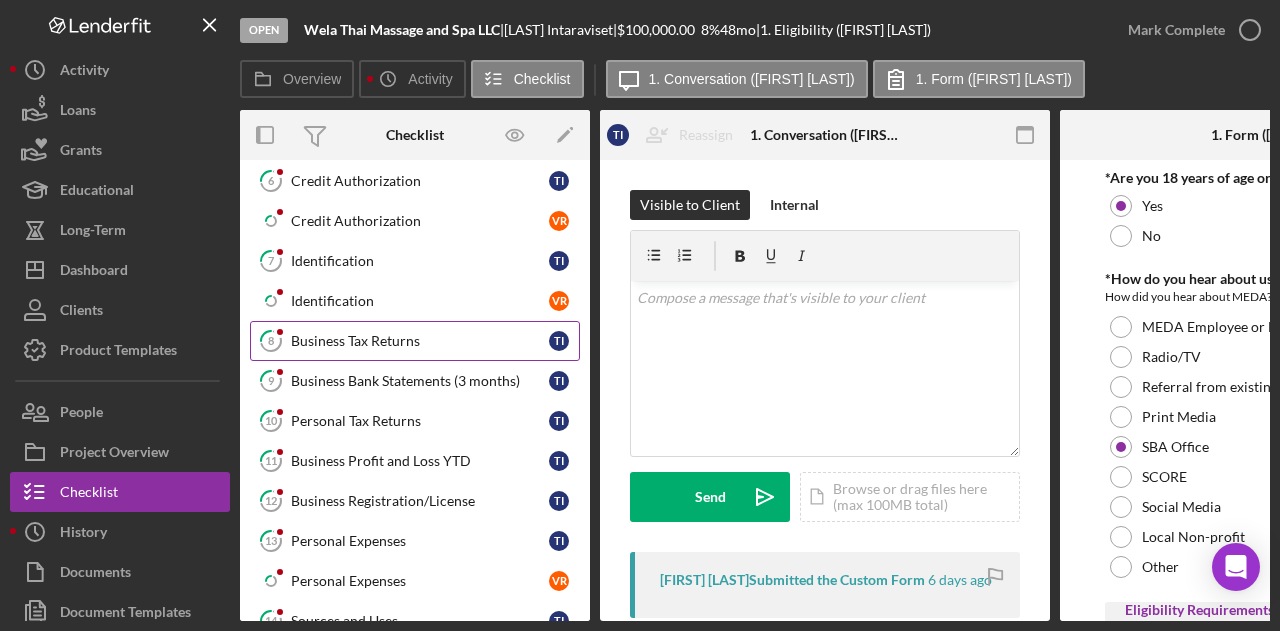 click on "8 Business Tax Returns  T I" at bounding box center (415, 341) 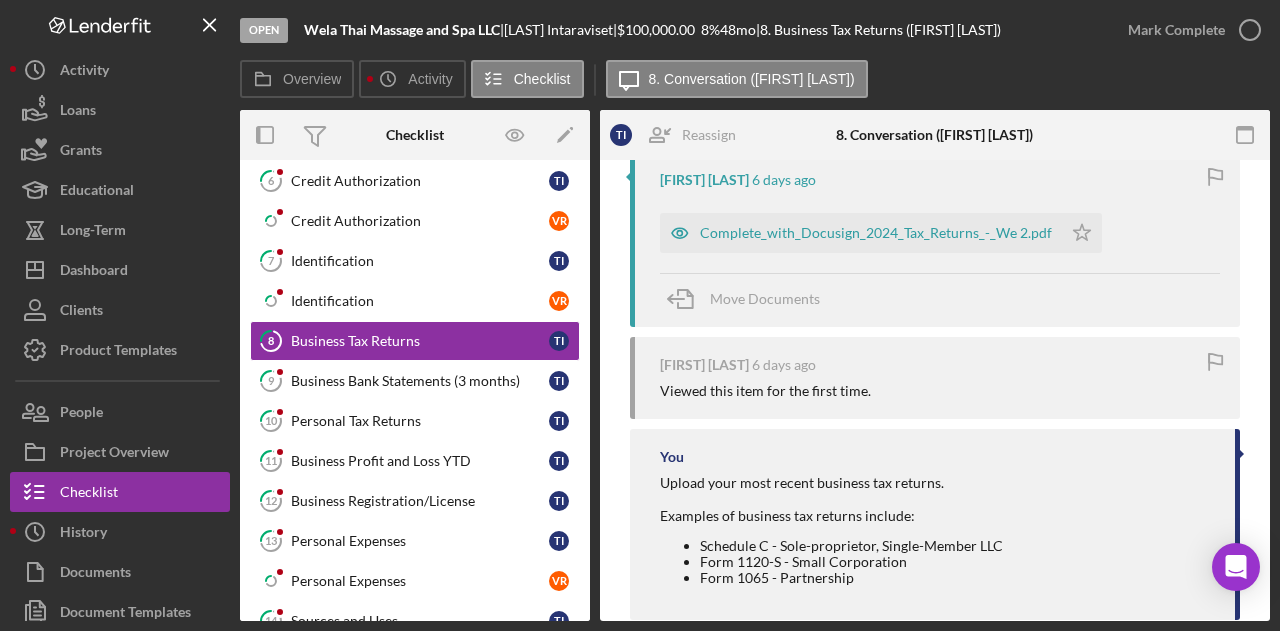 scroll, scrollTop: 300, scrollLeft: 0, axis: vertical 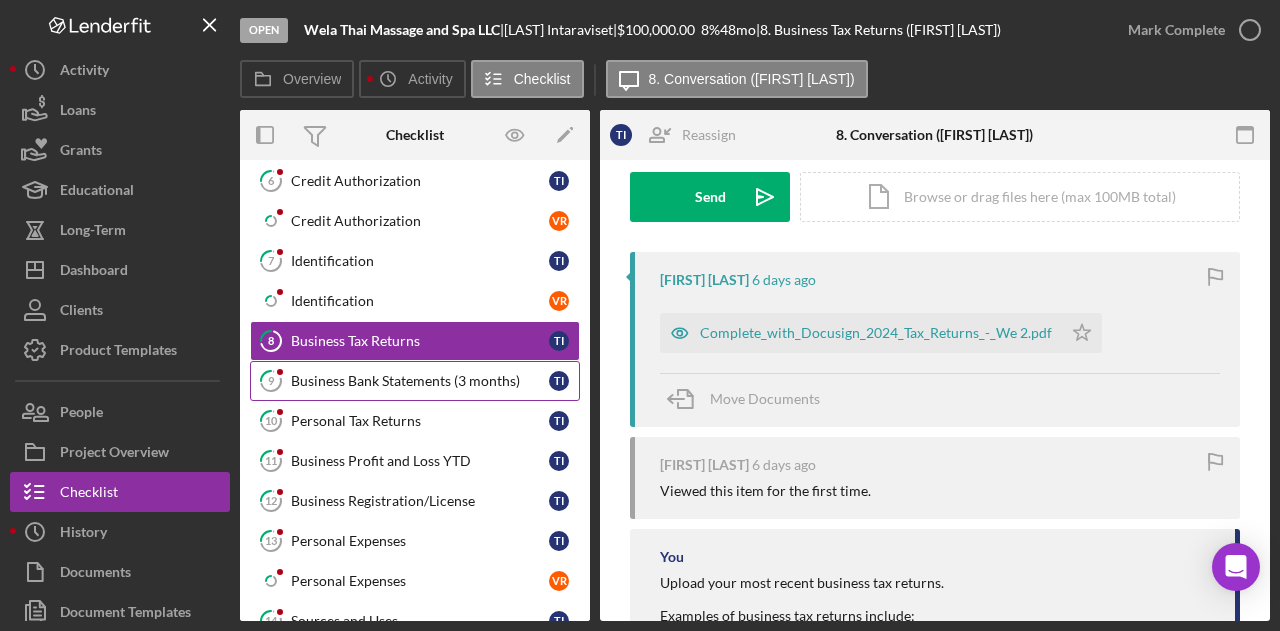 click on "Business Bank Statements (3 months)" at bounding box center (420, 381) 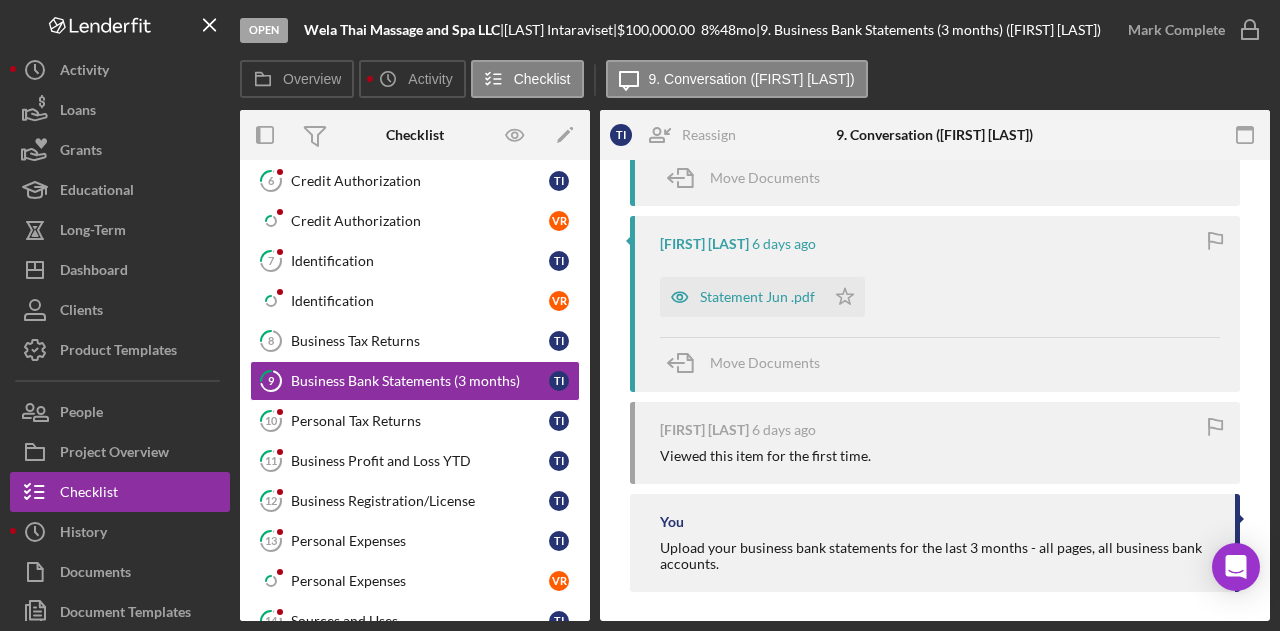 scroll, scrollTop: 714, scrollLeft: 0, axis: vertical 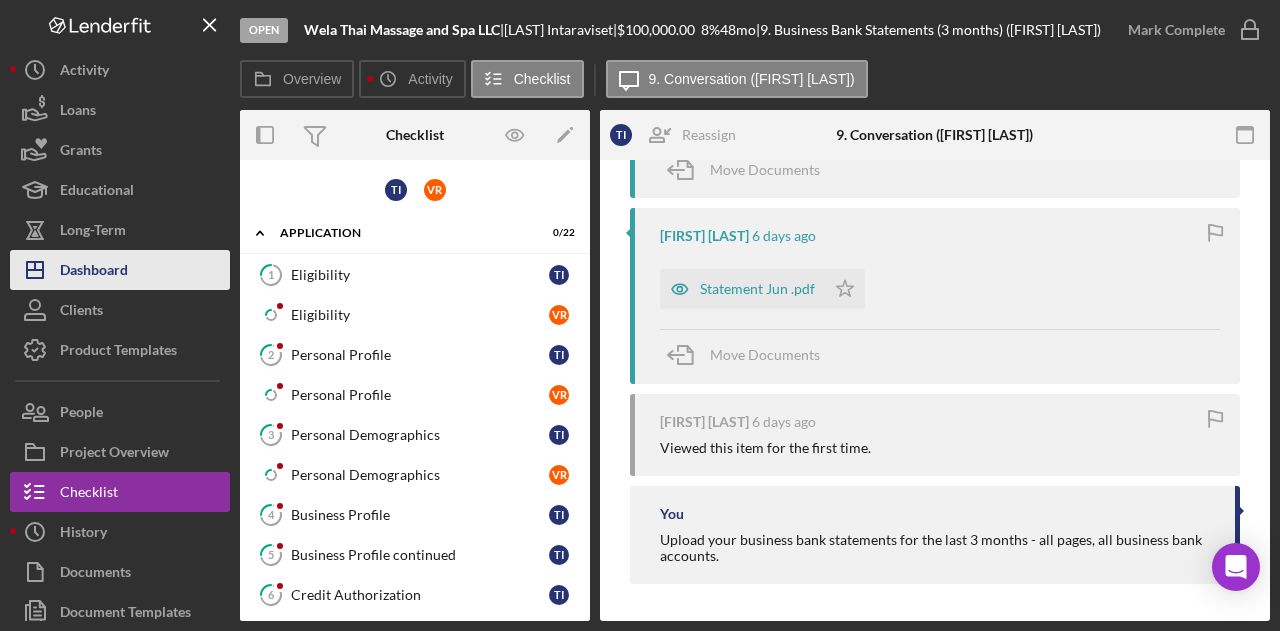 click on "Dashboard" at bounding box center (94, 272) 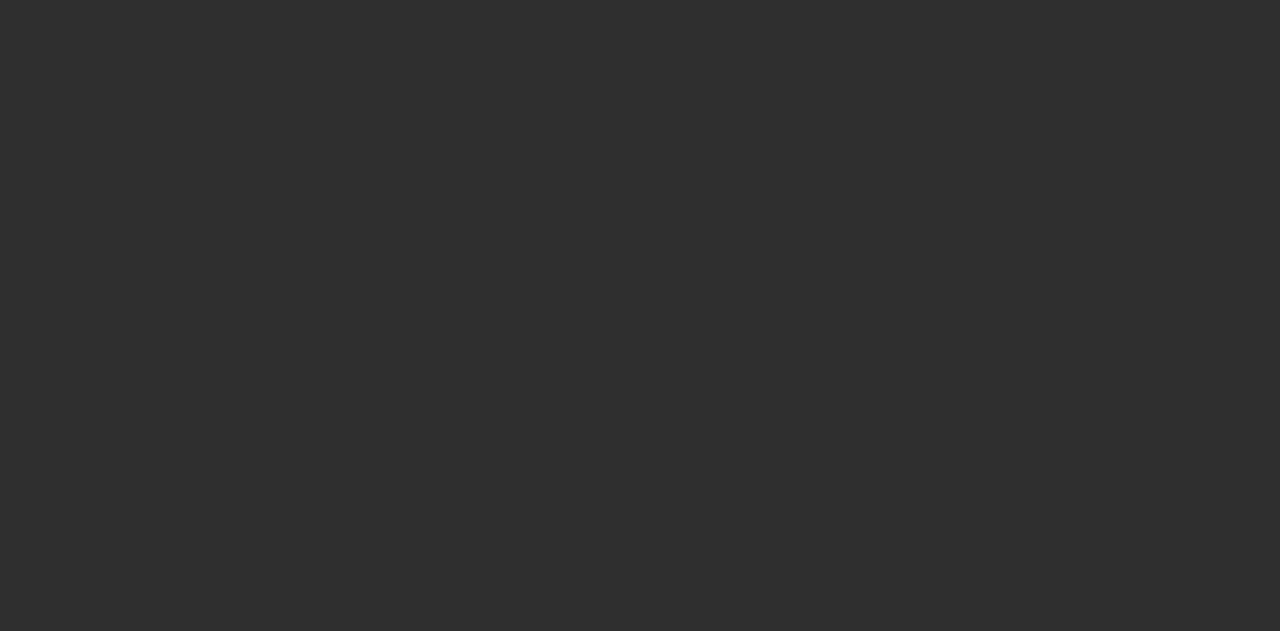 scroll, scrollTop: 0, scrollLeft: 0, axis: both 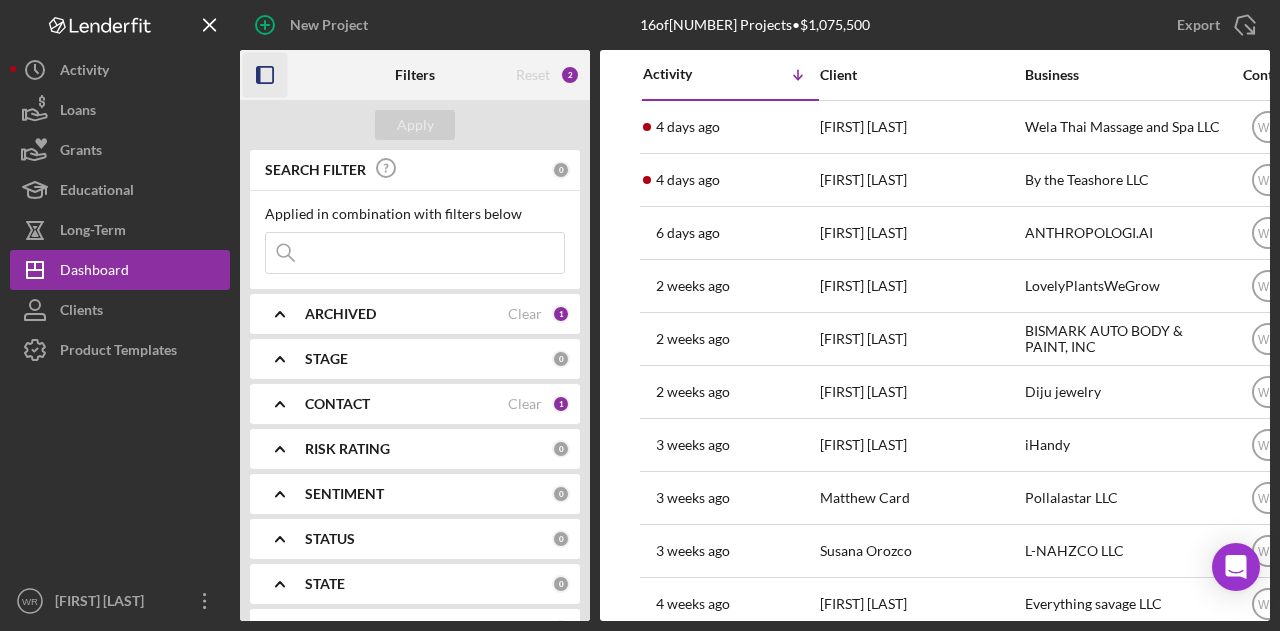 click 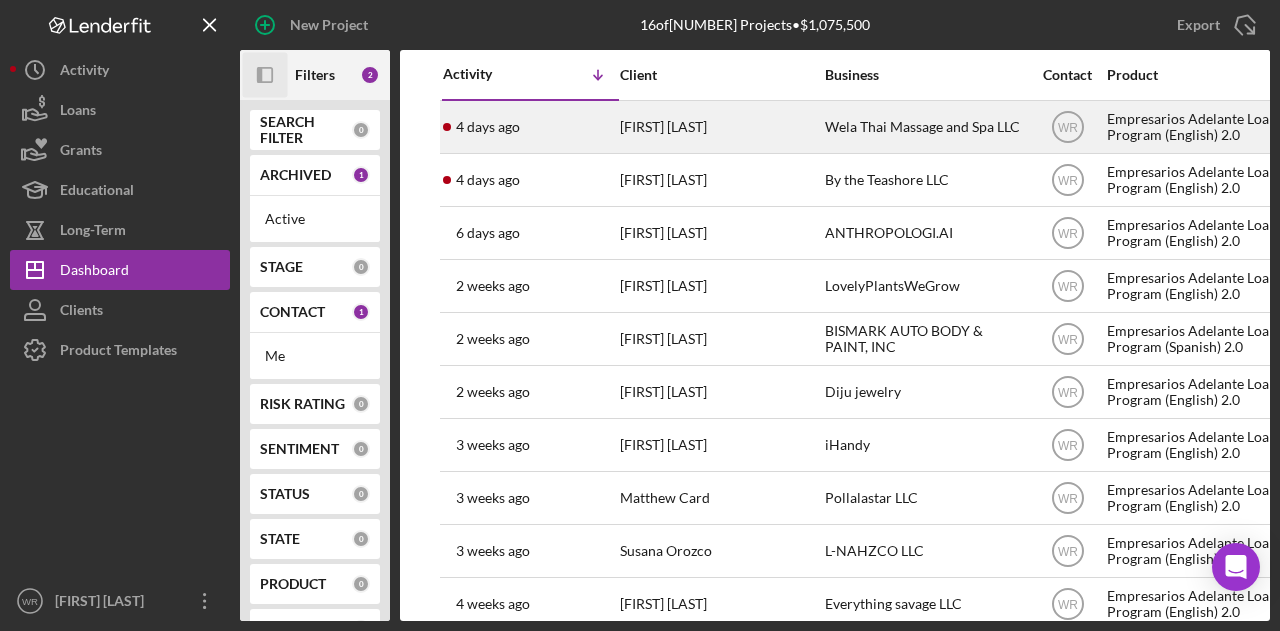 click on "[FIRST] [LAST]" at bounding box center (720, 127) 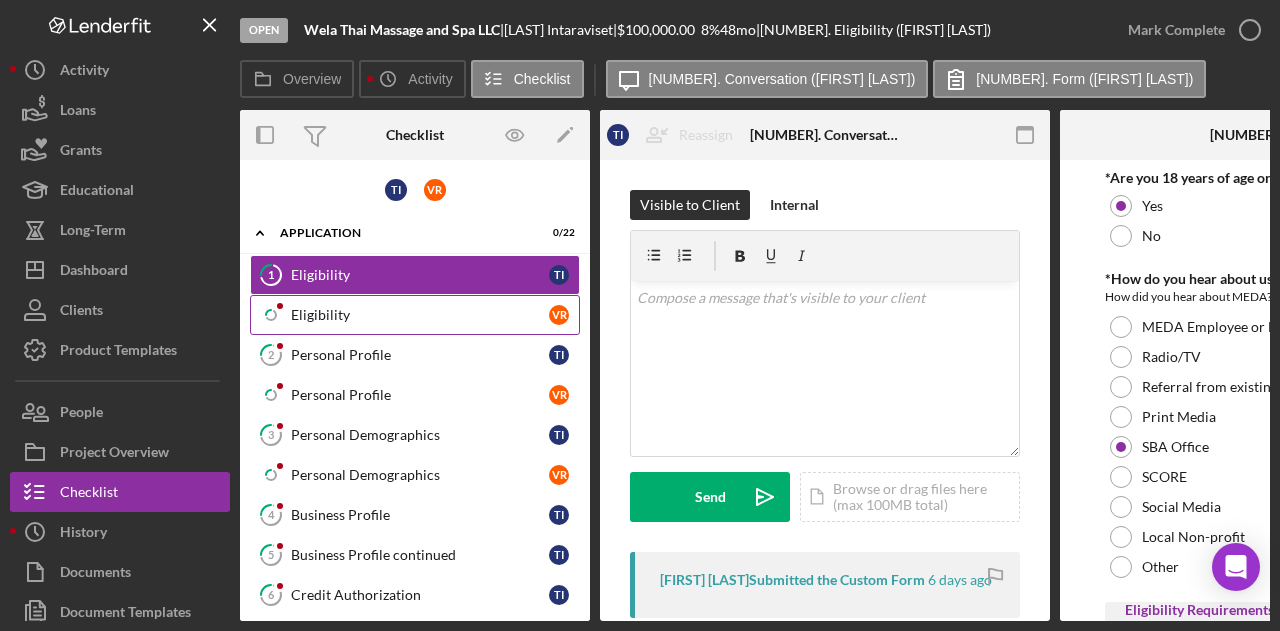click on "Icon/Checklist Item Sub Partial Eligibility  v R" at bounding box center [415, 315] 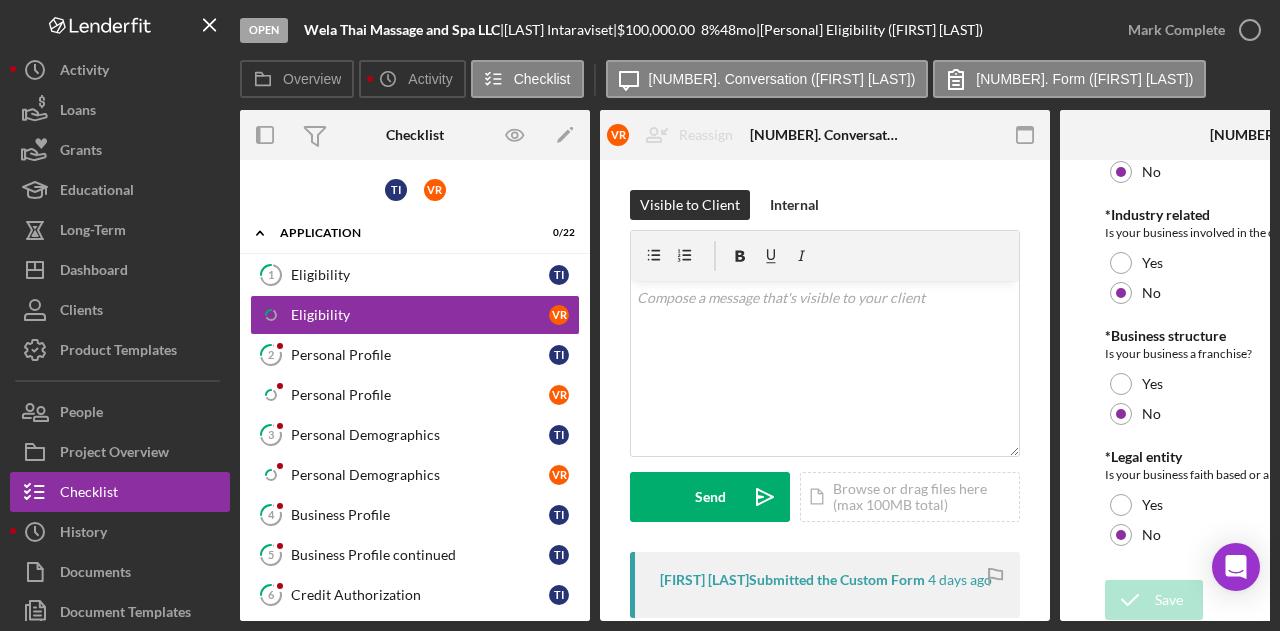 scroll, scrollTop: 575, scrollLeft: 0, axis: vertical 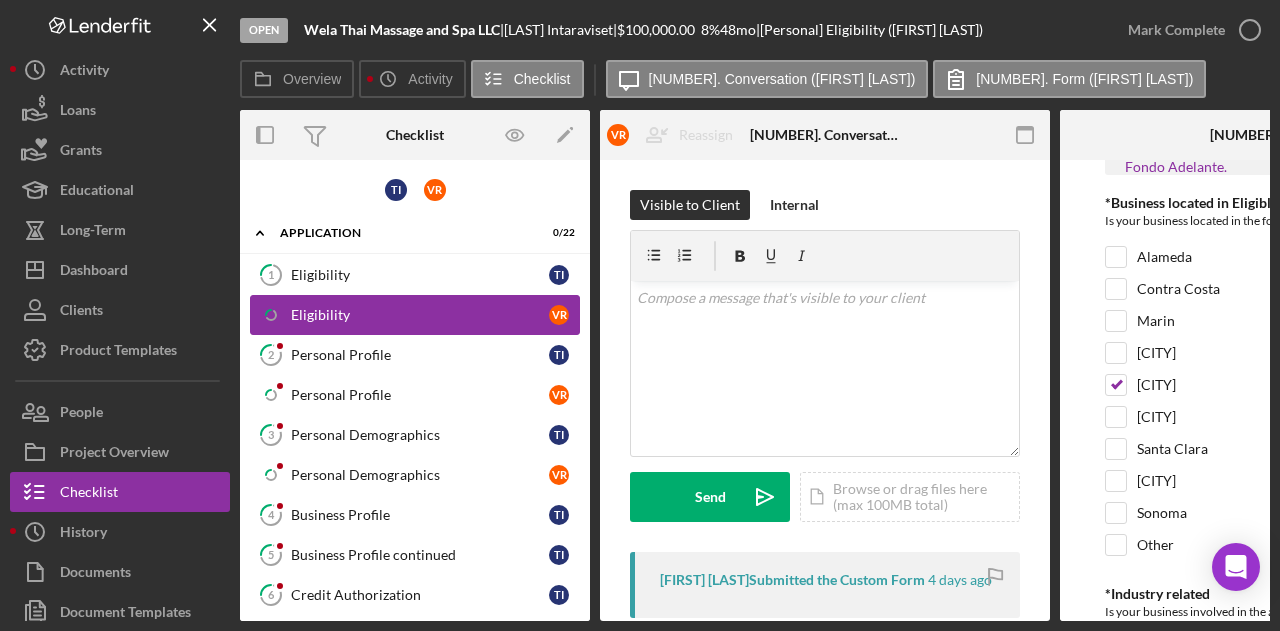 click on "Icon/Checklist Item Sub Partial Eligibility  v R" at bounding box center [415, 315] 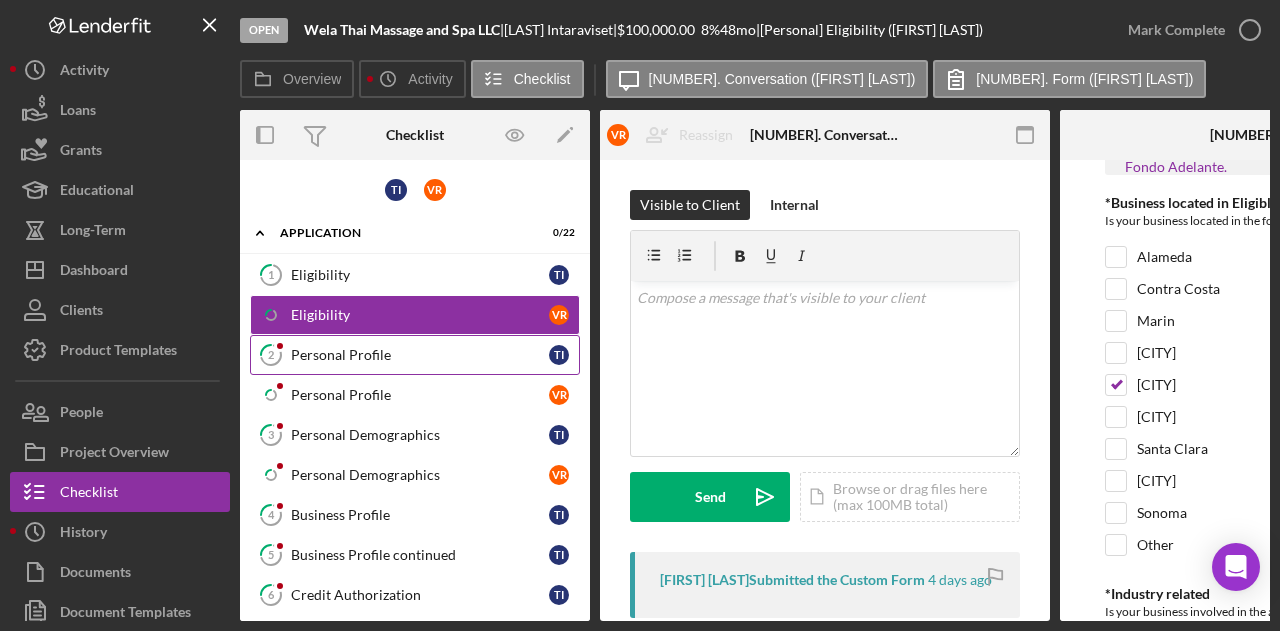 click on "2 Personal Profile T I" at bounding box center [415, 355] 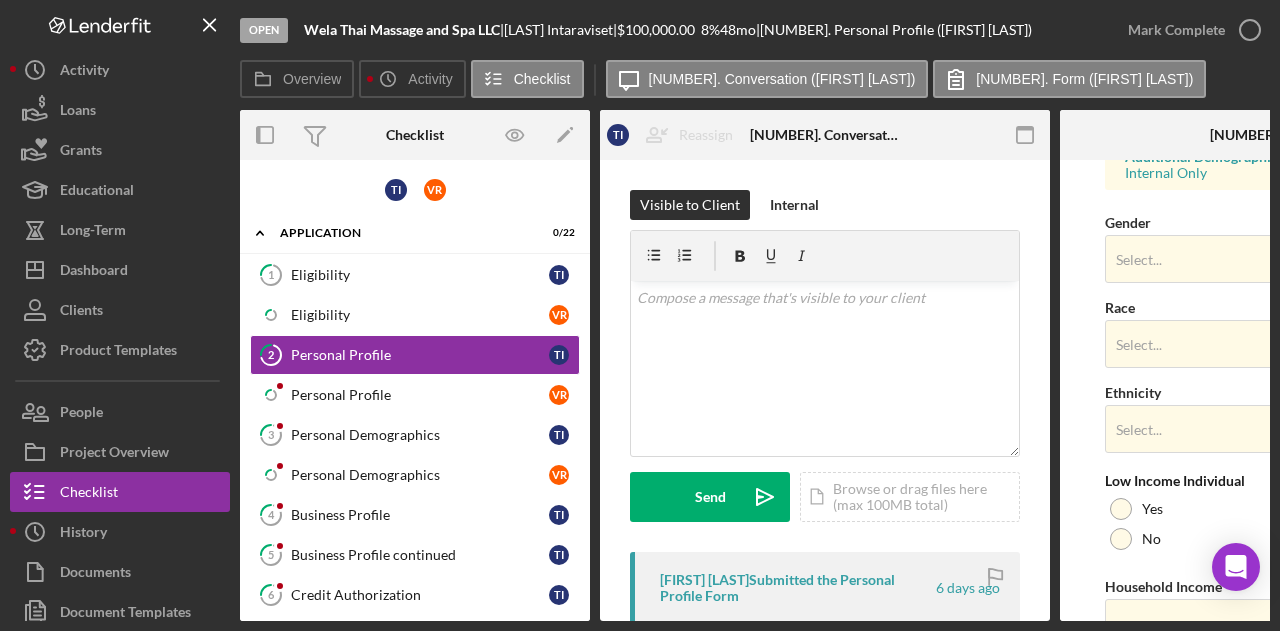 scroll, scrollTop: 874, scrollLeft: 0, axis: vertical 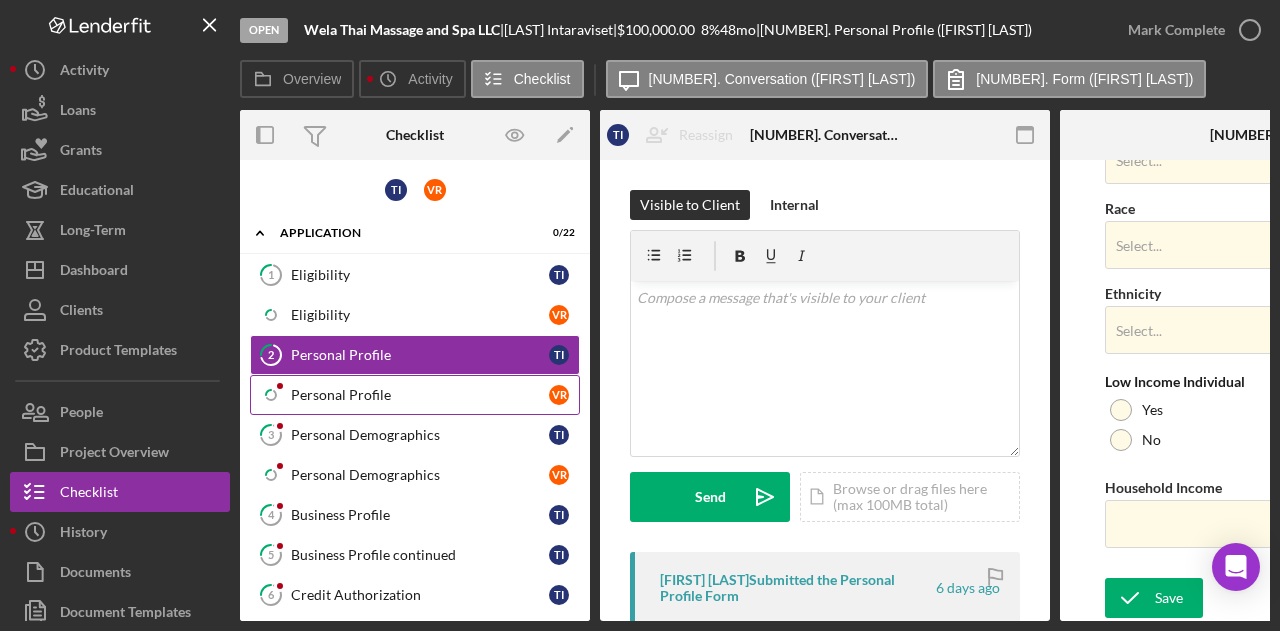 click on "Personal Profile" at bounding box center (420, 395) 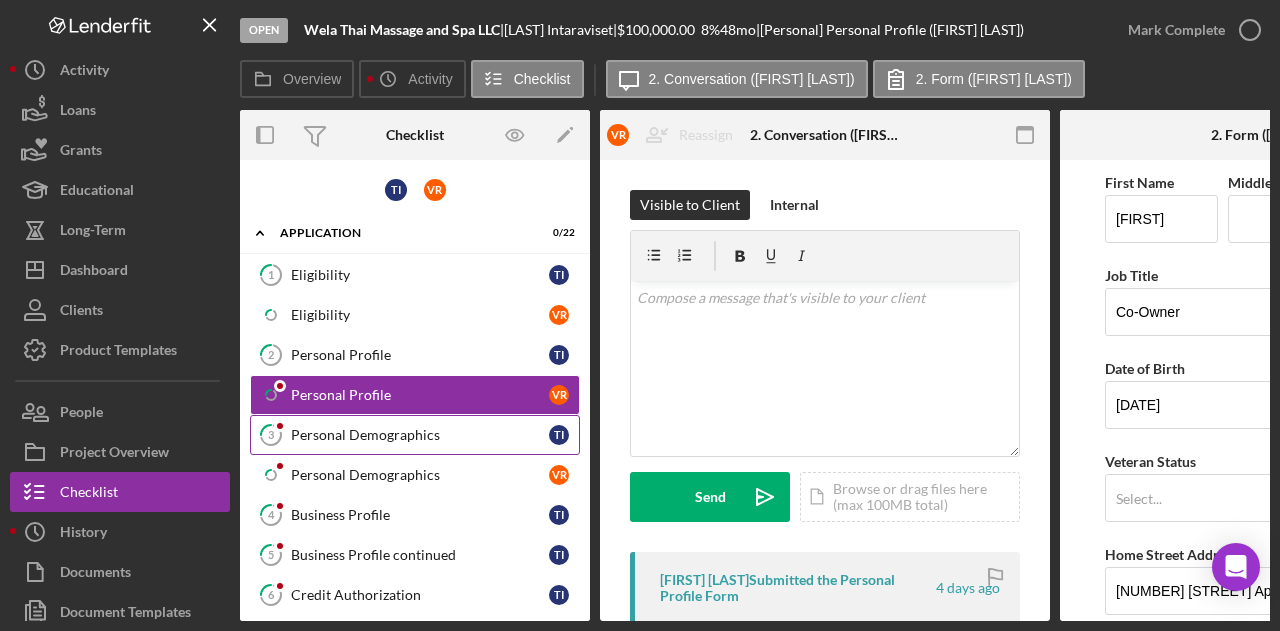 click on "Personal Demographics" at bounding box center [420, 435] 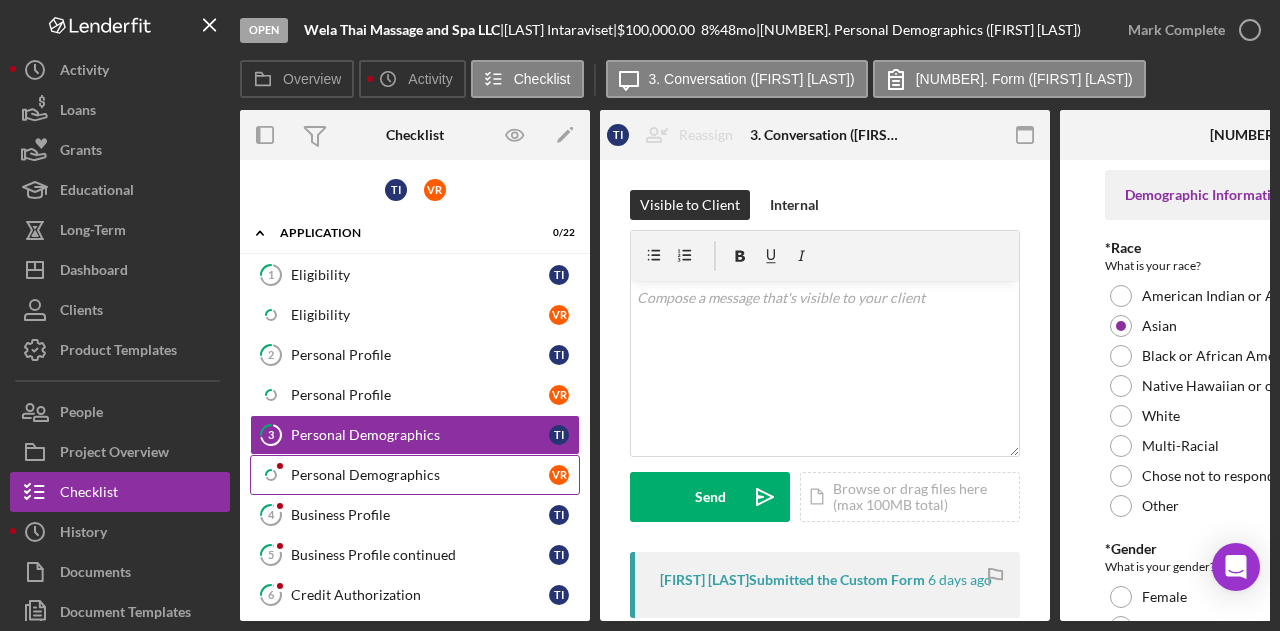 click on "Personal Demographics" at bounding box center [420, 475] 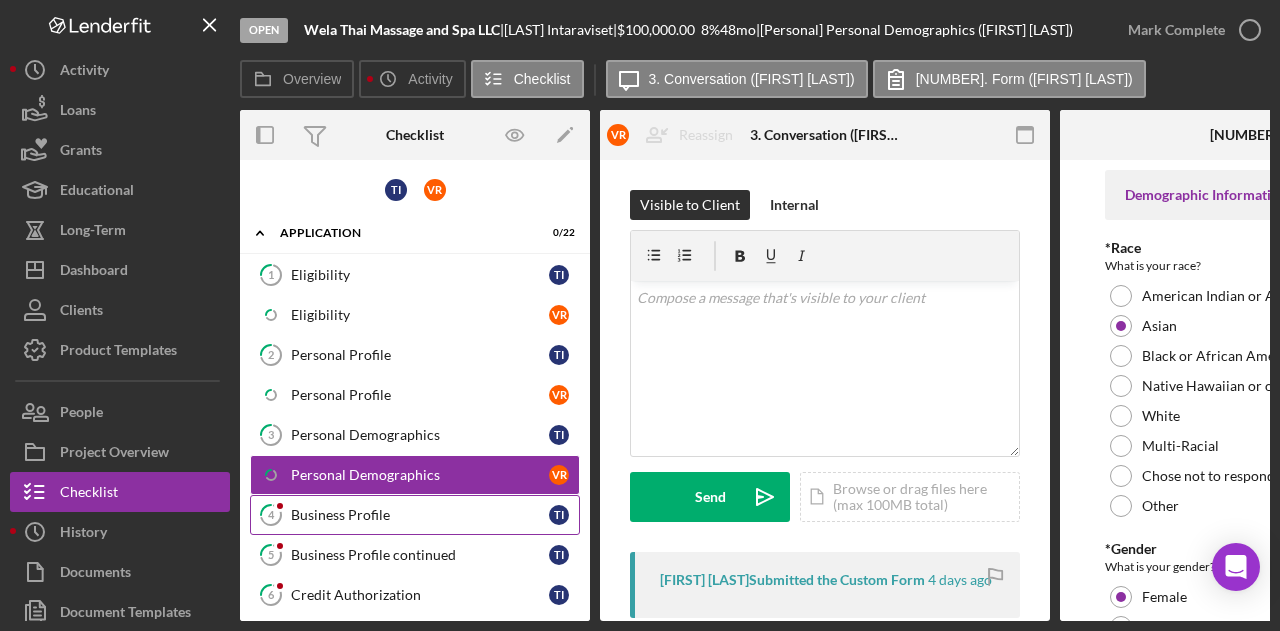 click on "Business Profile" at bounding box center (420, 515) 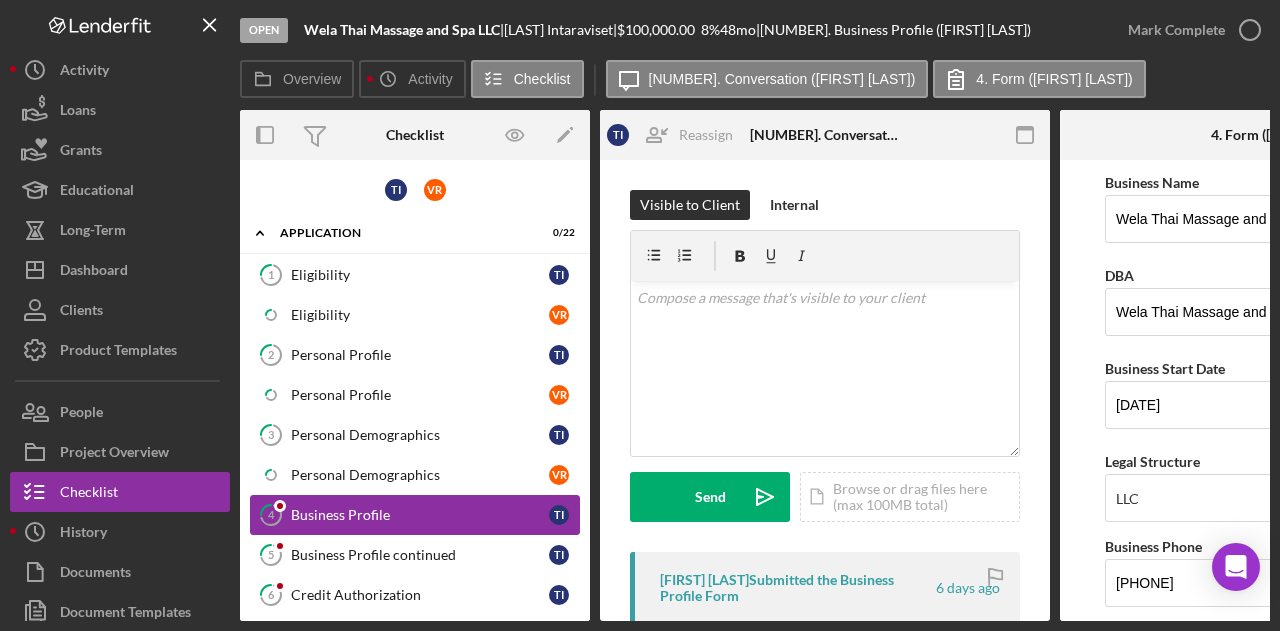scroll, scrollTop: 200, scrollLeft: 0, axis: vertical 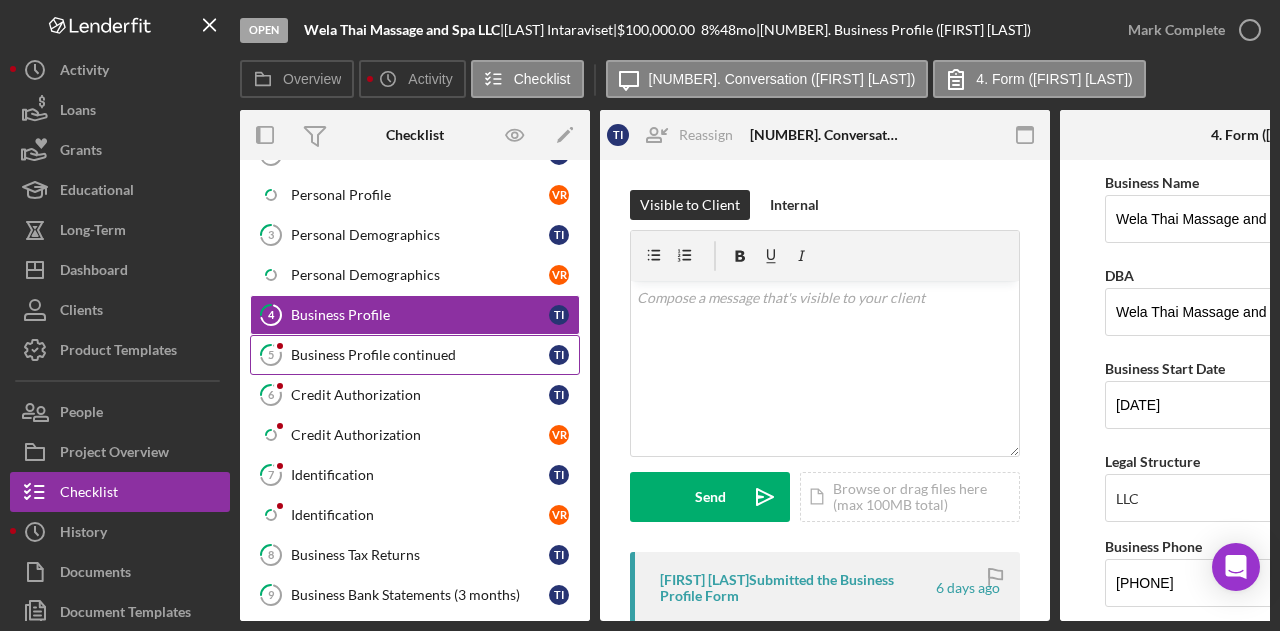 click on "5 Business Profile continued  T I" at bounding box center (415, 355) 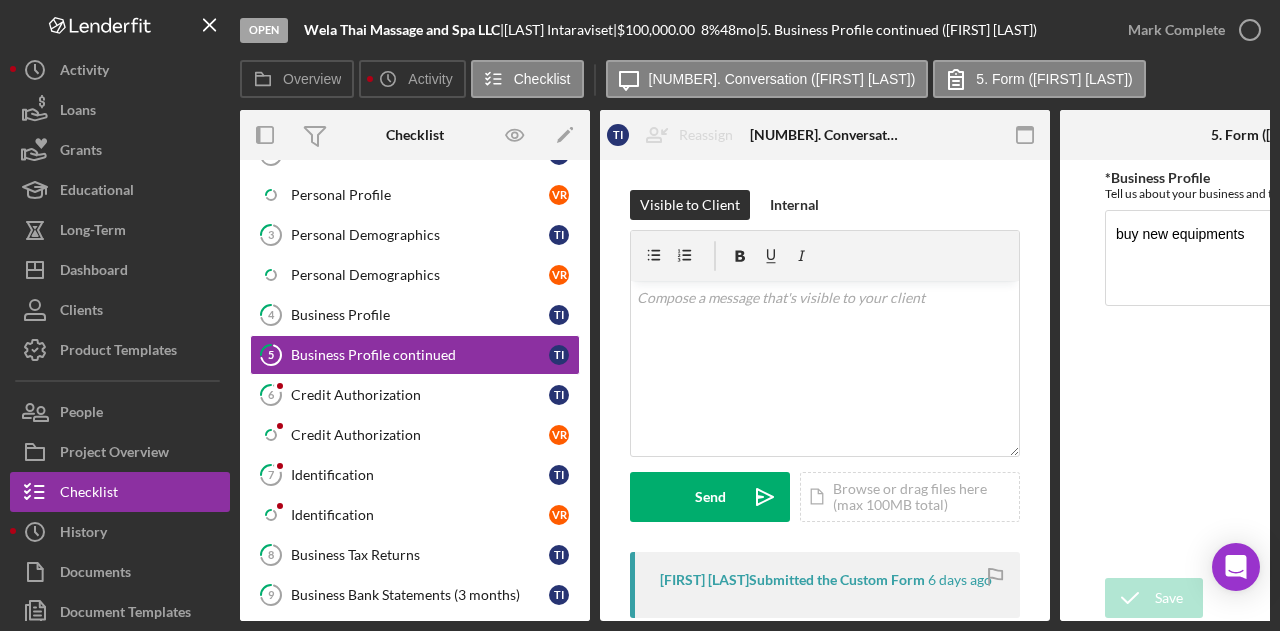 scroll, scrollTop: 200, scrollLeft: 0, axis: vertical 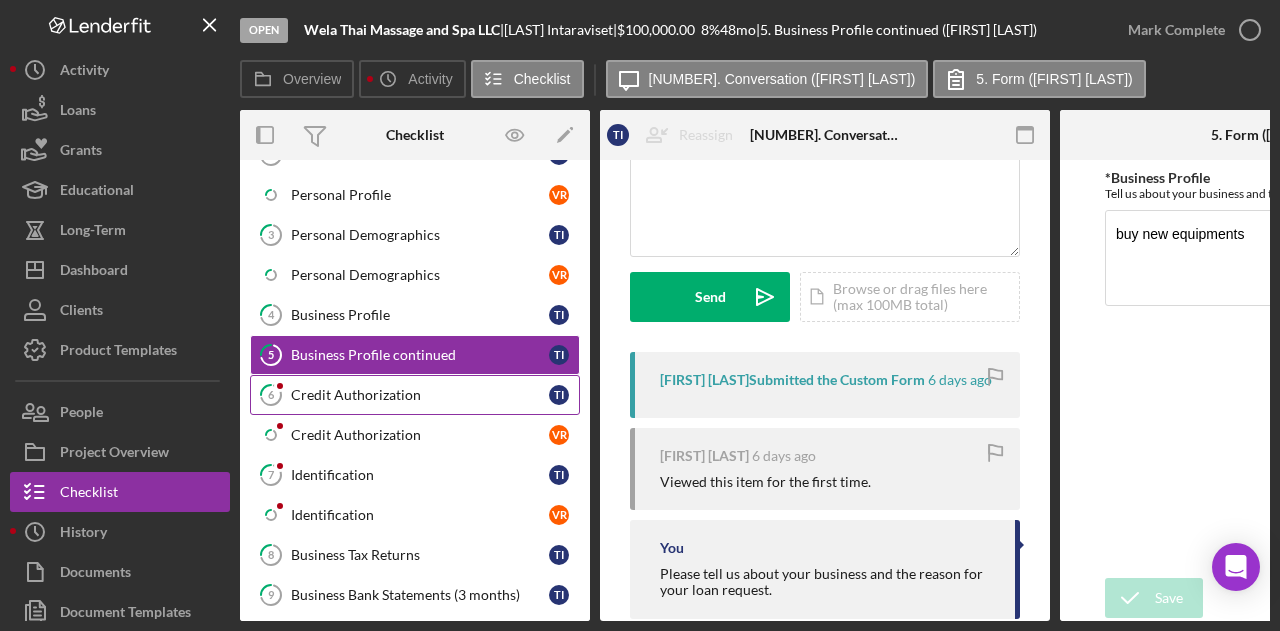 click on "6 Credit Authorization T I" at bounding box center (415, 395) 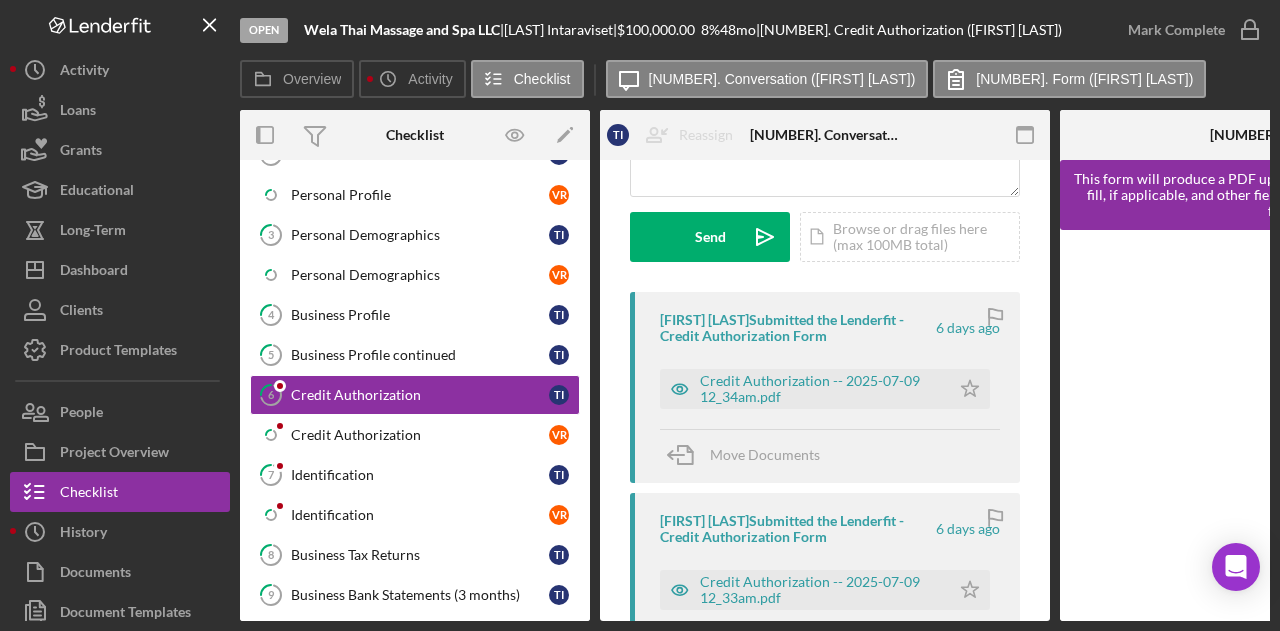scroll, scrollTop: 300, scrollLeft: 0, axis: vertical 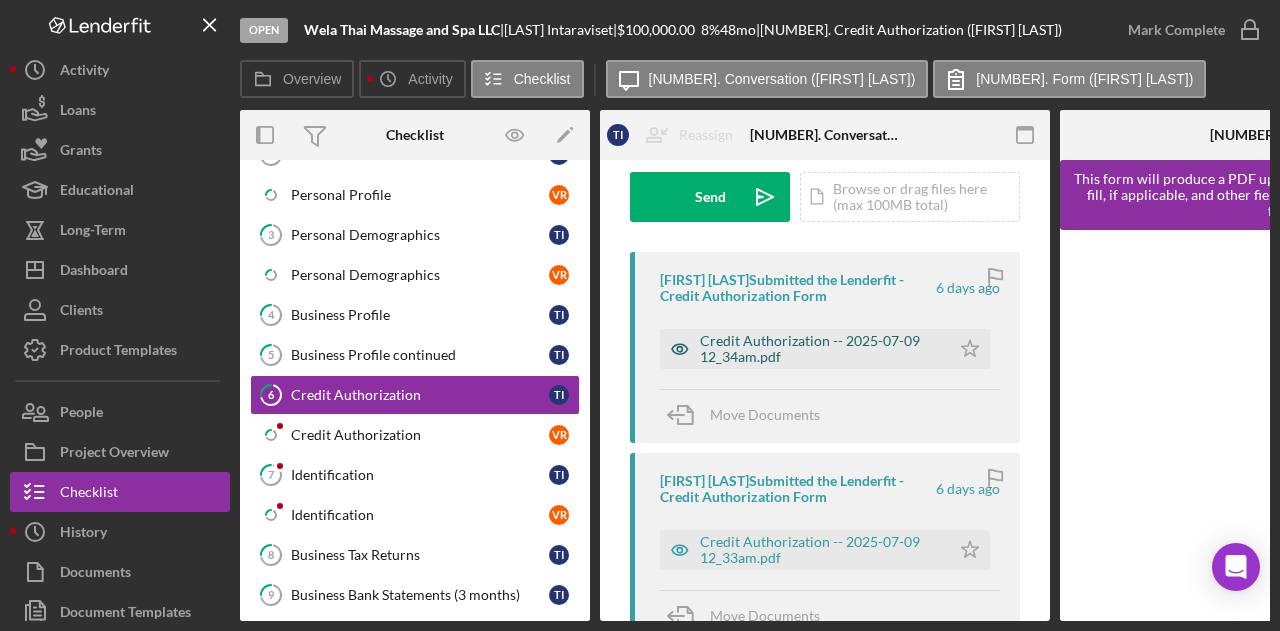 click on "Credit Authorization  -- 2025-07-09 12_34am.pdf" at bounding box center (820, 349) 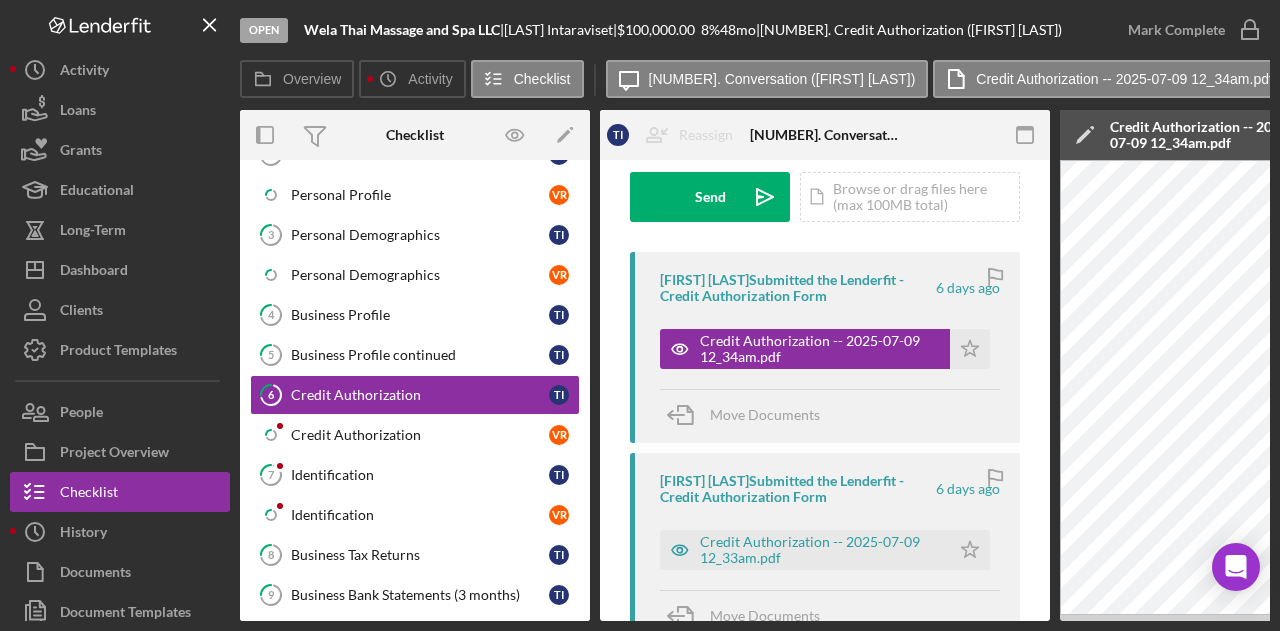 click on "Open Wela Thai Massage and Spa LLC   |   [FIRST] [LAST]   |   $100,000.00    8 %   48  mo   |   6. Credit Authorization ([FIRST] [LAST]) Mark Complete Overview Icon/History Activity Checklist Icon/Message 6. Conversation ([FIRST] [LAST]) Credit Authorization  -- [DATE] [TIME].pdf Icon/Menu Close 6. Form ([FIRST] [LAST]) Overview Overview Edit Icon/Edit Status Ongoing Risk Rating Sentiment Rating 5 Product Empresarios Adelante Loan Program (English) 2.0 Created Date [DATE] Started Date [DATE] Closing Goal Amount $100,000.00 Rate 8.000% Term 48 months Contact Icon/User Photo WR [FIRST] [LAST] Account Executive Stage Open Weekly Status Update No Inactivity Alerts Yes Key Ratios Edit Icon/Edit DSCR Collateral Coverage DTI LTV Global DSCR Global Collateral Coverage Global DTI NOI Recommendation Edit Icon/Edit Payment Type Rate Term Amount Down Payment Closing Fee Include closing fee in amount financed? No Origination Fee Include origination fee in amount financed? No Amount Financed Resolution" at bounding box center (640, 315) 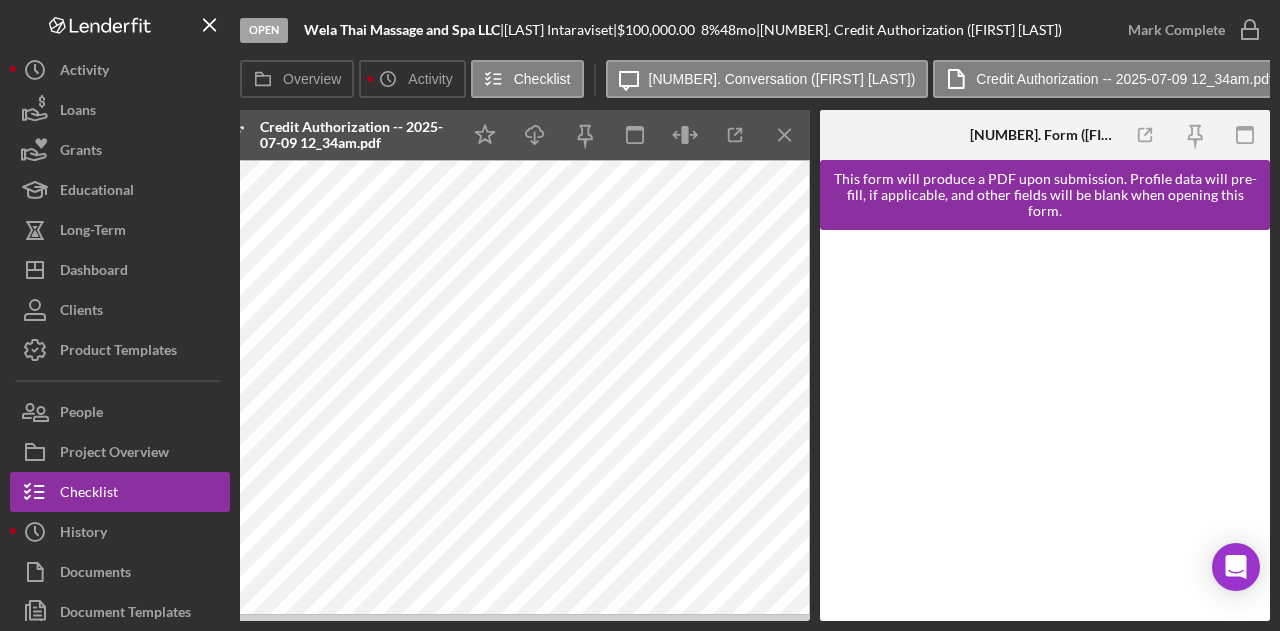 click on "Open Wela Thai Massage and Spa LLC   |   [FIRST] [LAST]   |   $100,000.00    8 %   48  mo   |   6. Credit Authorization ([FIRST] [LAST]) Mark Complete Overview Icon/History Activity Checklist Icon/Message 6. Conversation ([FIRST] [LAST]) Credit Authorization  -- [DATE] [TIME].pdf Icon/Menu Close 6. Form ([FIRST] [LAST]) Overview Overview Edit Icon/Edit Status Ongoing Risk Rating Sentiment Rating 5 Product Empresarios Adelante Loan Program (English) 2.0 Created Date [DATE] Started Date [DATE] Closing Goal Amount $100,000.00 Rate 8.000% Term 48 months Contact Icon/User Photo WR [FIRST] [LAST] Account Executive Stage Open Weekly Status Update No Inactivity Alerts Yes Key Ratios Edit Icon/Edit DSCR Collateral Coverage DTI LTV Global DSCR Global Collateral Coverage Global DTI NOI Recommendation Edit Icon/Edit Payment Type Rate Term Amount Down Payment Closing Fee Include closing fee in amount financed? No Origination Fee Include origination fee in amount financed? No Amount Financed Resolution" at bounding box center [640, 315] 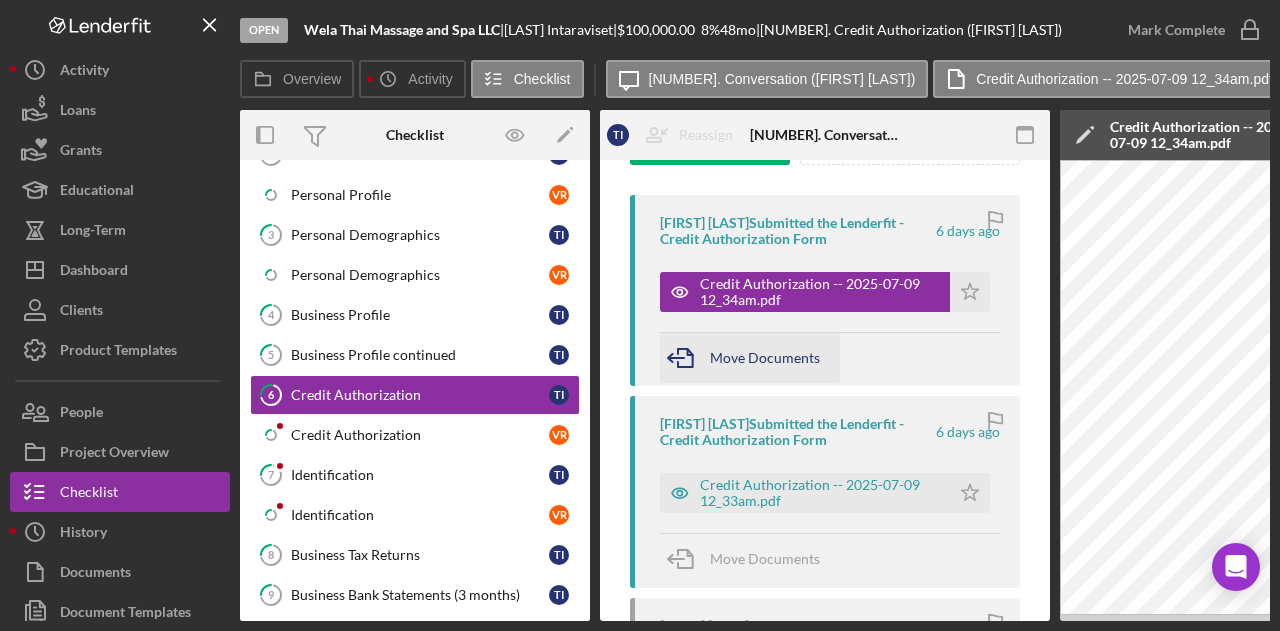 scroll, scrollTop: 400, scrollLeft: 0, axis: vertical 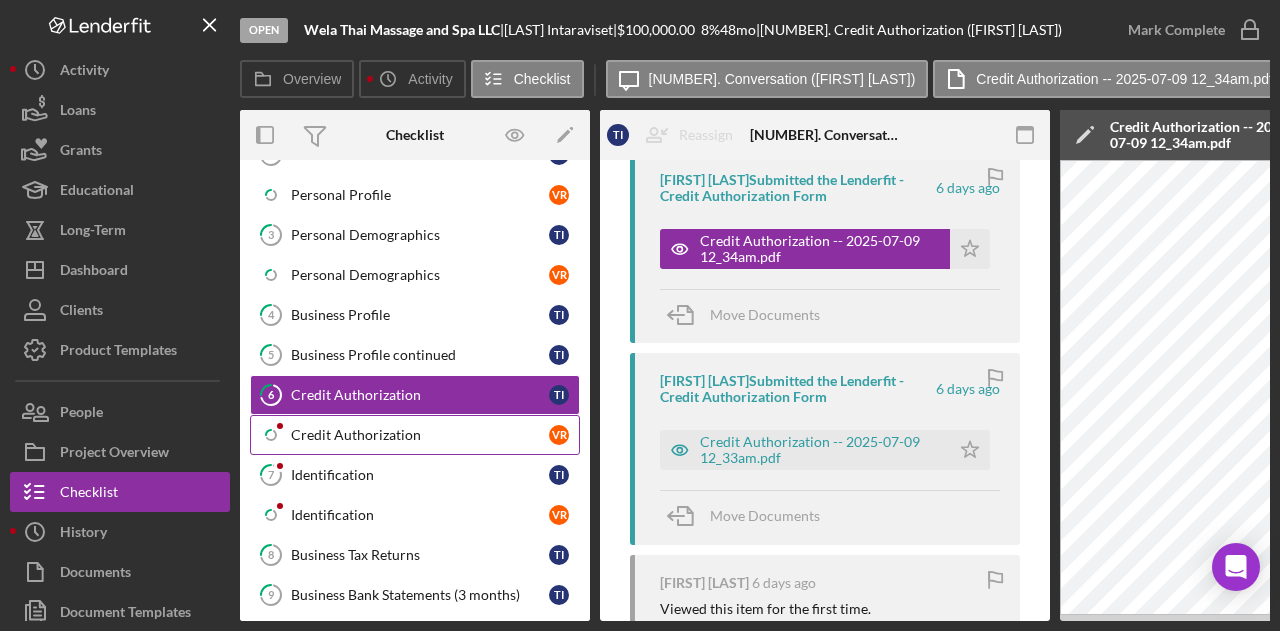click on "Credit Authorization" at bounding box center (420, 435) 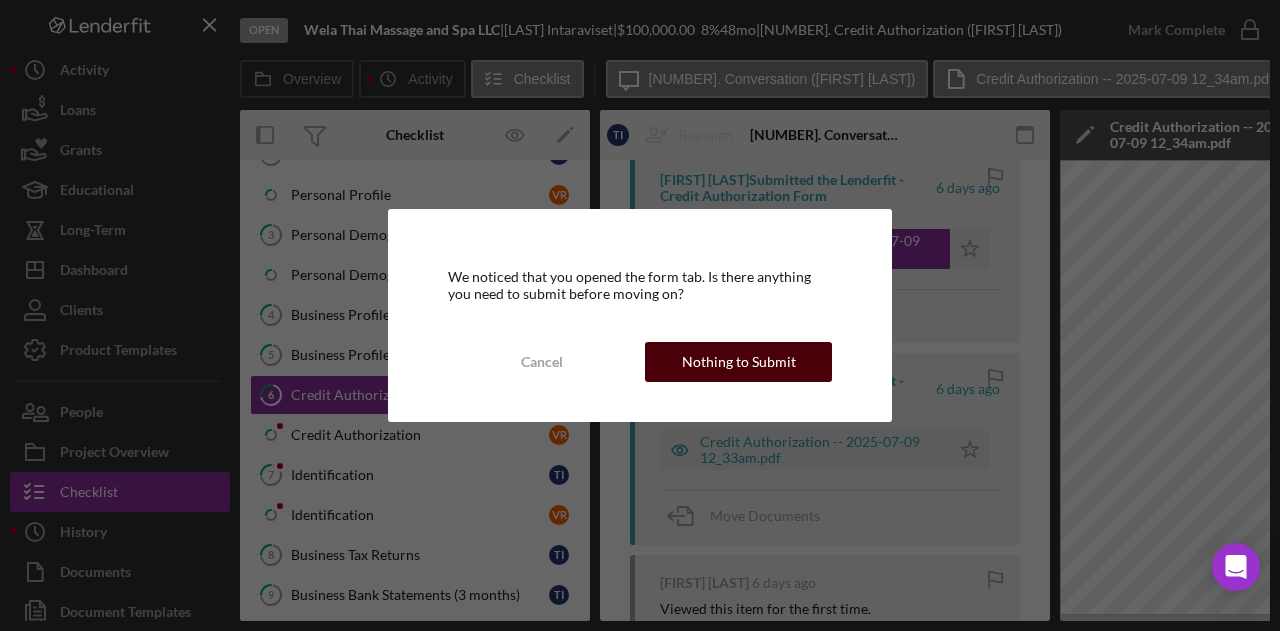 click on "Nothing to Submit" at bounding box center [739, 362] 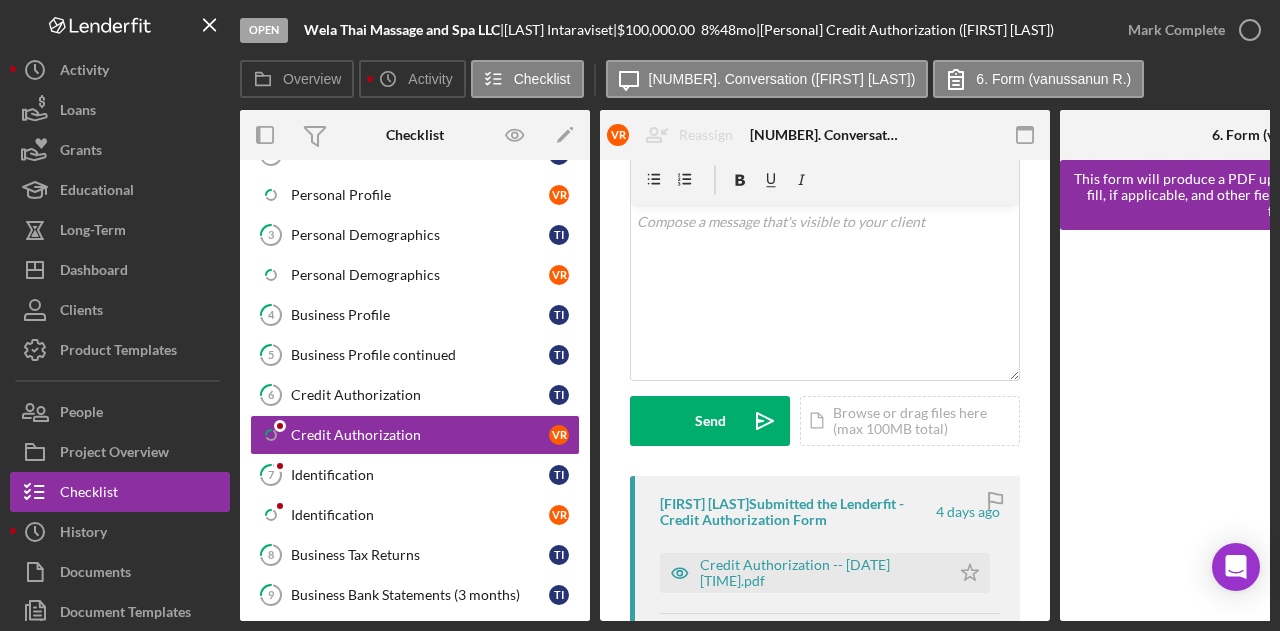 scroll, scrollTop: 200, scrollLeft: 0, axis: vertical 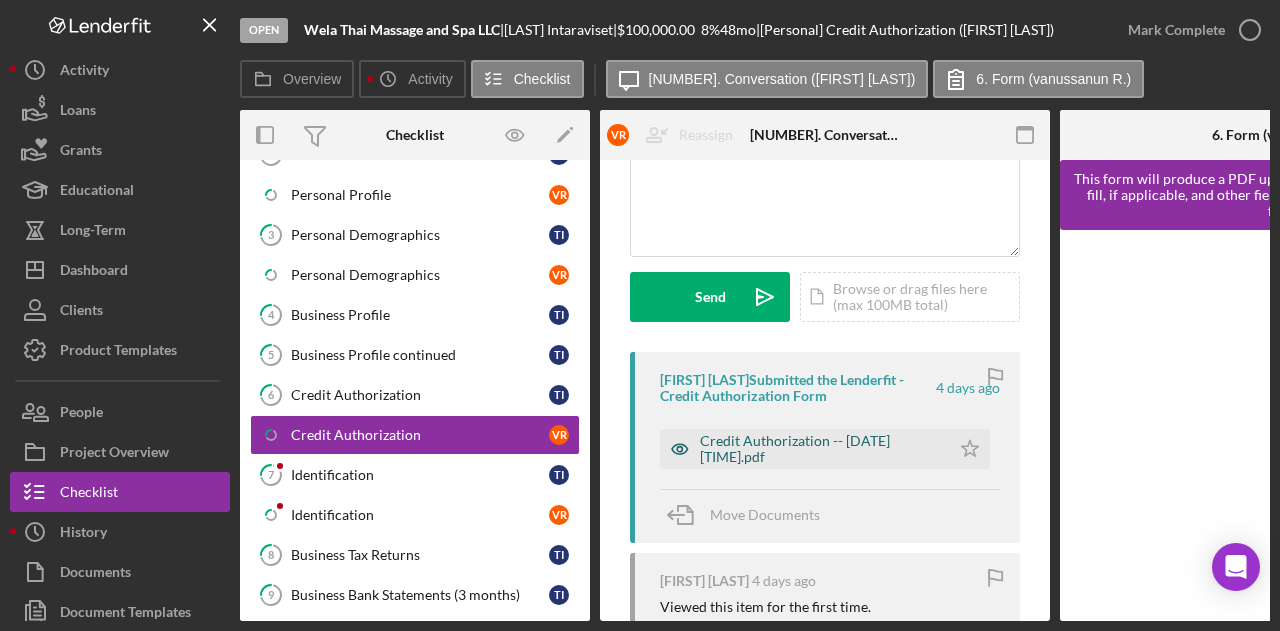 click on "Credit Authorization -- [DATE] [TIME].pdf" at bounding box center (820, 449) 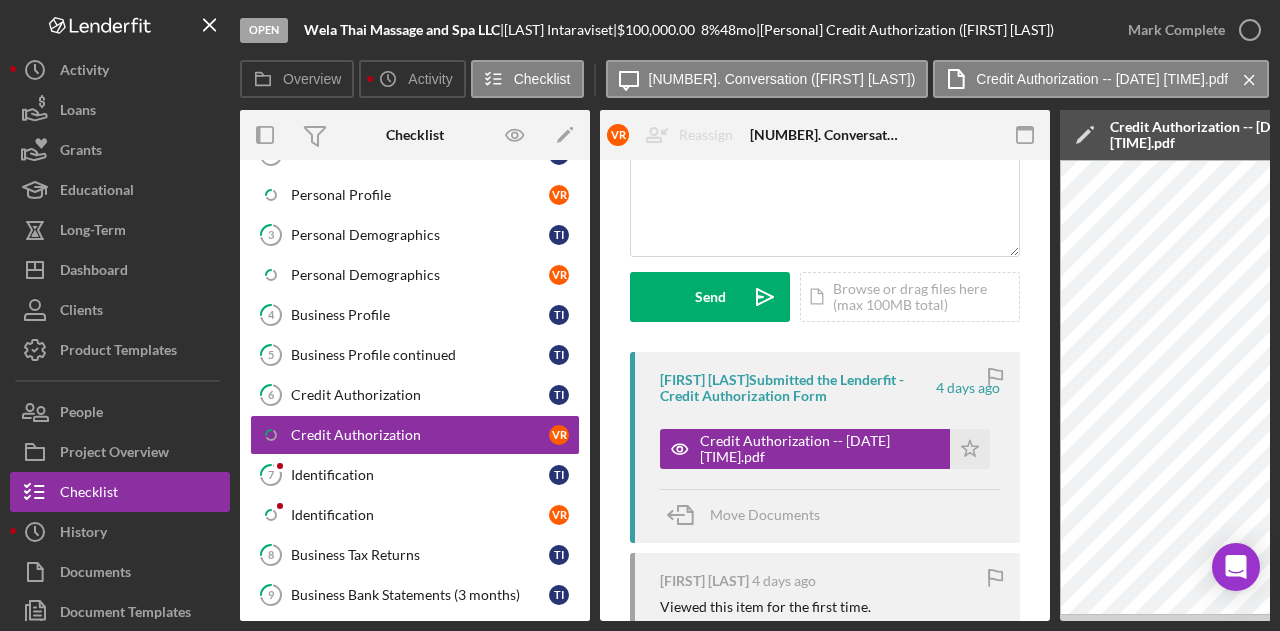 click on "Open Wela Thai Massage and Spa LLC   |   [FIRST] [LAST]   |   $100,000.00    8 %   48  mo   |   [Personal] Credit Authorization ([FIRST] [LAST]) Mark Complete Overview Icon/History Activity Checklist Icon/Message 6. Conversation ([FIRST] [LAST]) Credit Authorization  -- [DATE] [TIME].pdf Icon/Menu Close 6. Form ([FIRST] [LAST]) Overview Overview Edit Icon/Edit Status Ongoing Risk Rating Sentiment Rating 5 Product Empresarios Adelante Loan Program (English) 2.0 Created Date [DATE] Started Date [DATE] Closing Goal Amount $100,000.00 Rate 8.000% Term 48 months Contact Icon/User Photo WR [FIRST] [LAST] Account Executive Stage Open Weekly Status Update No Inactivity Alerts Yes Key Ratios Edit Icon/Edit DSCR Collateral Coverage DTI LTV Global DSCR Global Collateral Coverage Global DTI NOI Recommendation Edit Icon/Edit Payment Type Rate Term Amount Down Payment Closing Fee Include closing fee in amount financed? No Origination Fee Include origination fee in amount financed? No Edit New" at bounding box center [640, 315] 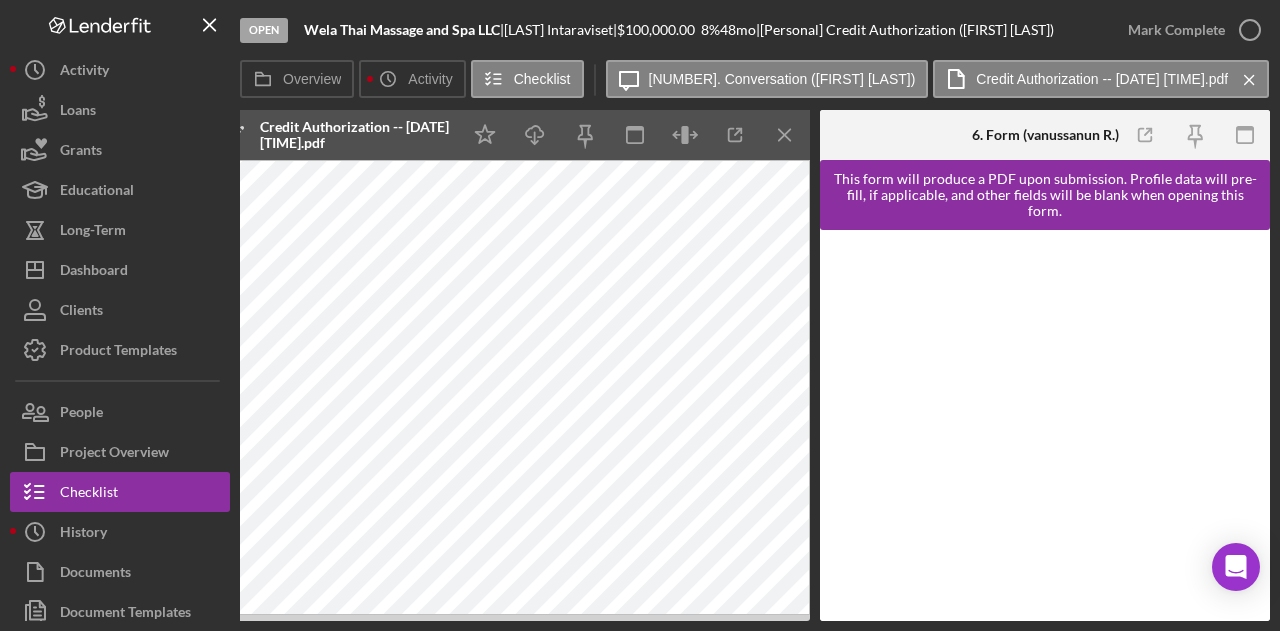 scroll, scrollTop: 0, scrollLeft: 0, axis: both 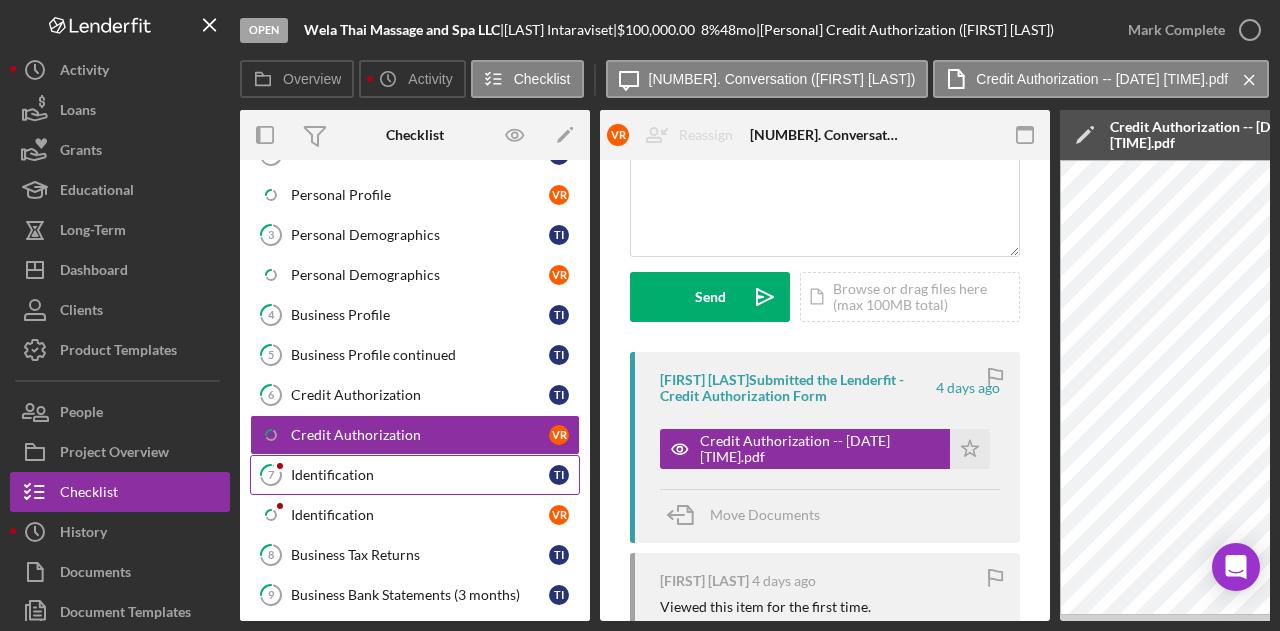 click on "Identification" at bounding box center [420, 475] 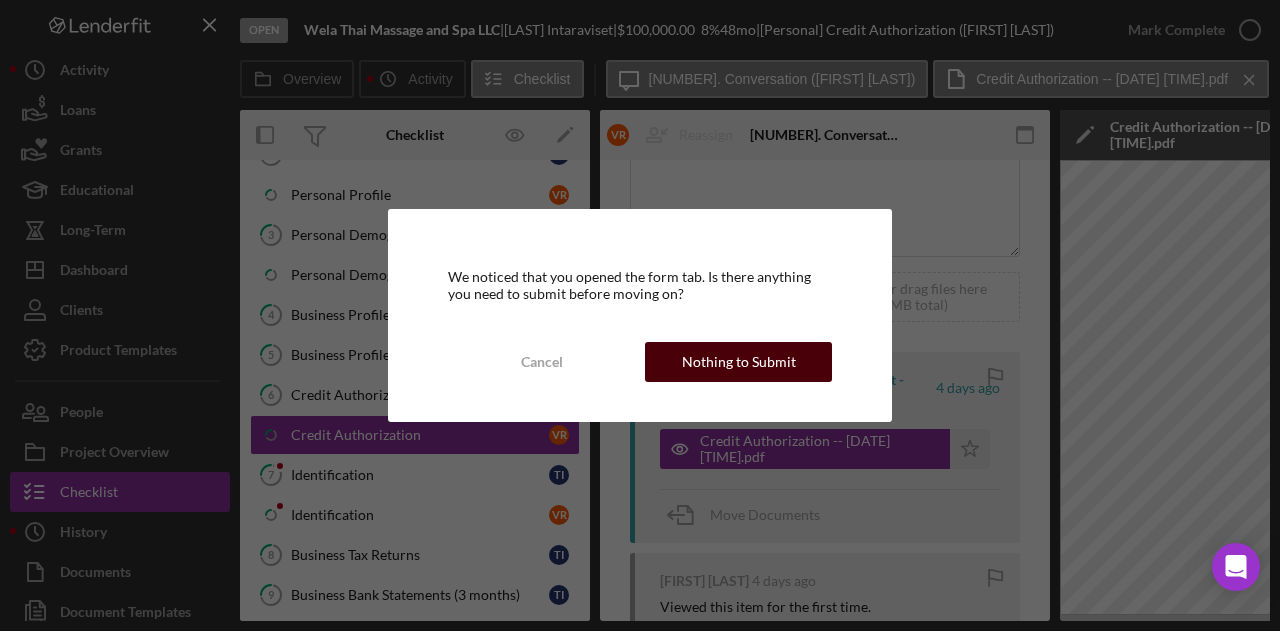 click on "Nothing to Submit" at bounding box center (739, 362) 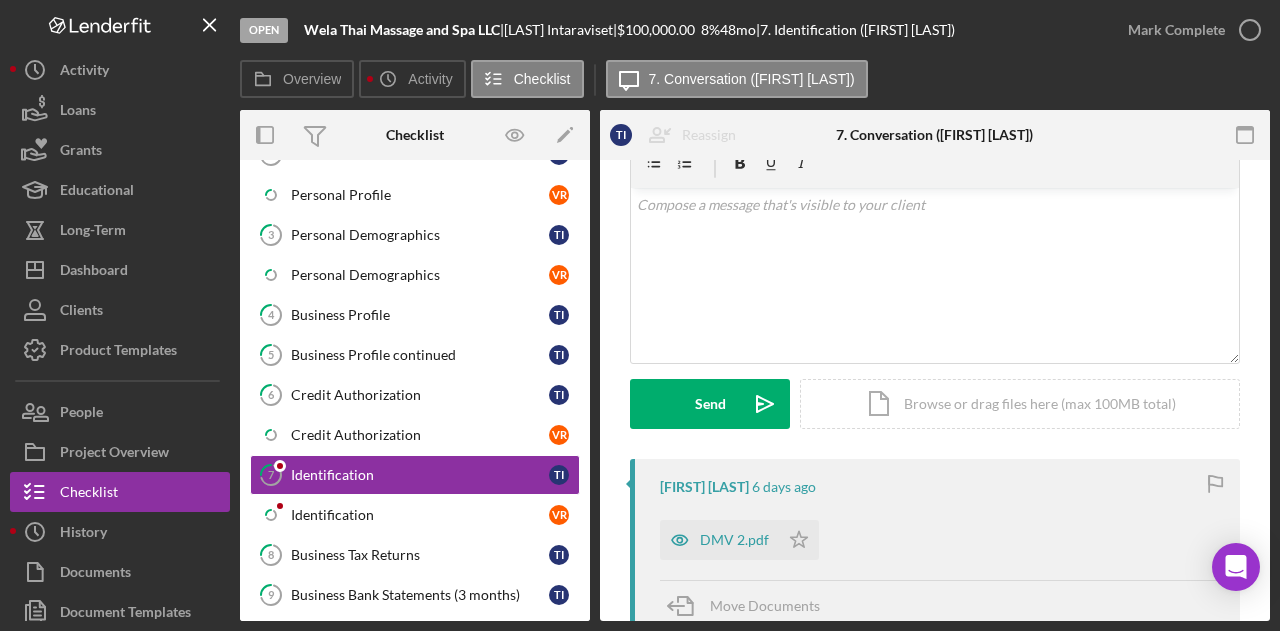scroll, scrollTop: 300, scrollLeft: 0, axis: vertical 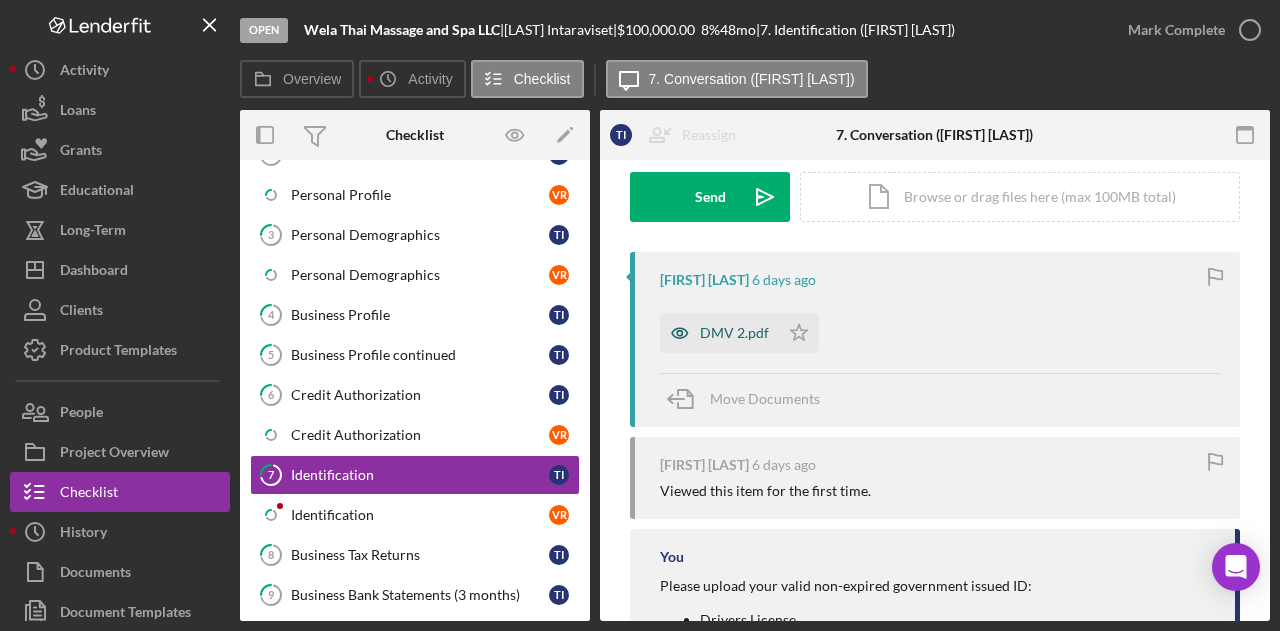 click on "DMV 2.pdf" at bounding box center (734, 333) 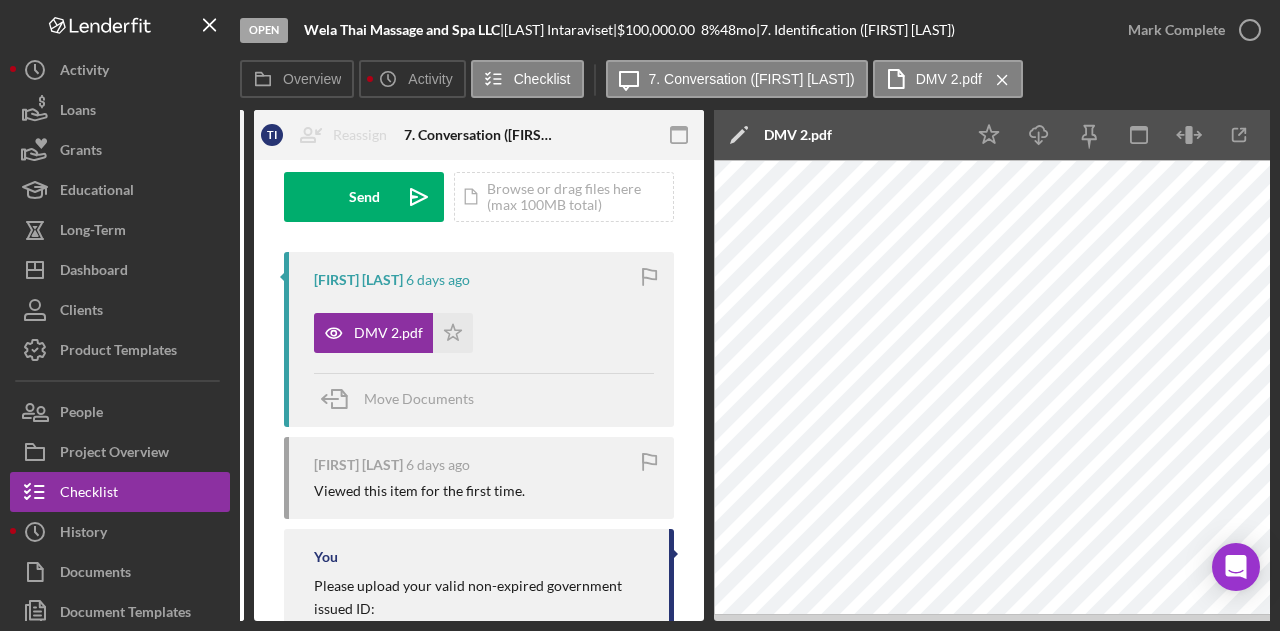 scroll, scrollTop: 0, scrollLeft: 354, axis: horizontal 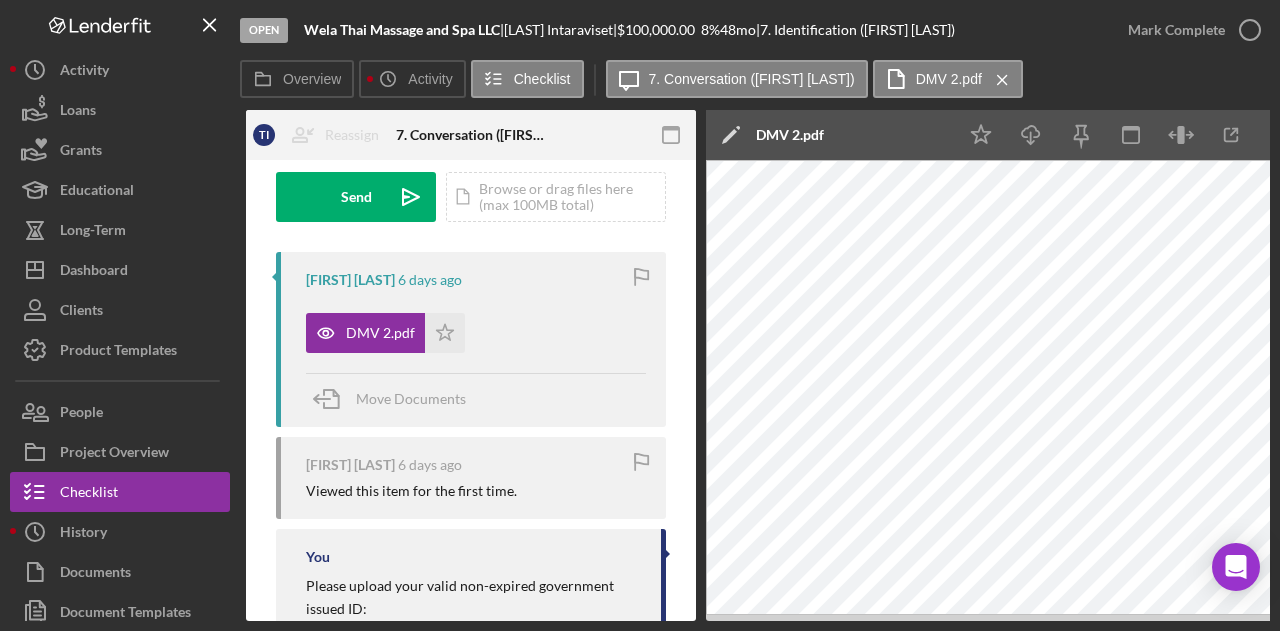 click on "Created Date [DATE] Started Date [DATE] Closing Goal Amount [CURRENCY] Rate [RATE]% Term [NUMBER] months Contact Icon/User Photo WR Willan Rivera Account Executive Stage Open Weekly Status Update No Inactivity Alerts Yes Key Ratios Edit Icon/Edit DSCR Collateral Coverage DTI LTV Global DSCR Global Collateral Coverage Global DTI NOI Recommendation Edit Icon/Edit Payment Type Rate Term Amount Down Payment Closing Fee Include closing fee in amount financed? No Origination Fee Include origination fee in amount financed? No Amount Financed Closing Date First Payment Date Maturity Date Resolution Edit Icon/Edit Resolved On New Activity [DATE] at [TIME] [FIRST] [LAST] updated the Personal Expenses form assigned to [FIRST] [LAST] Icon/Navigate Icon/Upload [DATE] at [TIME] [FIRST] [LAST] uploaded 1 file to Identification assigned to [FIRST] [LAST] passport Icon/Upload" at bounding box center (755, 365) 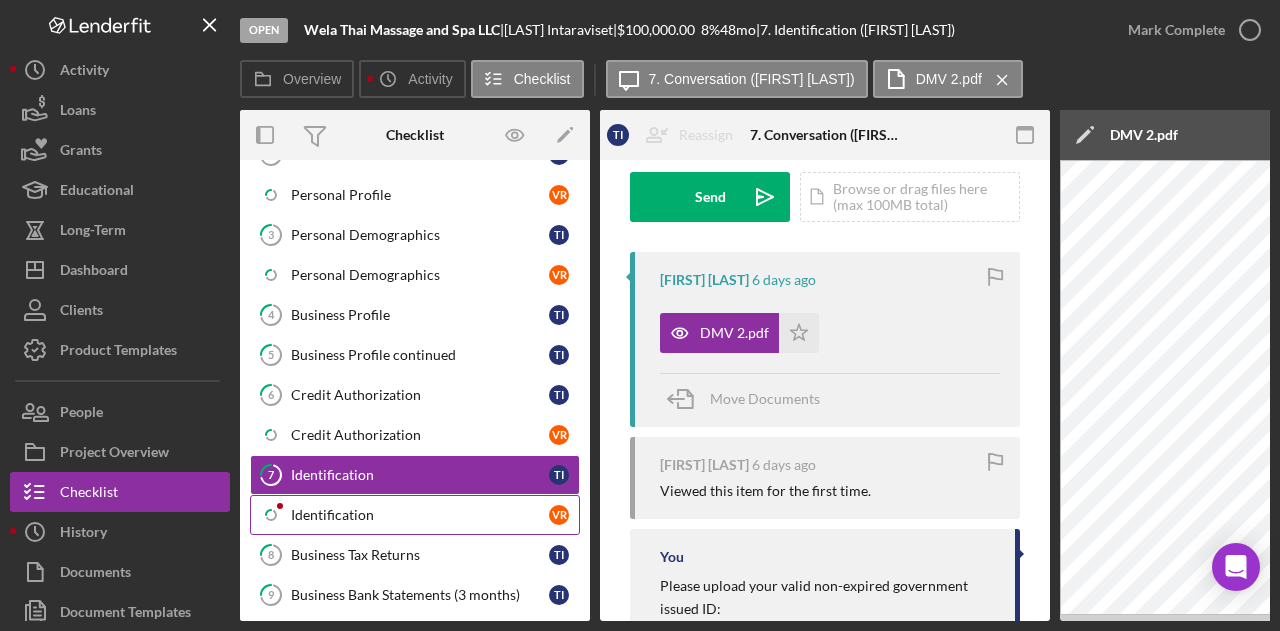 click on "Identification" at bounding box center [420, 515] 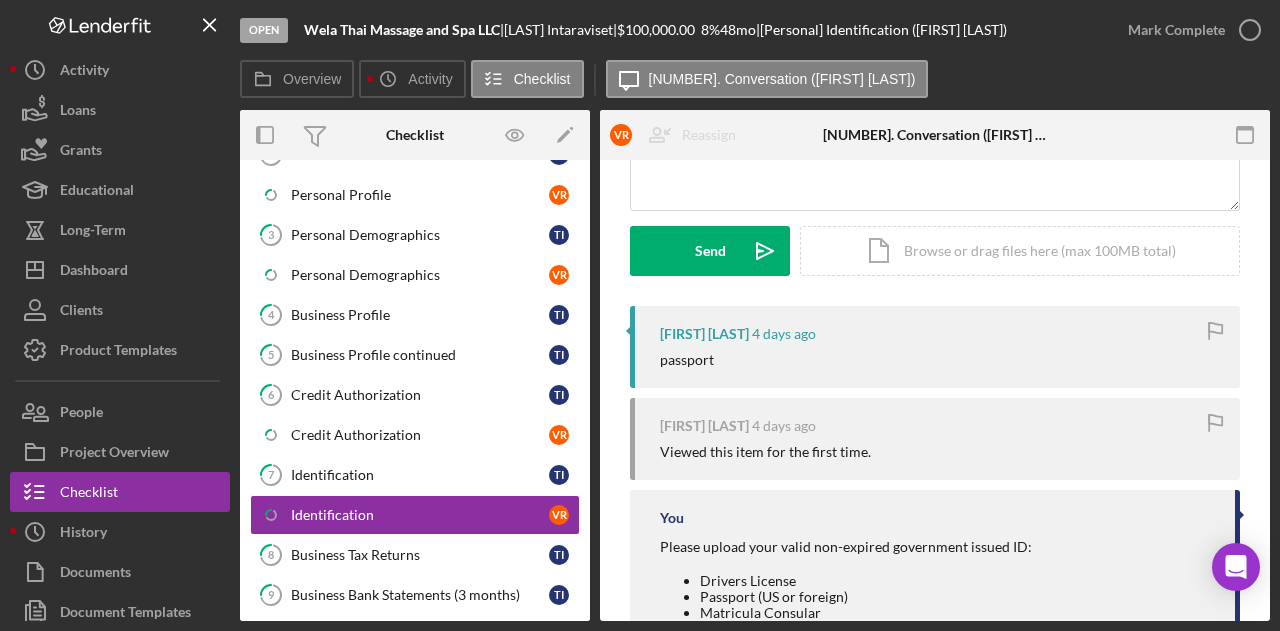 scroll, scrollTop: 135, scrollLeft: 0, axis: vertical 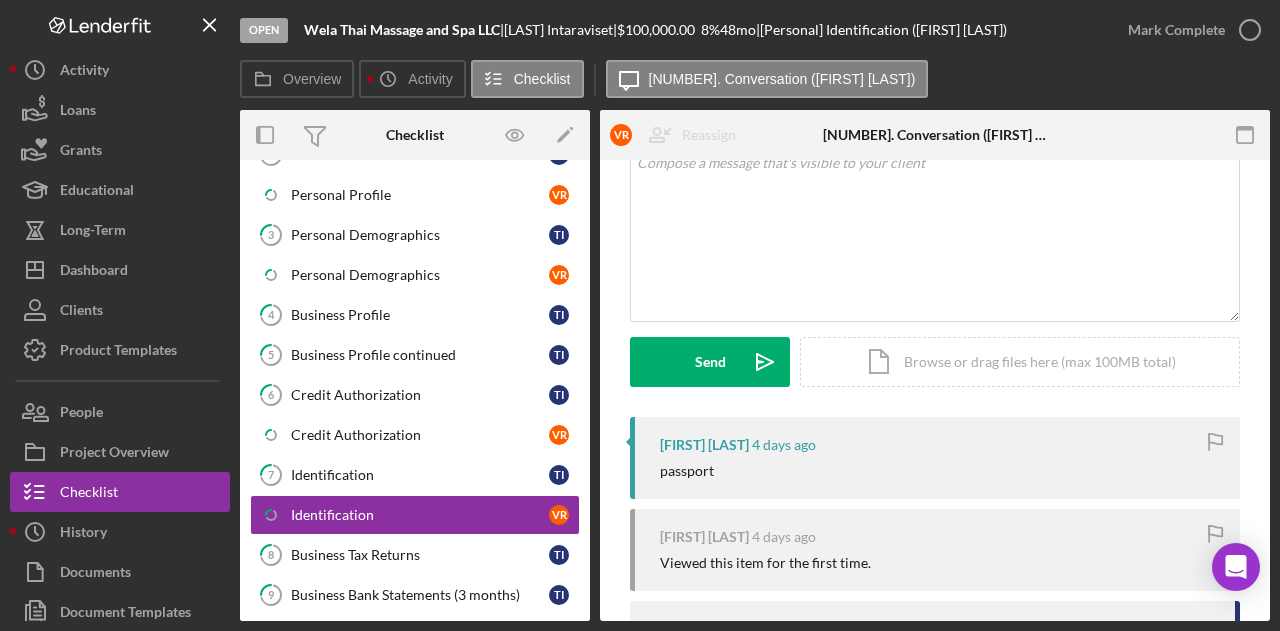 click on "[FIRST] [LAST]   [TIME_AGO]" at bounding box center [940, 445] 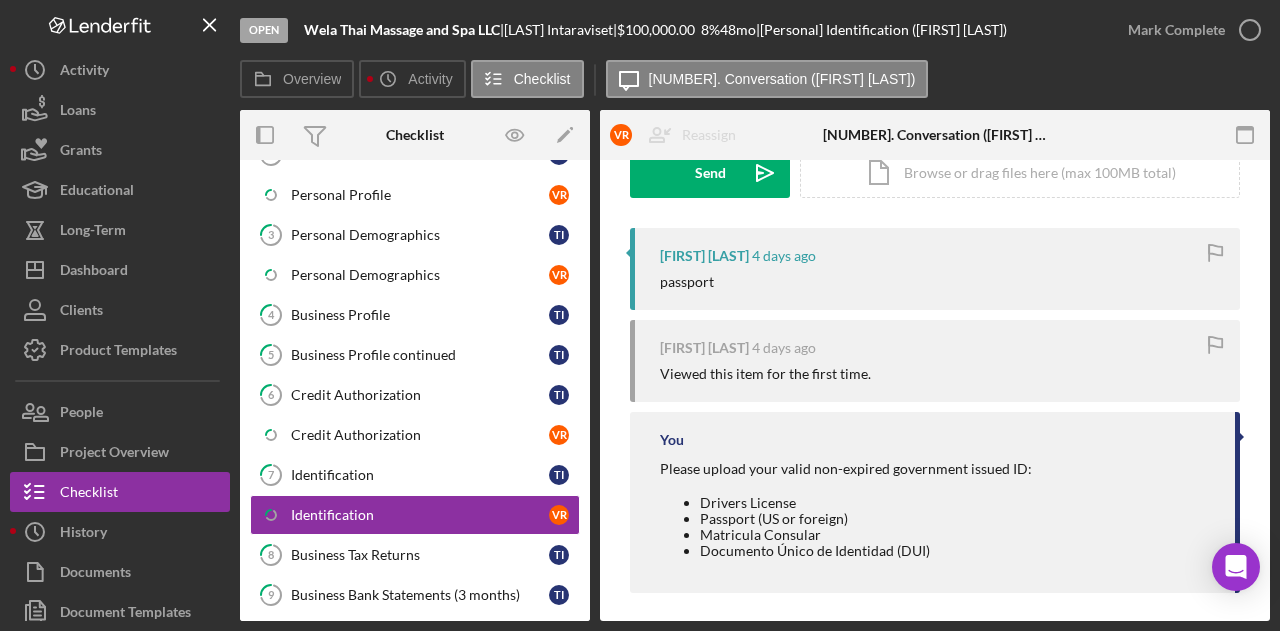 scroll, scrollTop: 335, scrollLeft: 0, axis: vertical 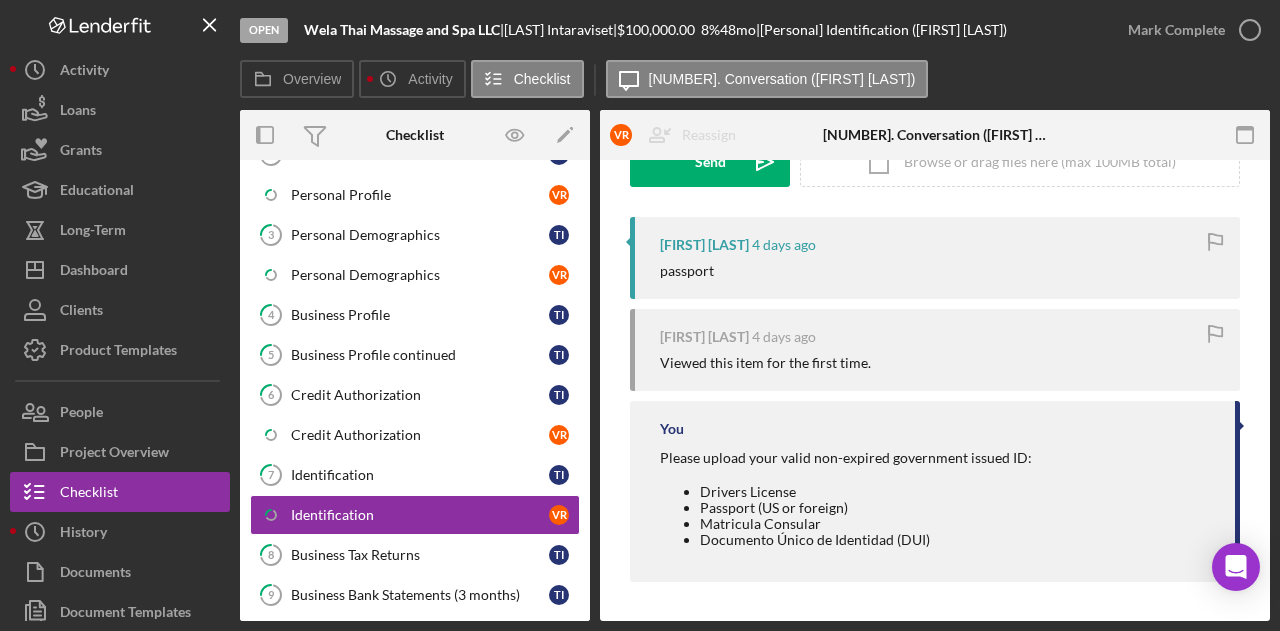 click on "Comment [FIRST] [LAST] 4 days ago passport [FIRST] [LAST] 4 days ago Viewed this item for the first time. You
Please upload your valid non-expired government issued ID:
Drivers License
Passport (US or foreign)
Matricula Consular
Documento Único de Identidad (DUI)" at bounding box center (935, 223) 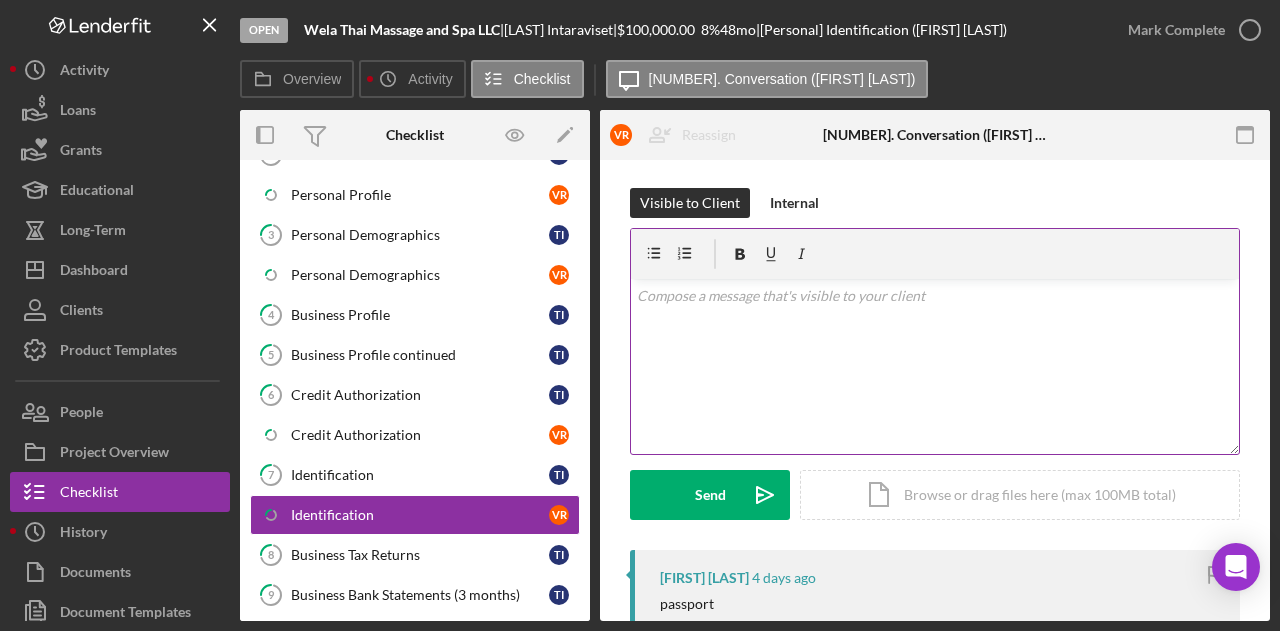 scroll, scrollTop: 0, scrollLeft: 0, axis: both 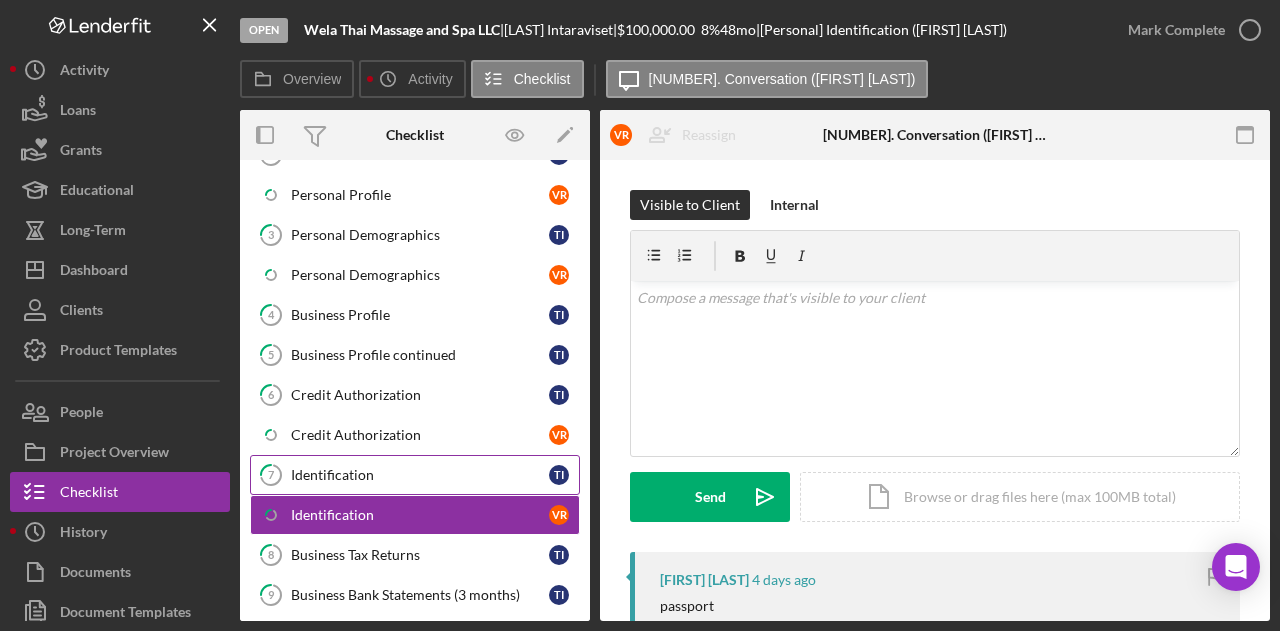 click on "7 Identification T I" at bounding box center (415, 475) 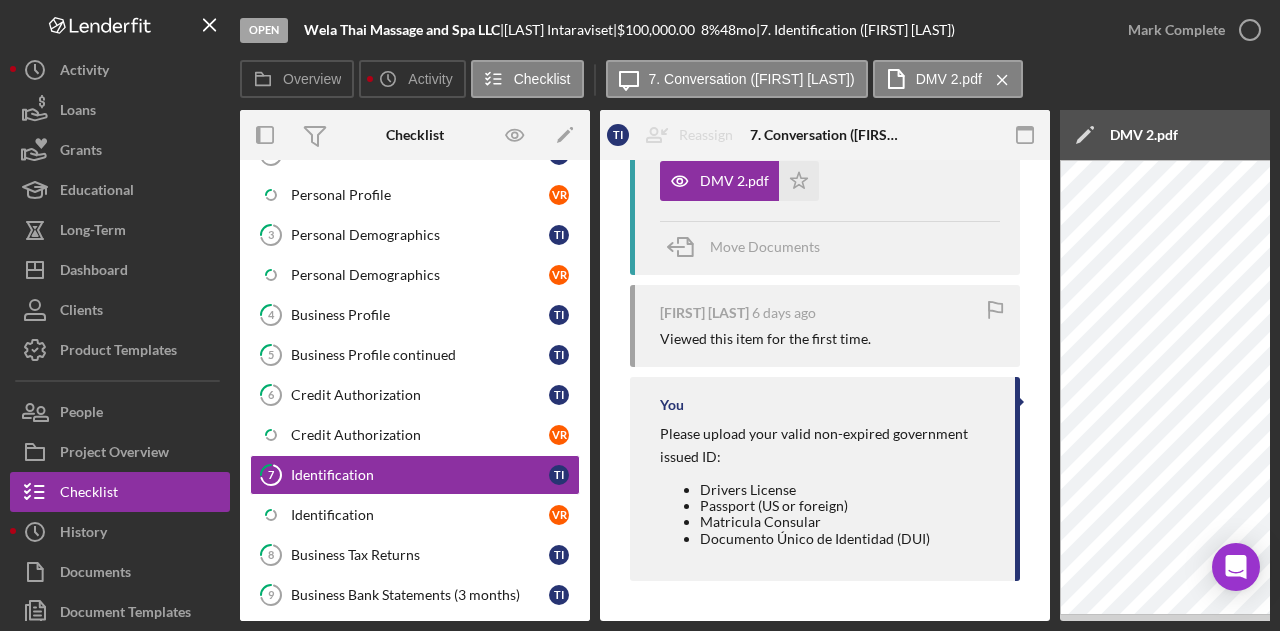 scroll, scrollTop: 156, scrollLeft: 0, axis: vertical 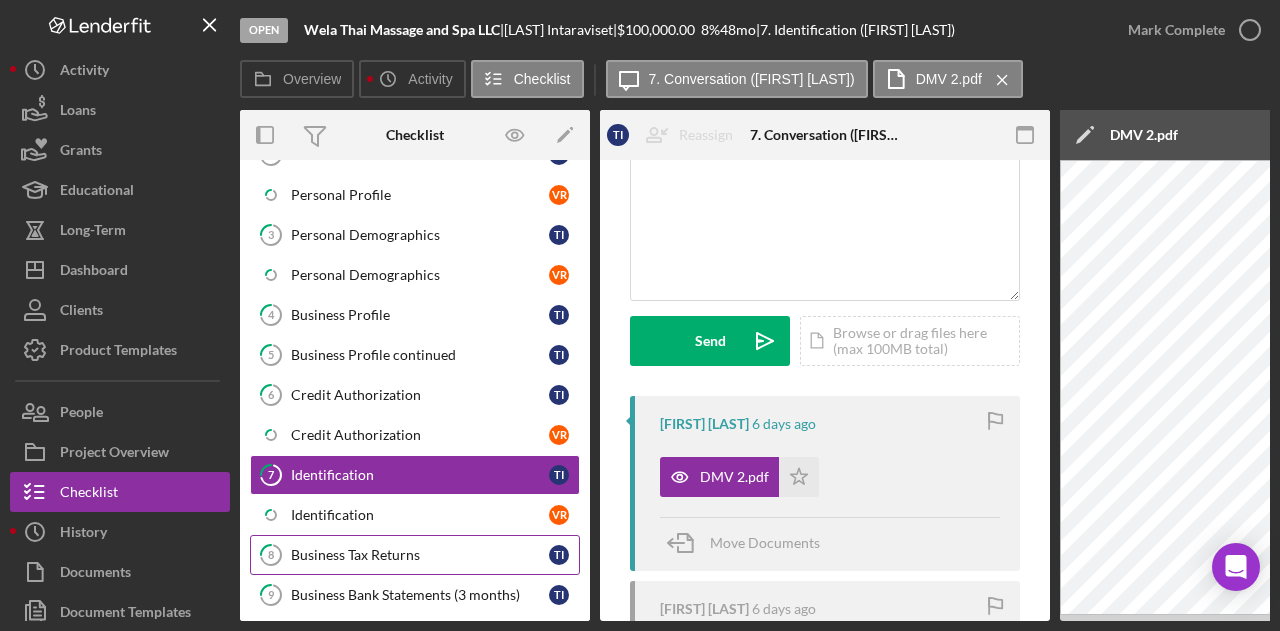 click on "8 Business Tax Returns  T I" at bounding box center [415, 555] 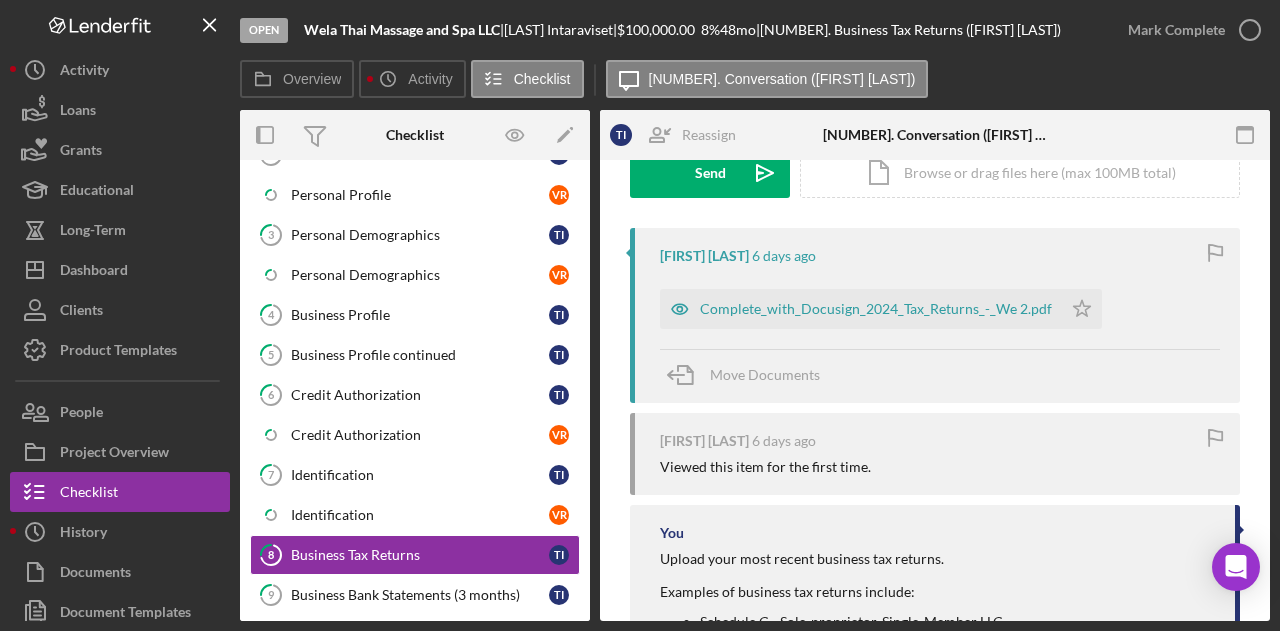 scroll, scrollTop: 400, scrollLeft: 0, axis: vertical 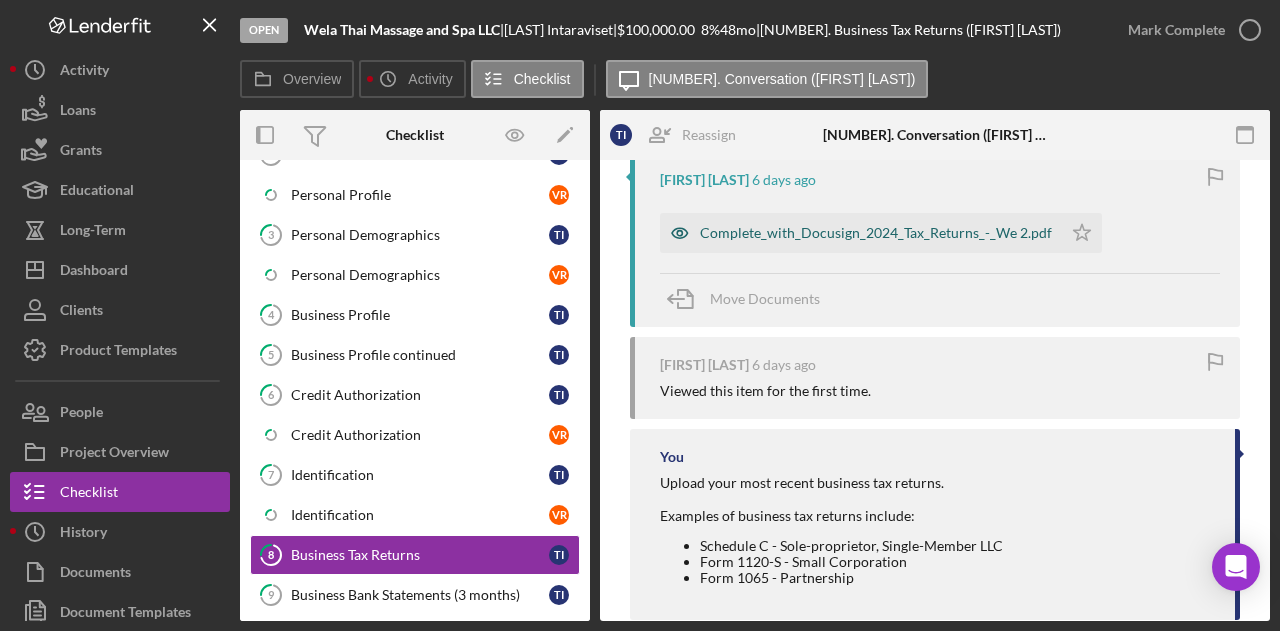 click on "Complete_with_Docusign_2024_Tax_Returns_-_We 2.pdf" at bounding box center (876, 233) 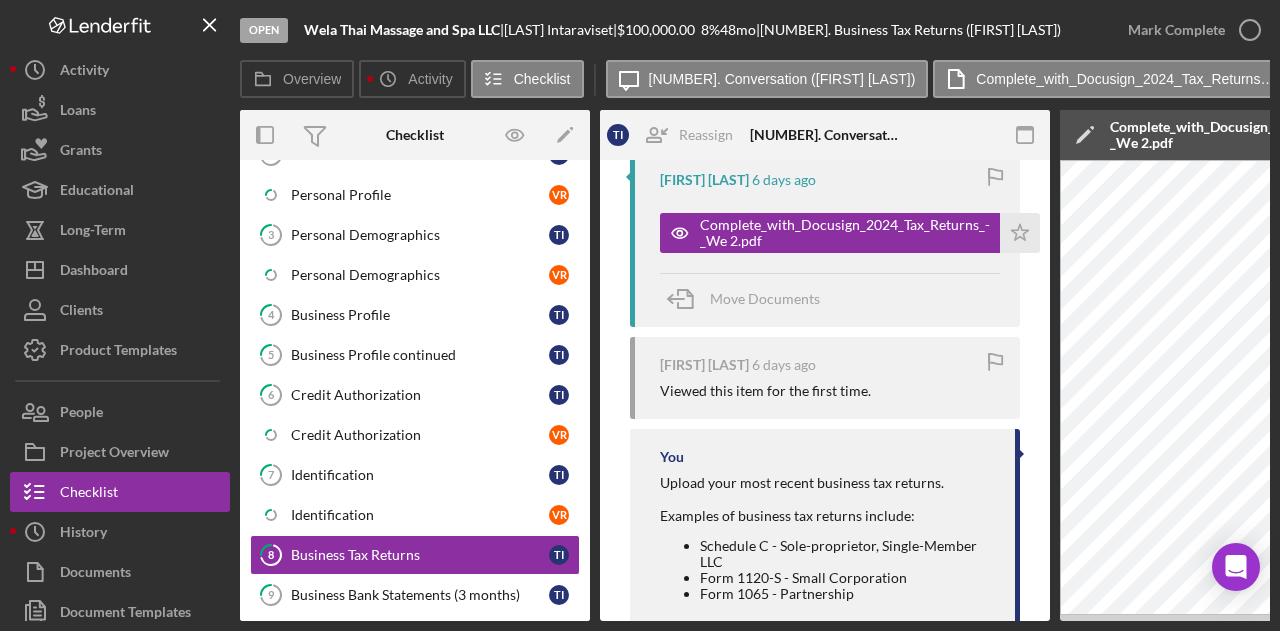 scroll, scrollTop: 0, scrollLeft: 390, axis: horizontal 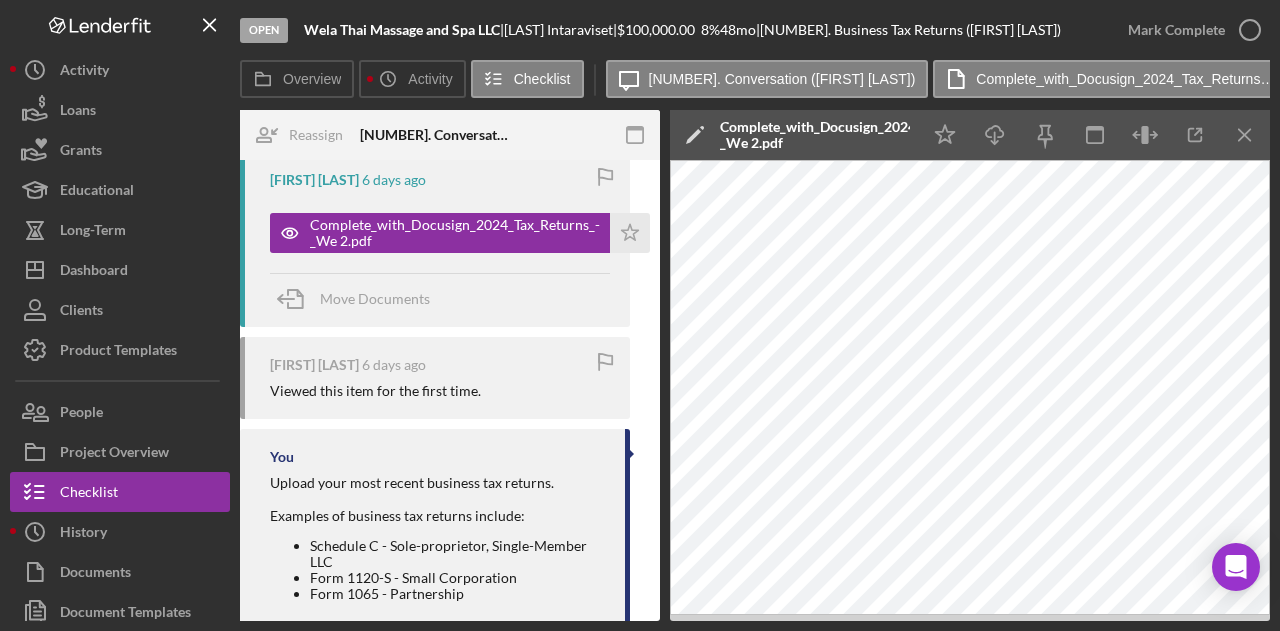 click on "Overview Overview Edit Icon/Edit Status Ongoing Risk Rating Sentiment Rating 5 Product Empresarios Adelante Loan Program (English) 2.0 Created Date [DATE] Started Date [DATE] Closing Goal Amount $100,000.00 Rate 8.000% Term 48 months Contact Icon/User Photo WR [FIRST] [LAST] Account Executive Stage Open Weekly Status Update No Inactivity Alerts Yes Key Ratios Edit Icon/Edit DSCR Collateral Coverage DTI LTV Global DSCR Global Collateral Coverage Global DTI NOI Recommendation Edit Icon/Edit Payment Type Rate Term Amount Down Payment Closing Fee Include closing fee in amount financed? No Origination Fee Include origination fee in amount financed? No Amount Financed Closing Date First Payment Date Maturity Date Resolution Edit Icon/Edit Resolved On Resolution New Activity [DATE] at [TIME] [FIRST] [LAST] updated the Personal Expenses form assigned to [FIRST] [LAST]. Icon/Navigate Icon/Message [DATE] at [TIME] [FIRST] [LAST] sent [FIRST] [LAST] a message in Voided Check Icon/Navigate [DATE] at [TIME] [FIRST] [LAST]" at bounding box center (755, 365) 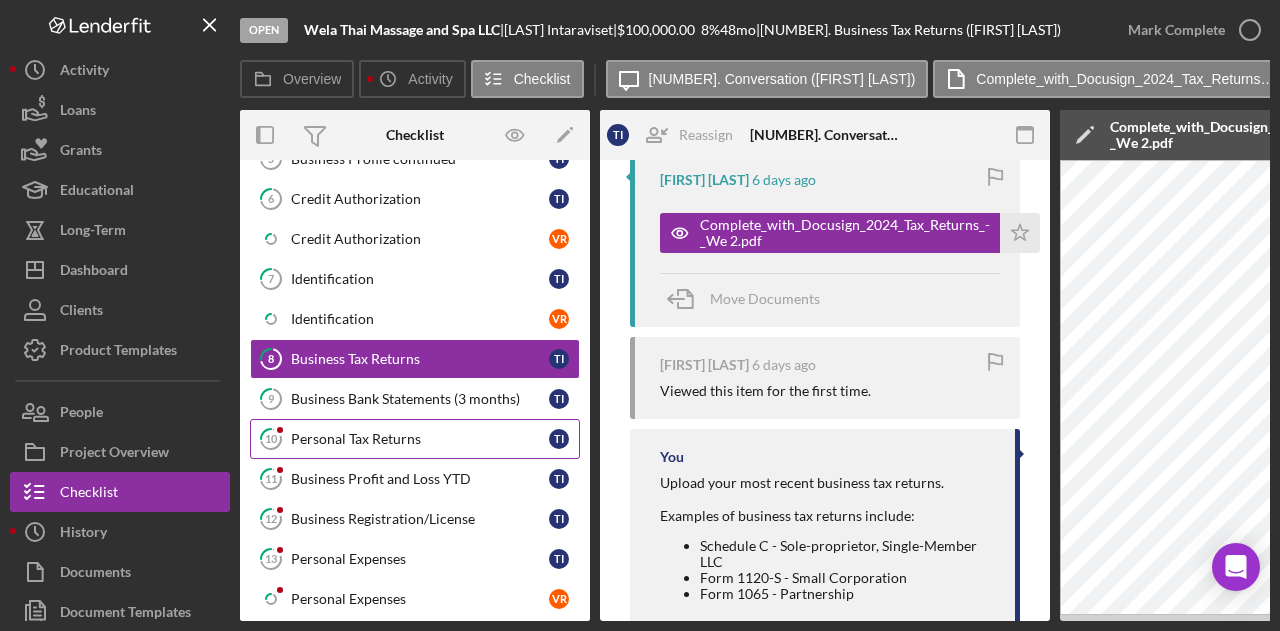 scroll, scrollTop: 400, scrollLeft: 0, axis: vertical 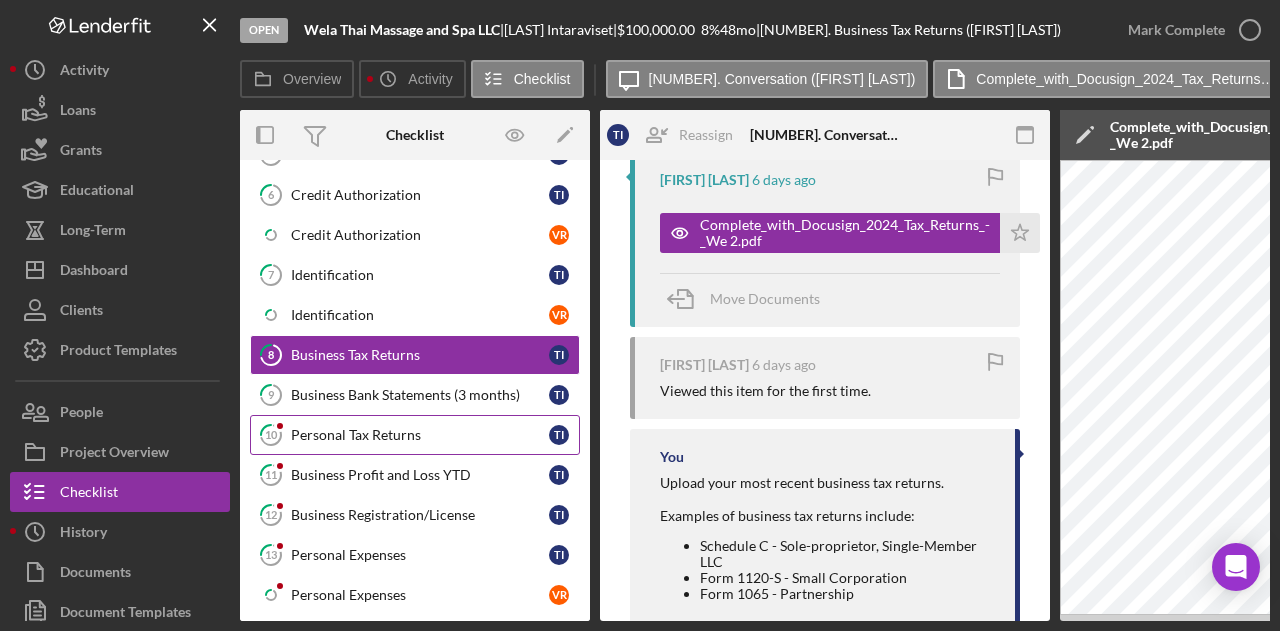 click on "Personal Tax Returns" at bounding box center (420, 435) 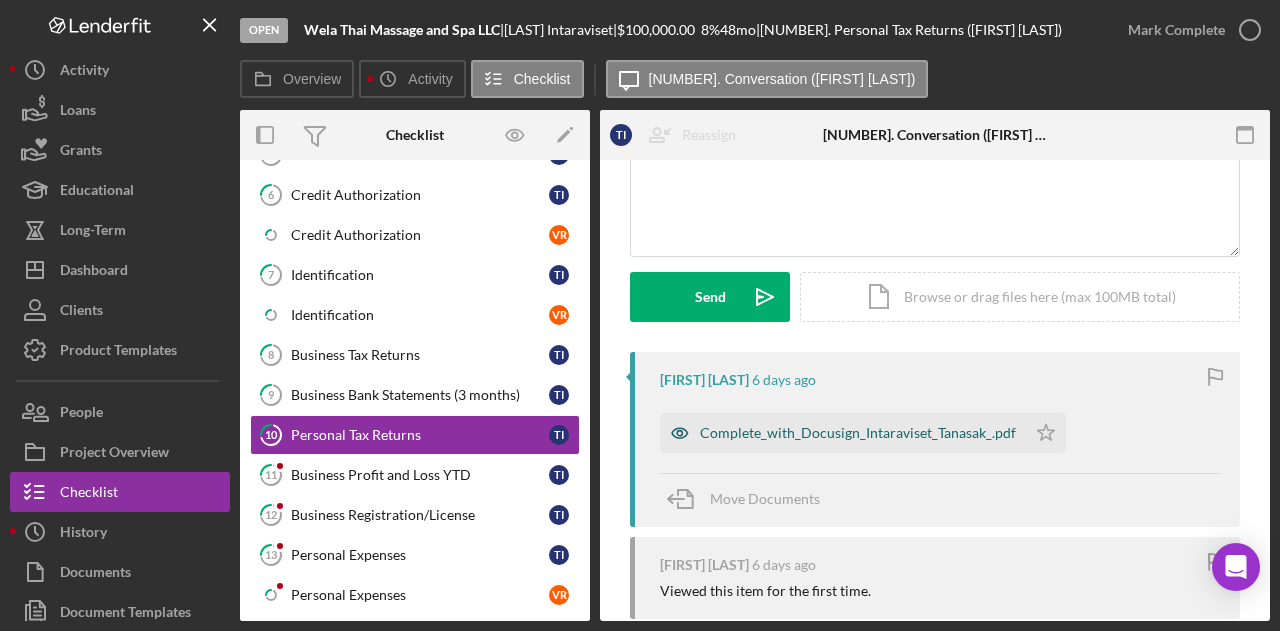 click on "Complete_with_Docusign_Intaraviset_Tanasak_.pdf" at bounding box center (858, 433) 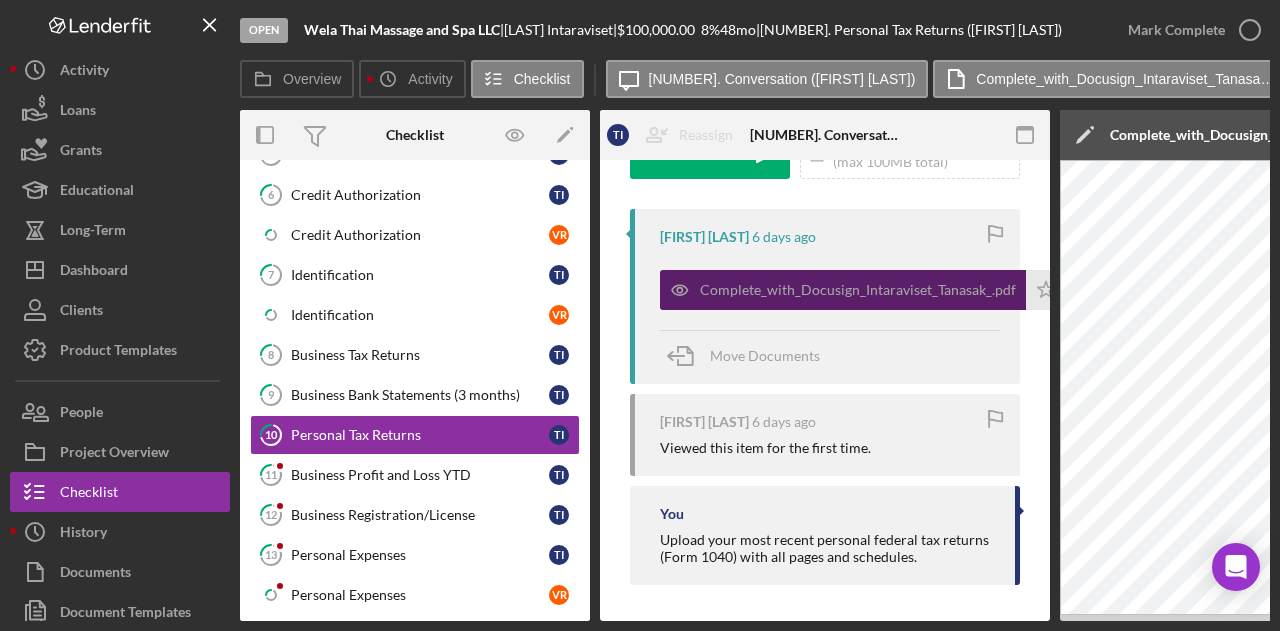scroll, scrollTop: 350, scrollLeft: 0, axis: vertical 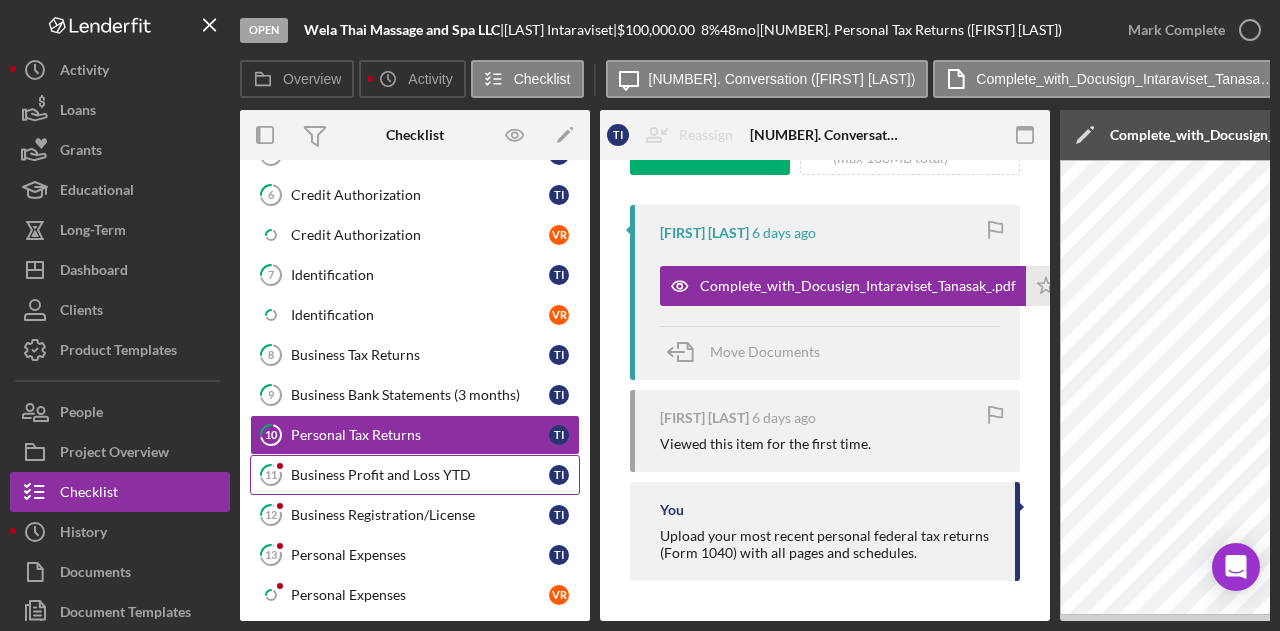 click on "Business Profit and Loss YTD" at bounding box center [420, 475] 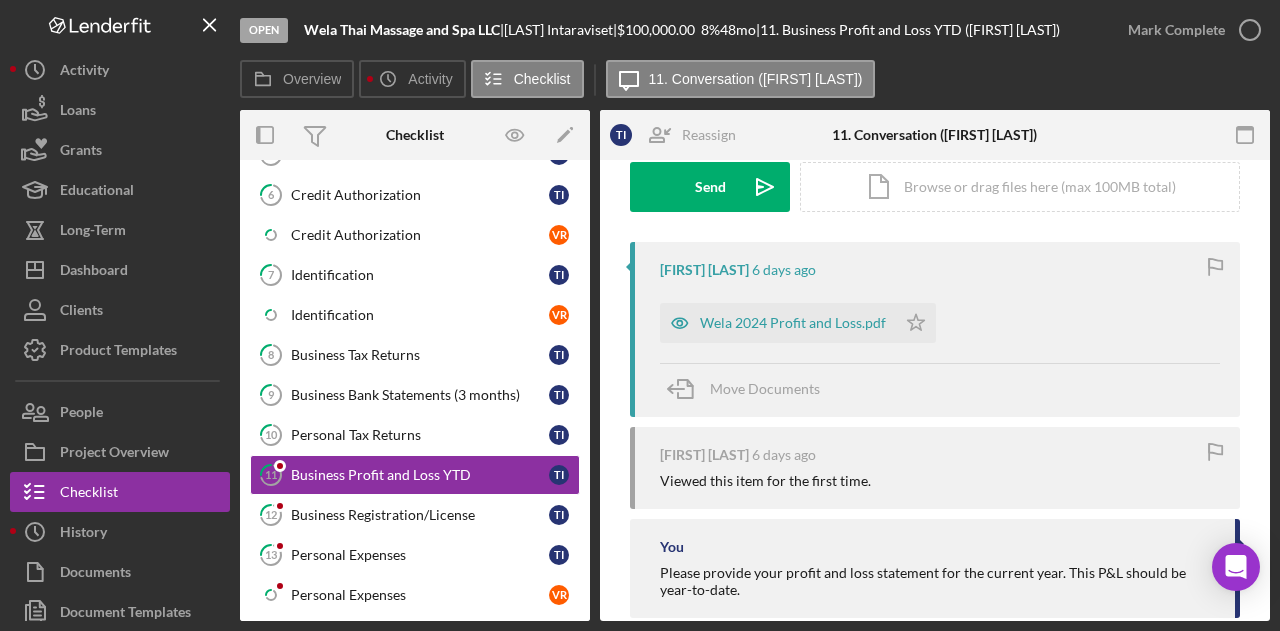 scroll, scrollTop: 344, scrollLeft: 0, axis: vertical 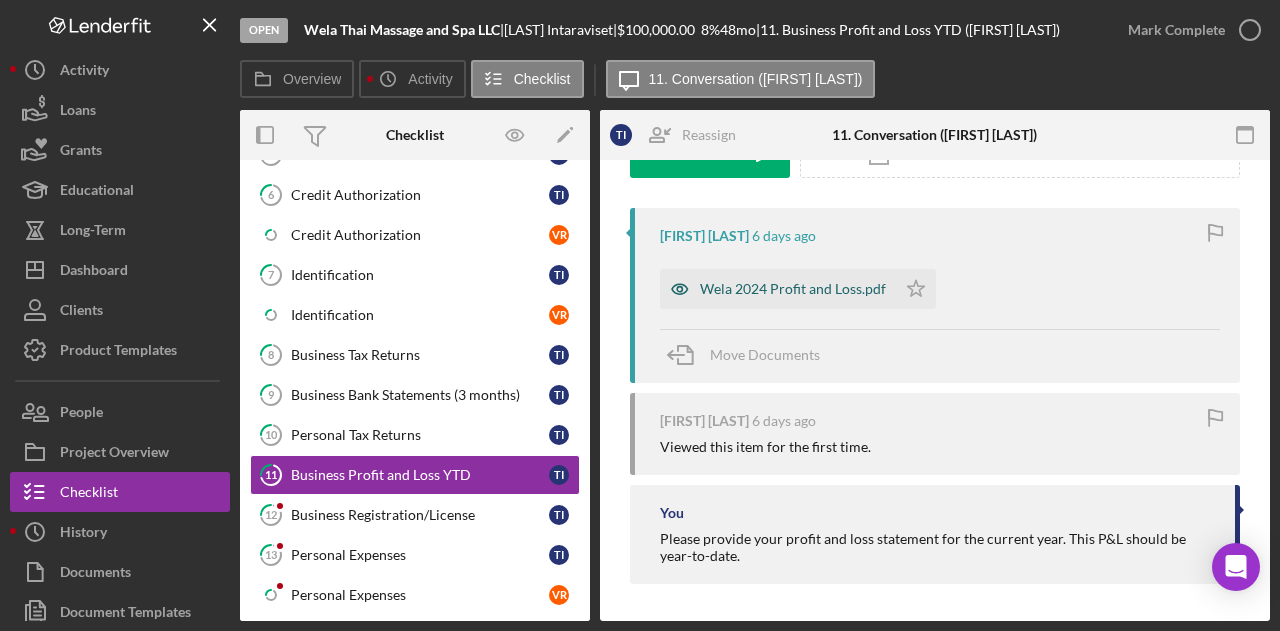 click on "Wela 2024 Profit and Loss.pdf" at bounding box center (778, 289) 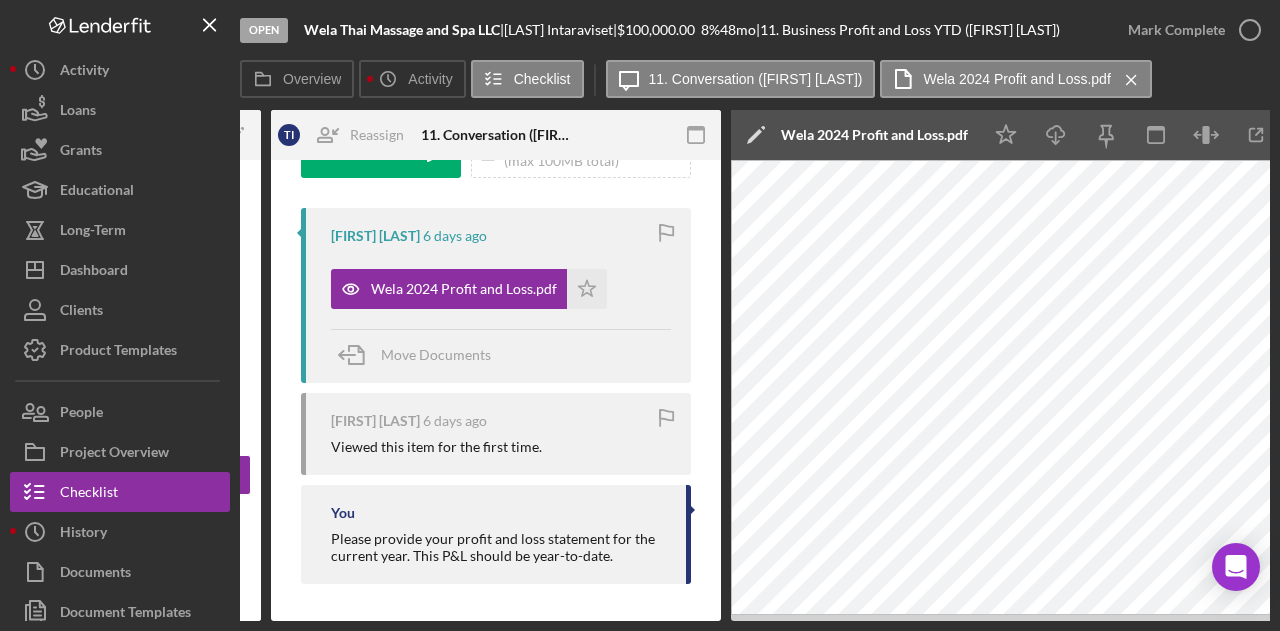 scroll, scrollTop: 0, scrollLeft: 0, axis: both 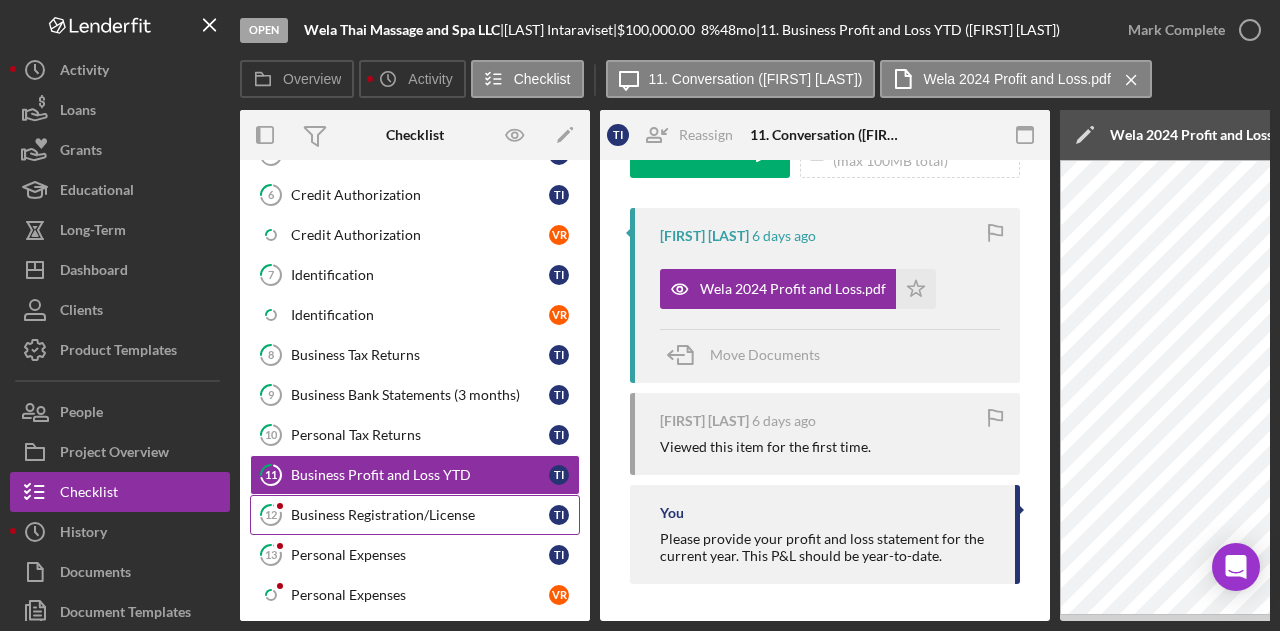 click on "Business Registration/License" at bounding box center (420, 515) 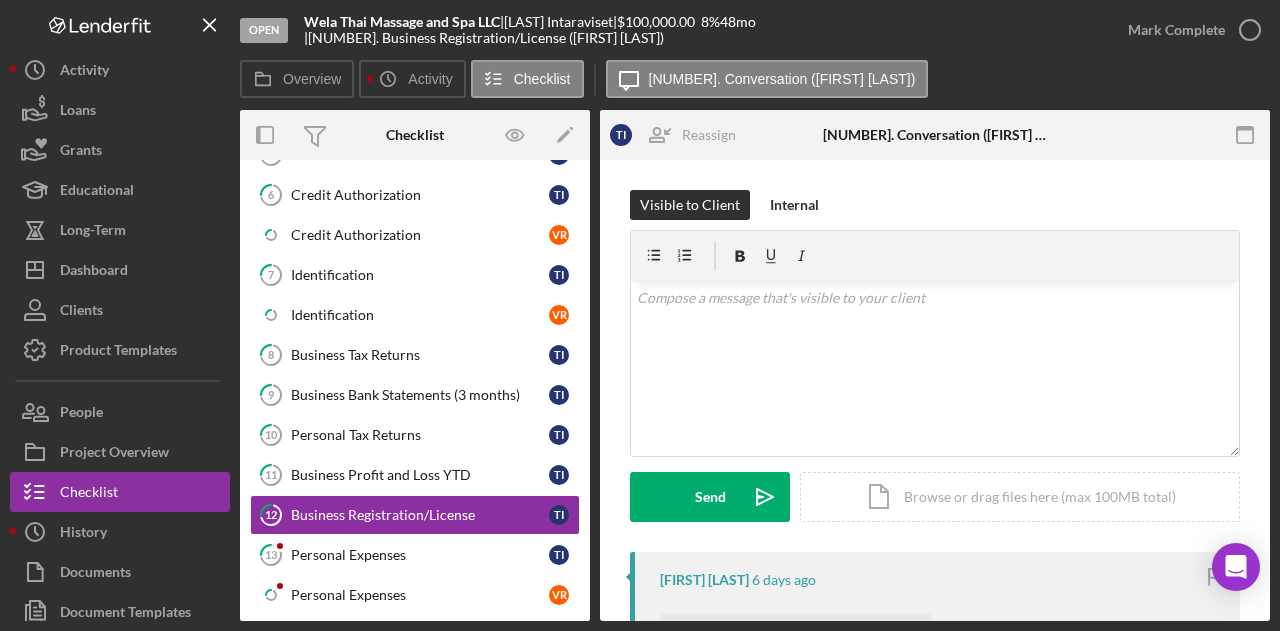 drag, startPoint x: 684, startPoint y: 623, endPoint x: 764, endPoint y: 593, distance: 85.44004 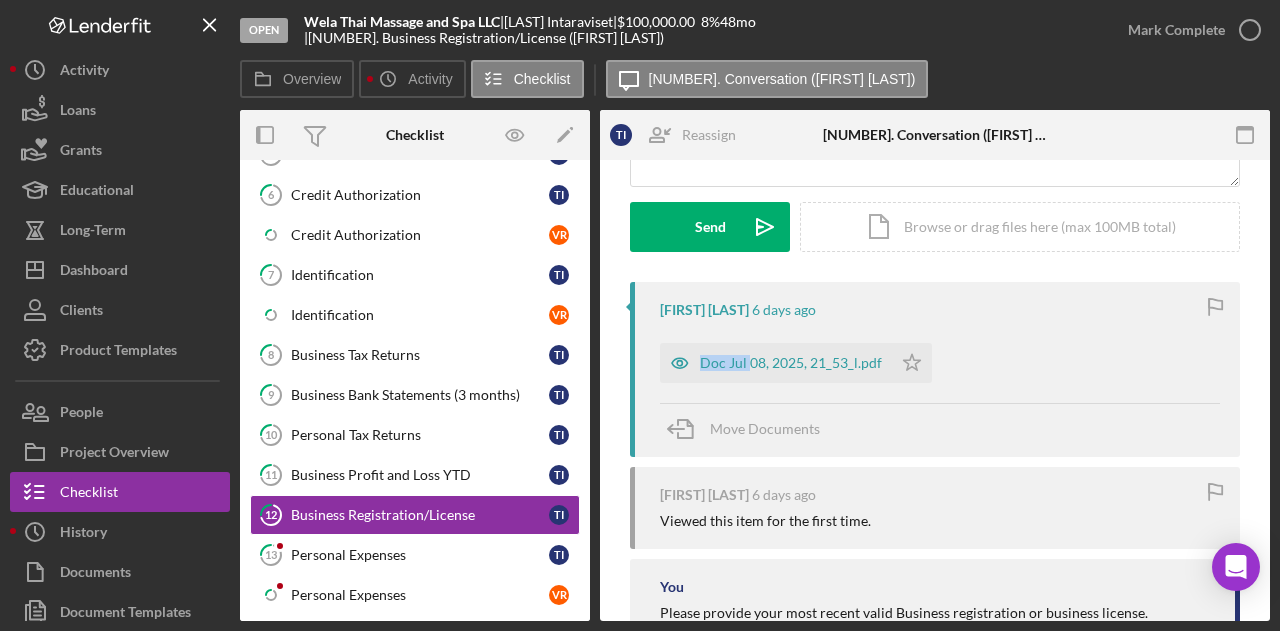scroll, scrollTop: 269, scrollLeft: 0, axis: vertical 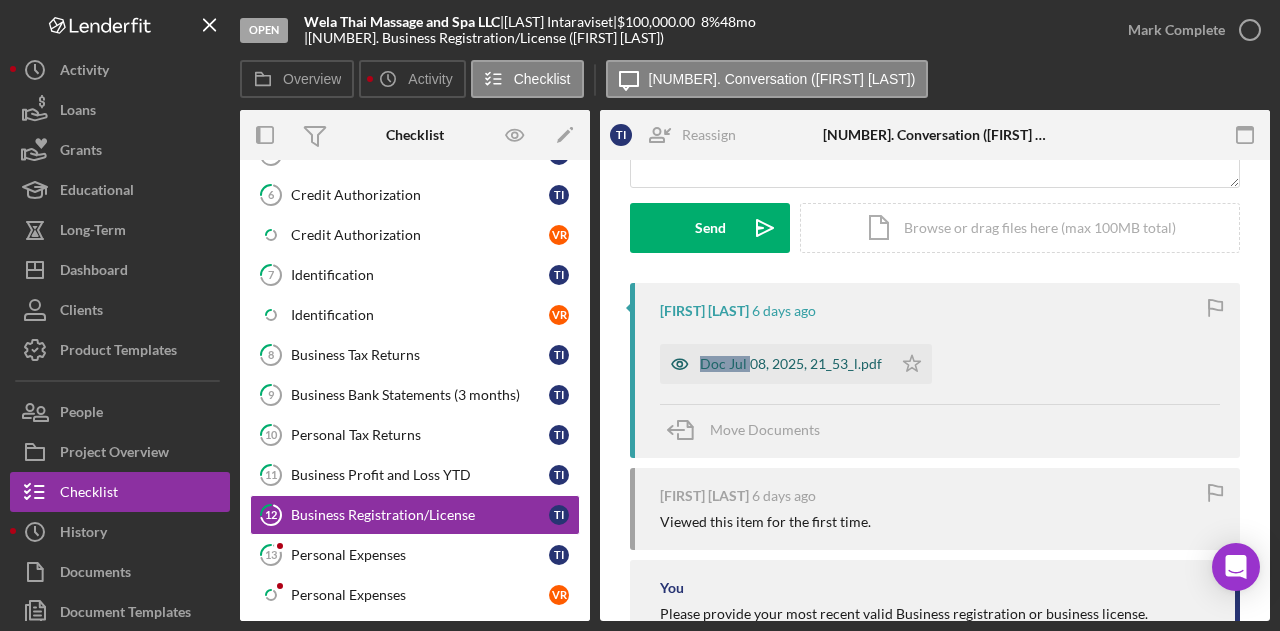 click on "Doc Jul 08, 2025, 21_53_l.pdf" at bounding box center (776, 364) 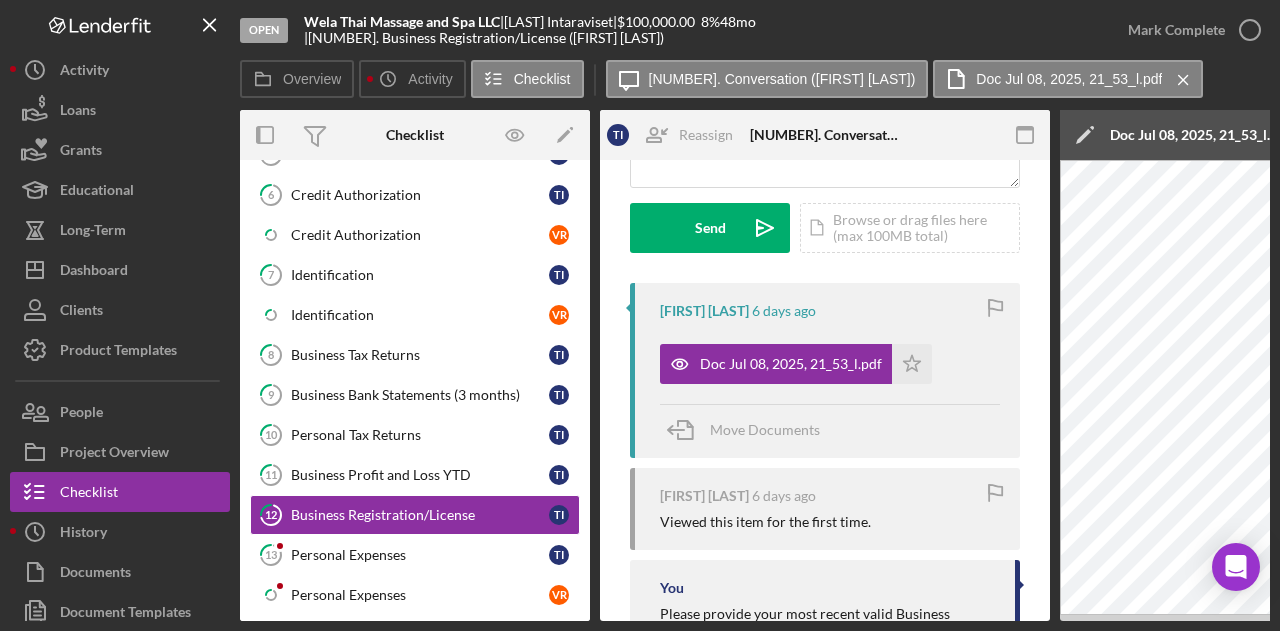 click on "Open Wela Thai Massage and Spa LLC   |   [FIRST] [LAST]   |   $100,000.00    8 %   48  mo   |   12. Business Registration/License ([FIRST] [LAST]) Mark Complete Overview Icon/History Activity Checklist Icon/Message 12. Conversation ([FIRST] [LAST]) Doc [DATE], [TIME].pdf Icon/Menu Close Overview Overview Edit Icon/Edit Status Ongoing Risk Rating Sentiment Rating 5 Product Empresarios Adelante Loan Program (English) 2.0 Created Date [DATE] Started Date [DATE] Closing Goal Amount $100,000.00 Rate 8.000% Term 48 months Contact Icon/User Photo WR [FIRST] [LAST] Account Executive Stage Open Weekly Status Update No Inactivity Alerts Yes Key Ratios Edit Icon/Edit DSCR Collateral Coverage DTI LTV Global DSCR Global Collateral Coverage Global DTI NOI Recommendation Edit Icon/Edit Payment Type Rate Term Amount Down Payment Closing Fee Include closing fee in amount financed? No Origination Fee Include origination fee in amount financed? No Amount Financed Closing Date First Payment Date Edit T" at bounding box center (640, 315) 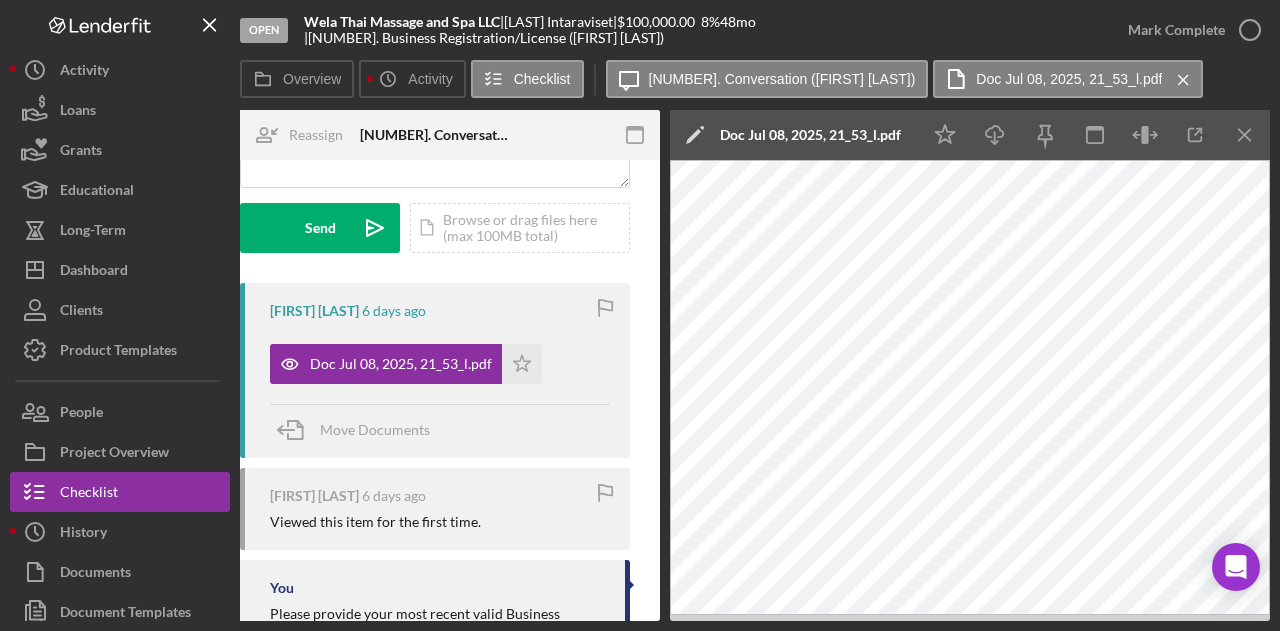 scroll, scrollTop: 0, scrollLeft: 0, axis: both 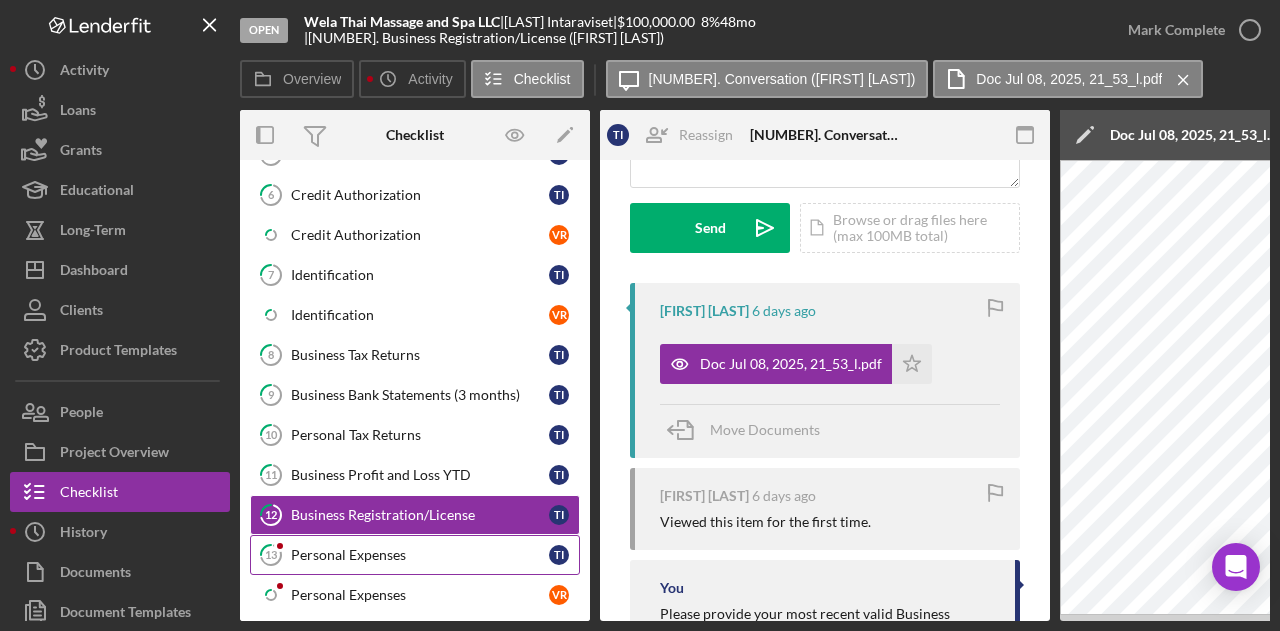 click on "Personal Expenses" at bounding box center (420, 555) 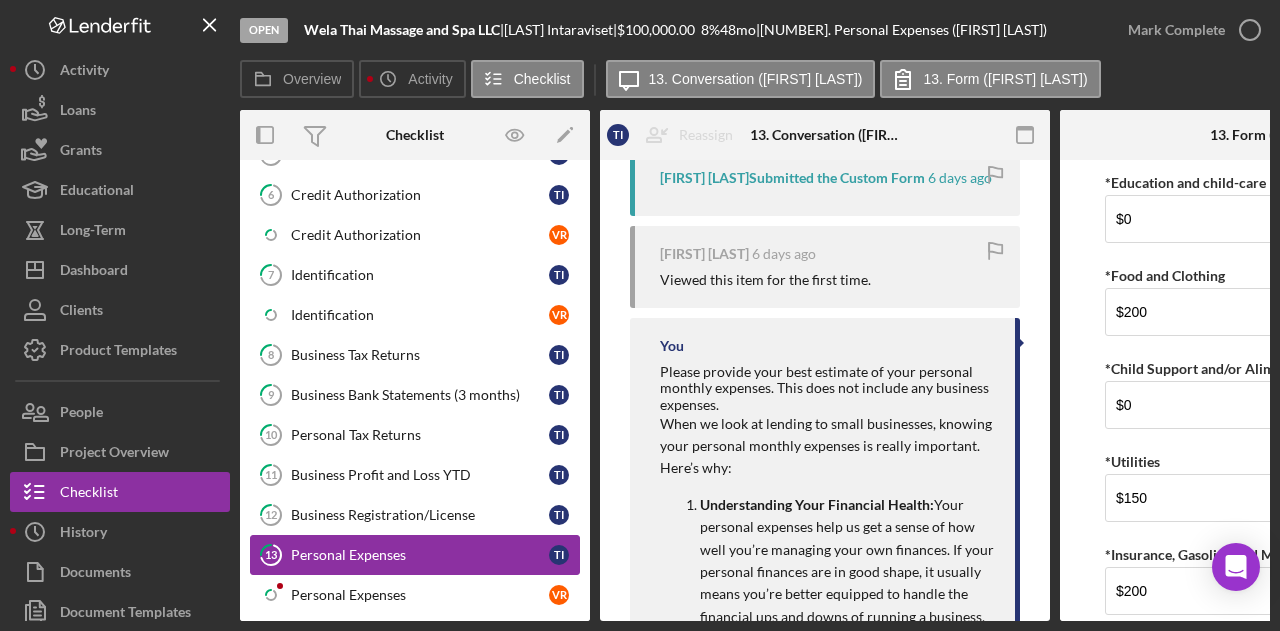 scroll, scrollTop: 600, scrollLeft: 0, axis: vertical 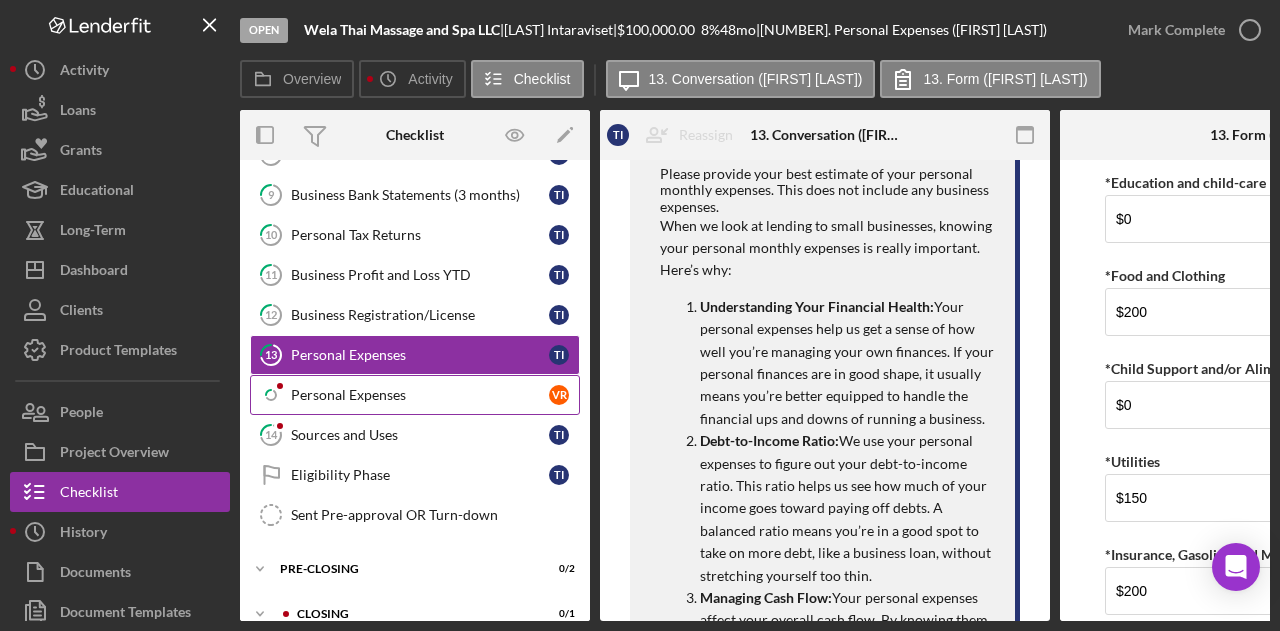 click on "Personal Expenses" at bounding box center (420, 395) 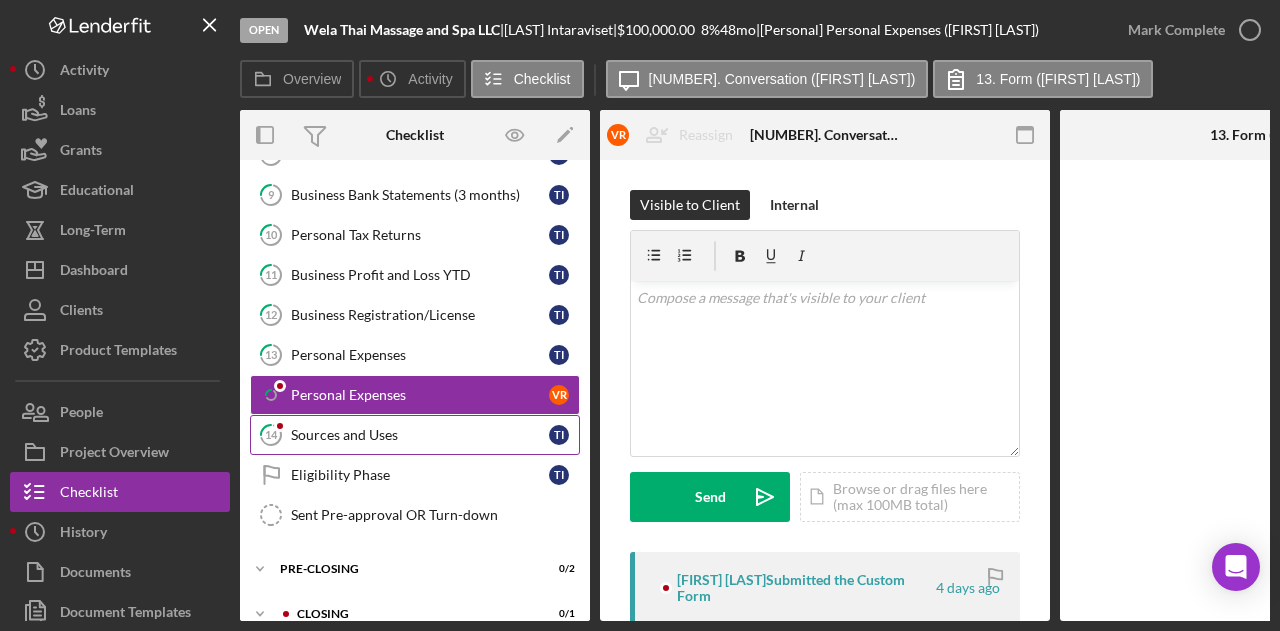 click on "Sources and Uses" at bounding box center [420, 435] 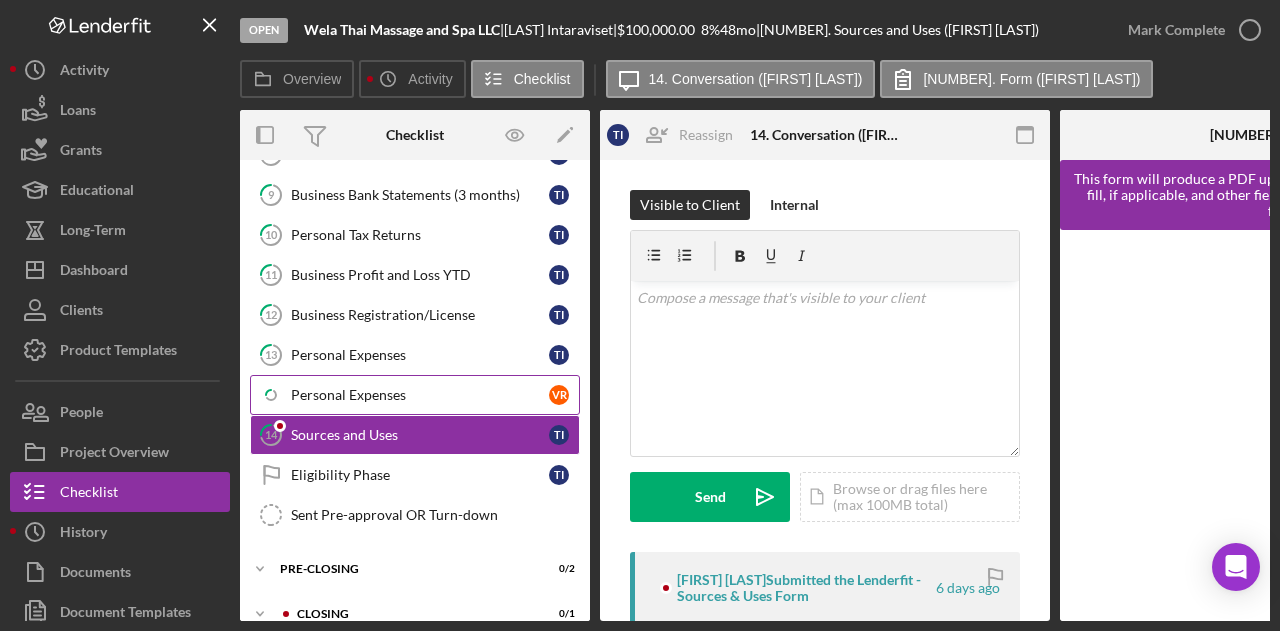 click on "Personal Expenses" at bounding box center (420, 395) 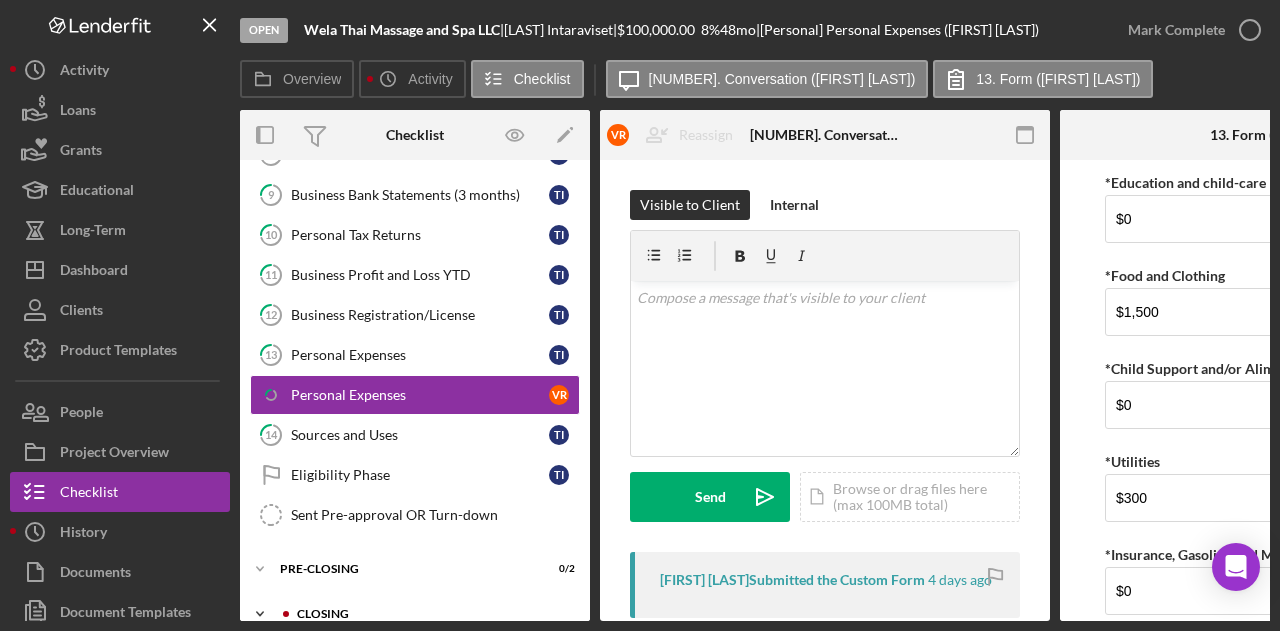 click on "Icon/Expander Closing 0 / 1" at bounding box center (415, 614) 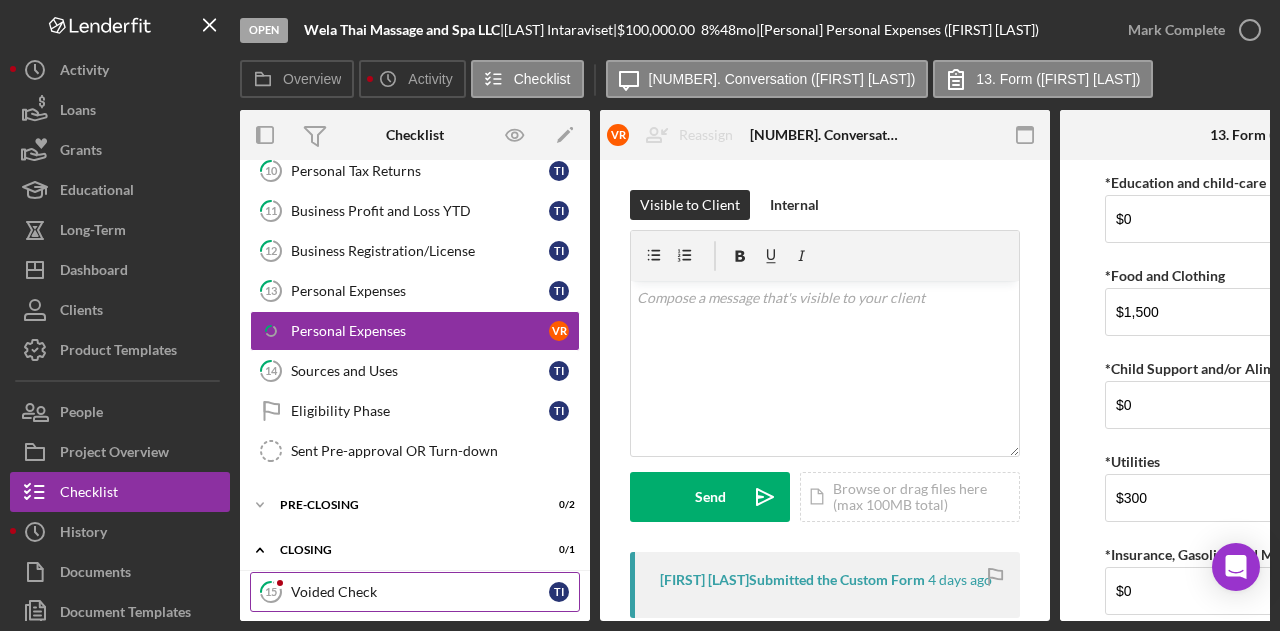 click on "Voided Check" at bounding box center (420, 592) 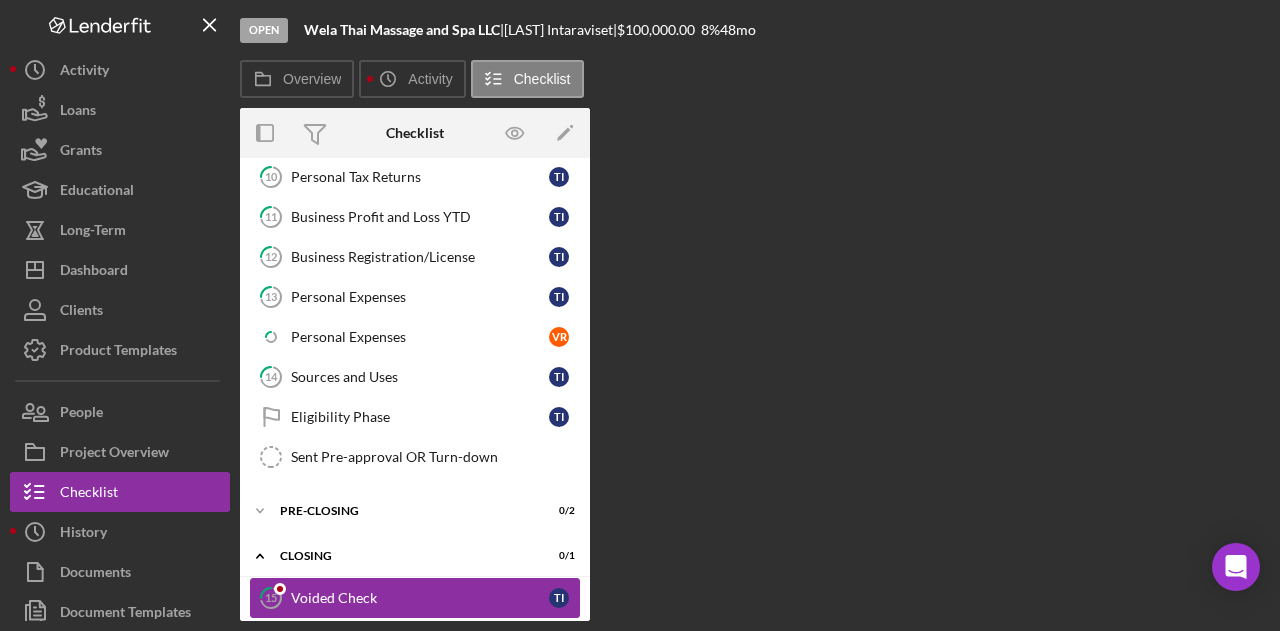 scroll, scrollTop: 658, scrollLeft: 0, axis: vertical 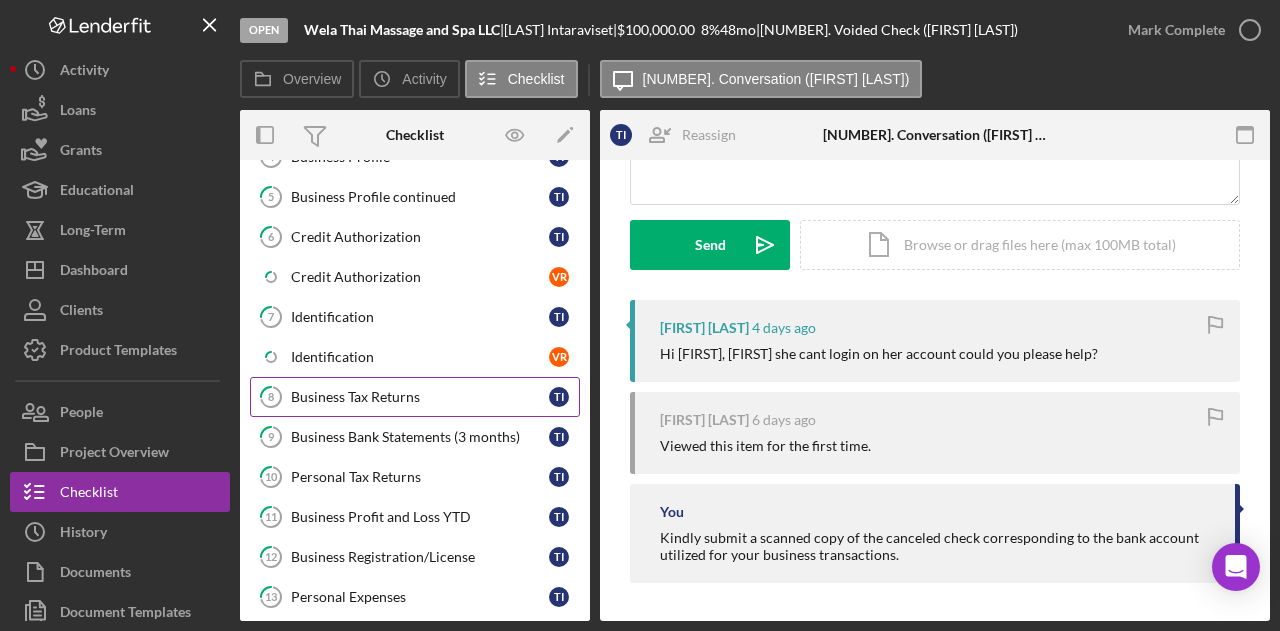 click on "Business Tax Returns" at bounding box center [420, 397] 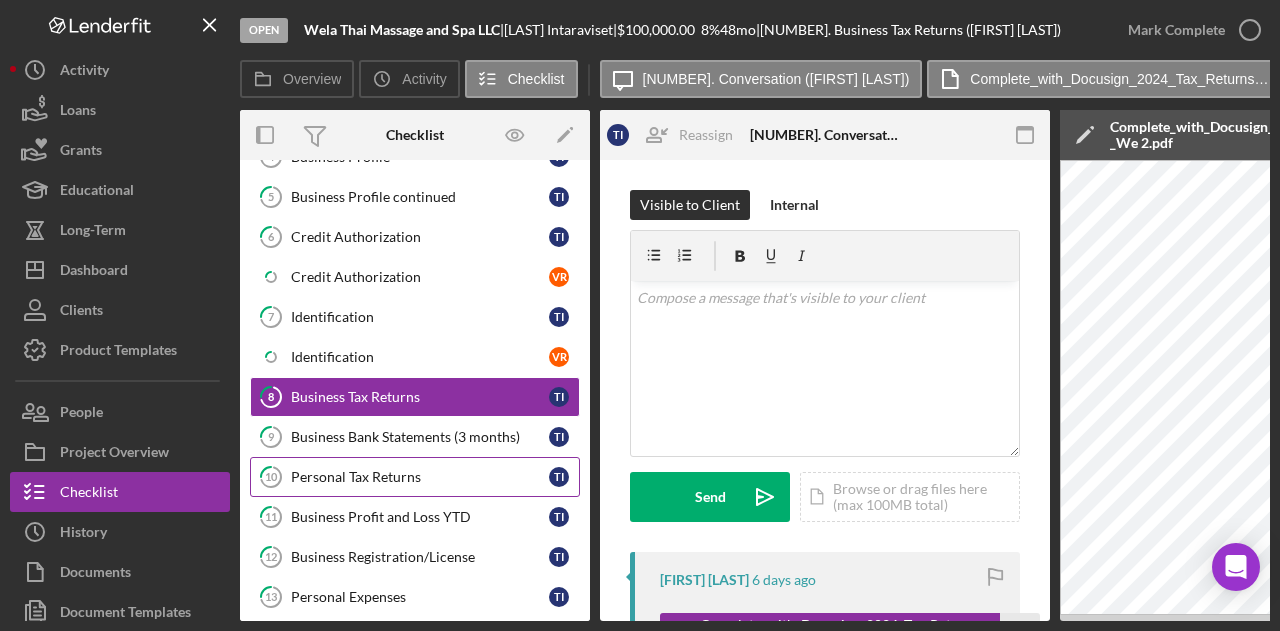 click on "10 Personal Tax Returns T I" at bounding box center (415, 477) 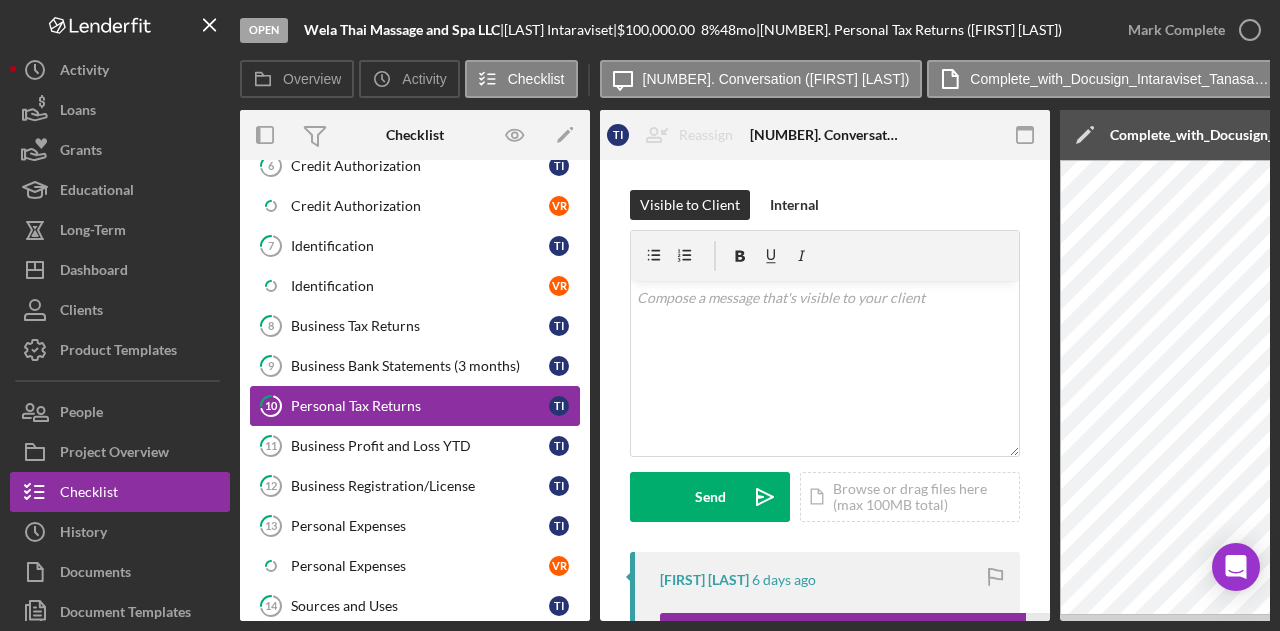 scroll, scrollTop: 658, scrollLeft: 0, axis: vertical 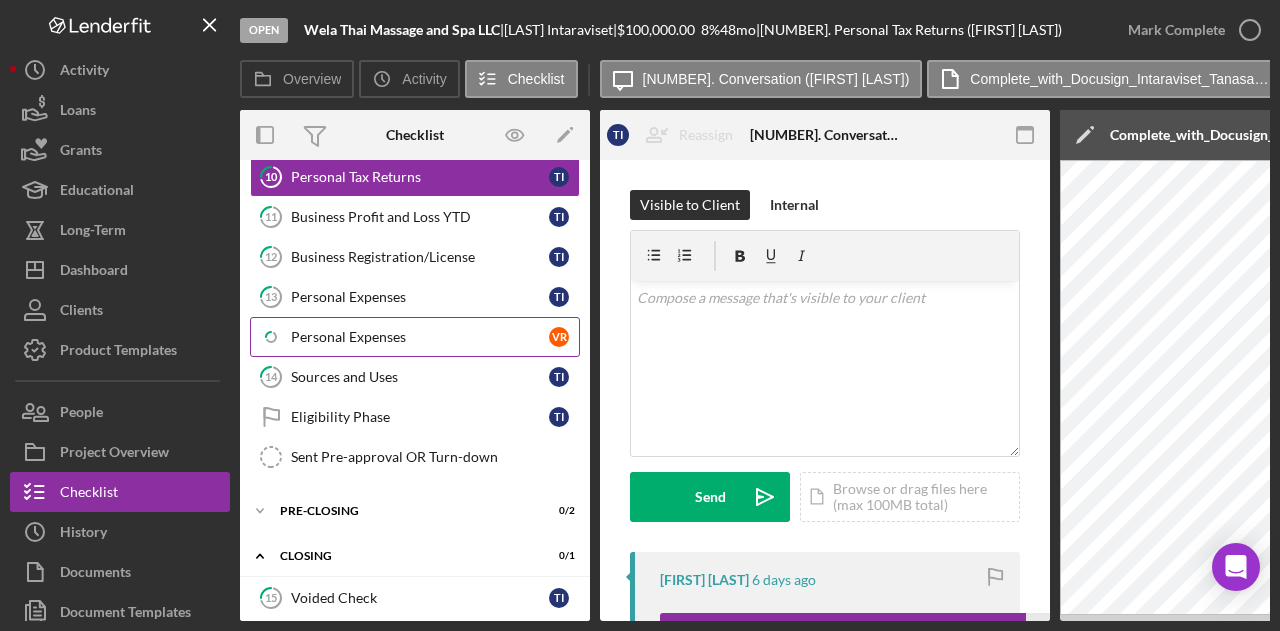 click on "Personal Expenses" at bounding box center (420, 337) 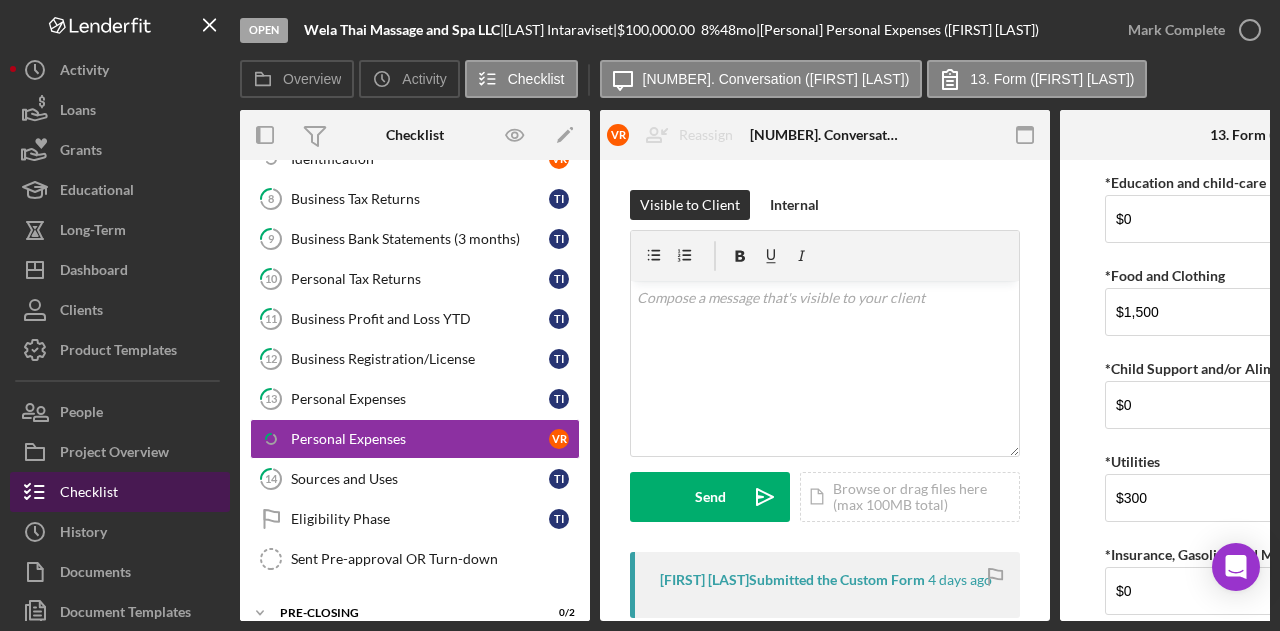 scroll, scrollTop: 458, scrollLeft: 0, axis: vertical 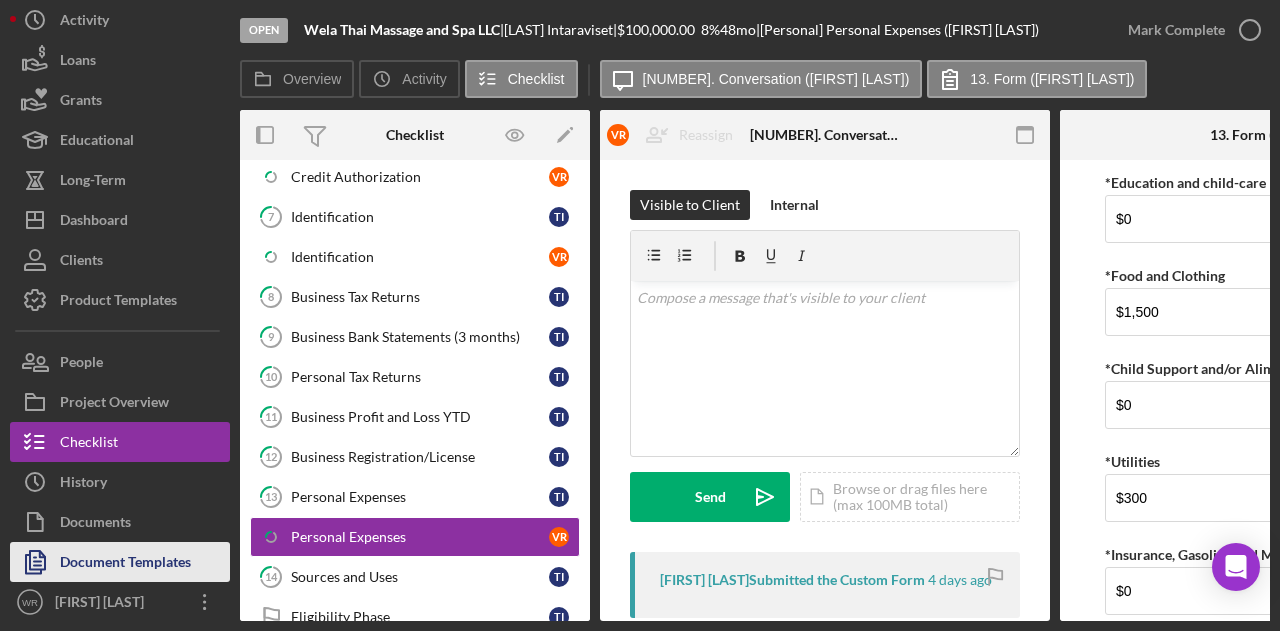 click on "Document Templates" at bounding box center [125, 564] 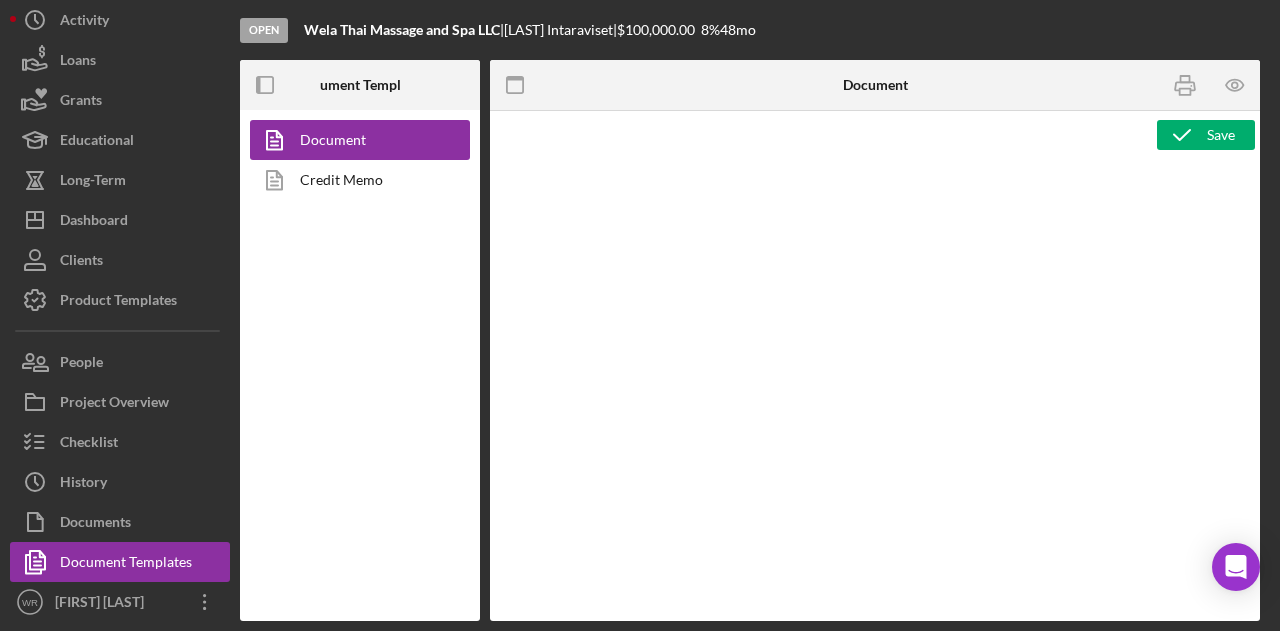 type on "<p><strong>Product Name</strong><br><span id="Product_Name" class="template-field mceNonEditable">Product Name</span><br><br><strong>Project Amount</strong><br><span id="Project_Amount" class="template-field mceNonEditable">Project Amount</span><br><br><strong>Project Rate</strong><br><span id="Project_Rate" class="template-field mceNonEditable">Project Rate</span><br><br><strong>Project Term</strong><br><span id="Project_Term" class="template-field mceNonEditable">Project Term</span><br><br><strong>Project Start Date</strong><br><span id="Project_Start_Date" class="template-field mceNonEditable">Project Start Date</span><br><br><strong>Org EIN</strong><br><span id="Org_EIN" class="template-field mceNonEditable">Org EIN</span><br><br><strong>Org Annual Gross Revenue</strong><br><span id="Org_Annual_Gross_Revenue" class="template-field mceNonEditable">Org Annual Gross Revenue</span><br><br><strong>Org Business Start Date</strong><br><span id="Org_Business_Start_Date" class="template-field mceNonEditable">Or..." 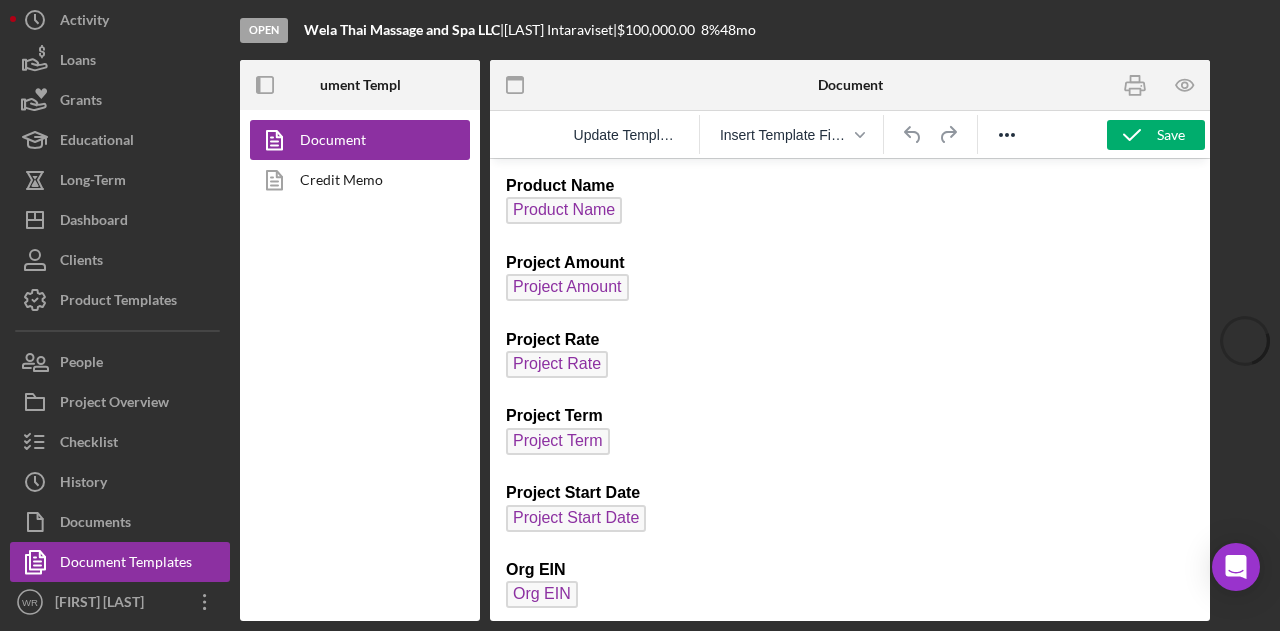 scroll, scrollTop: 0, scrollLeft: 0, axis: both 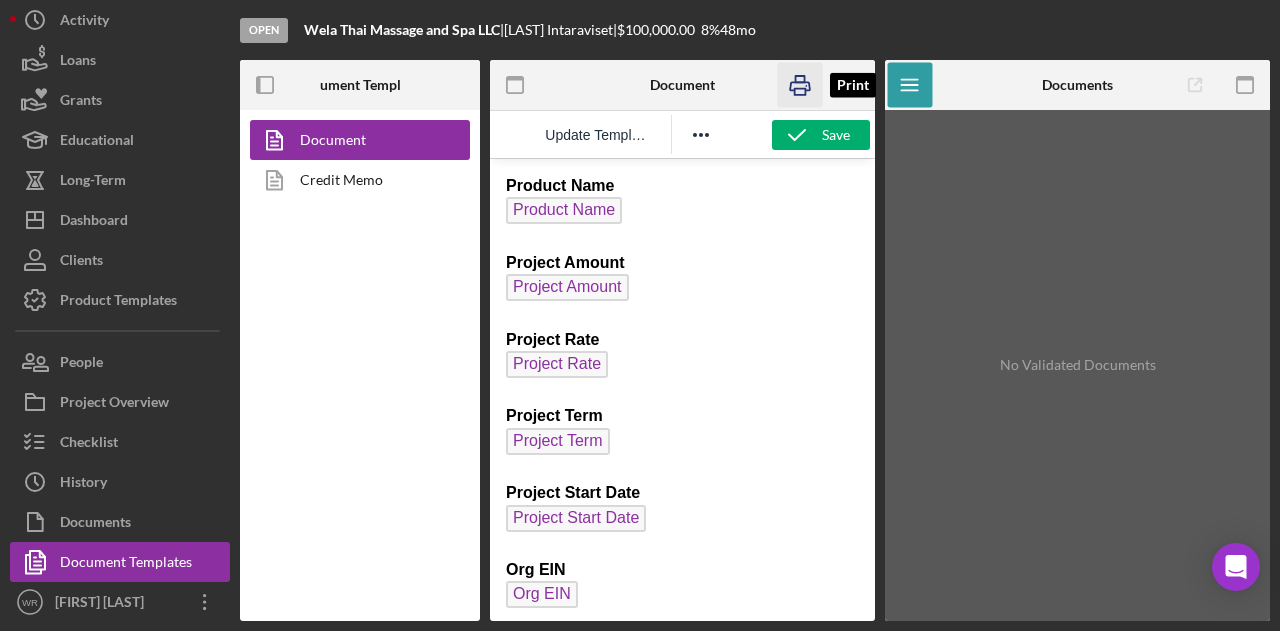 click 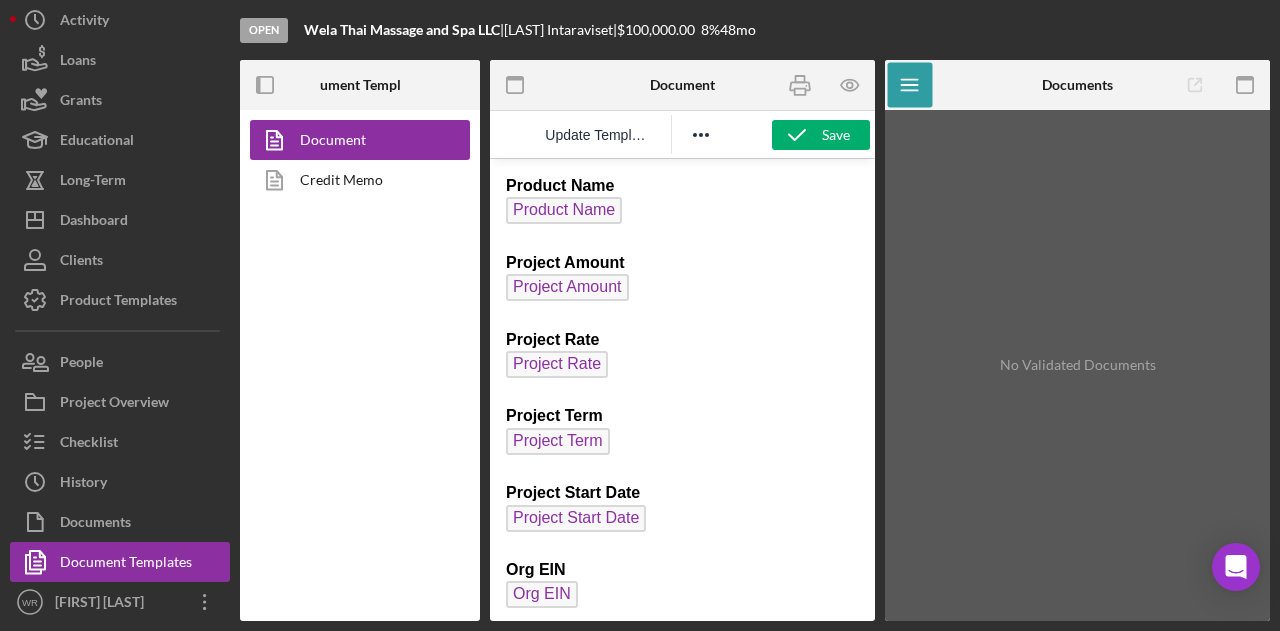 click on "Wela Thai Massage and Spa LLC" at bounding box center [402, 29] 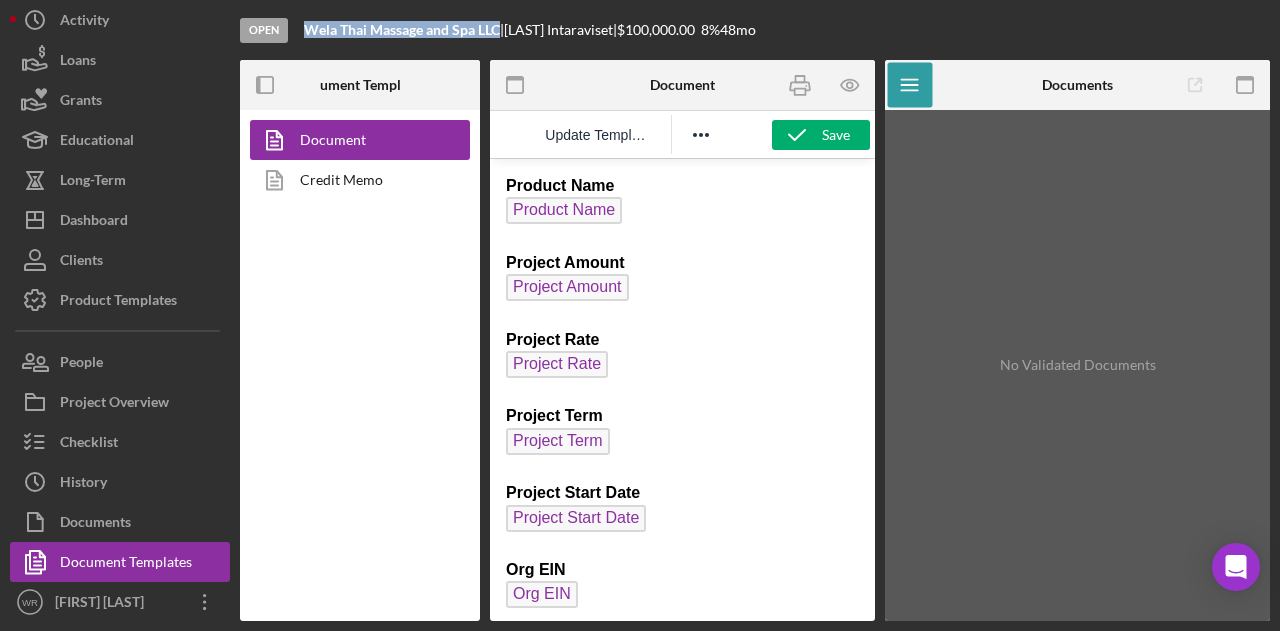 drag, startPoint x: 500, startPoint y: 29, endPoint x: 304, endPoint y: 31, distance: 196.01021 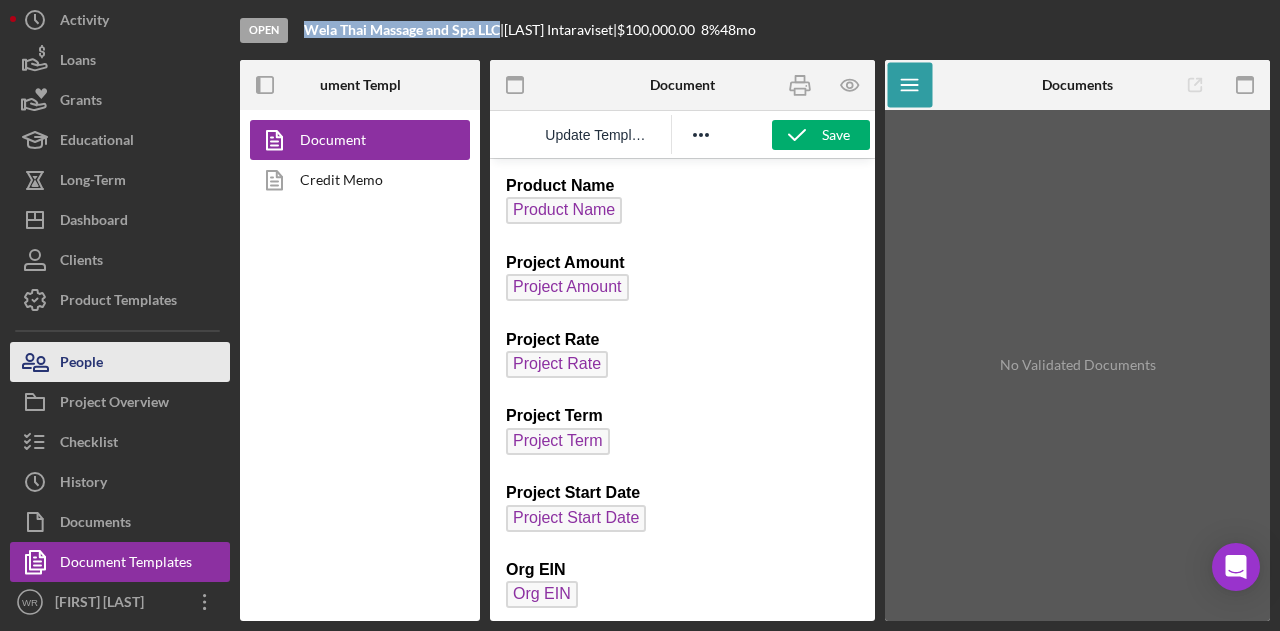 click on "People" at bounding box center [120, 362] 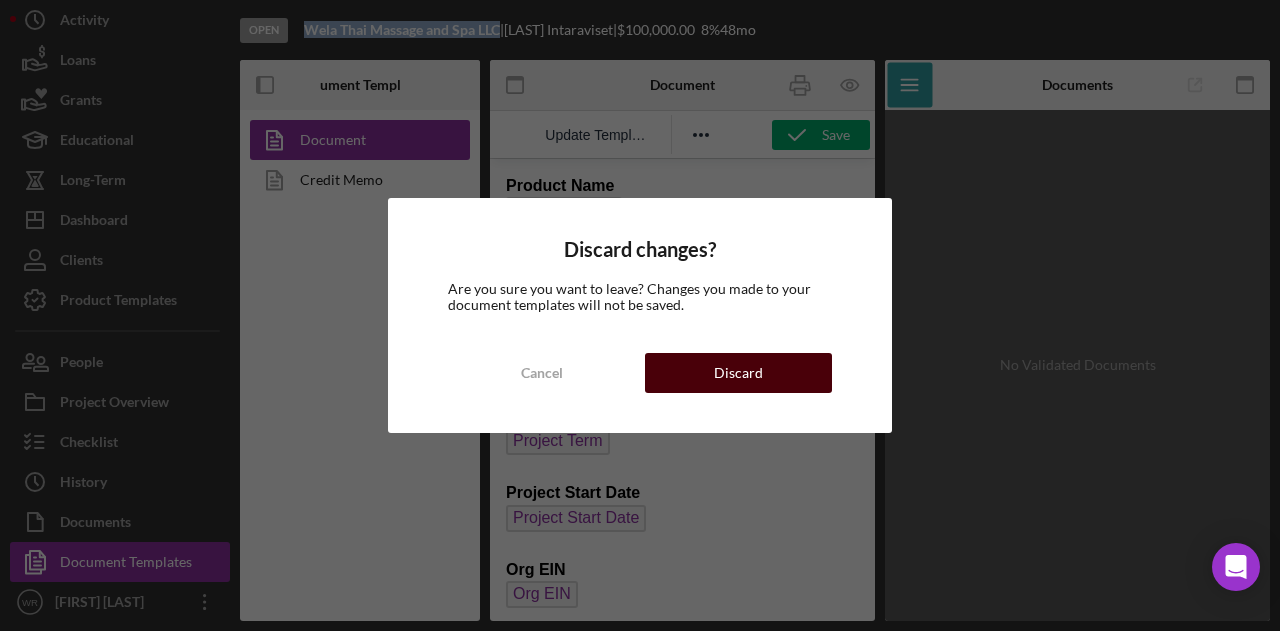 click on "Discard" at bounding box center [738, 373] 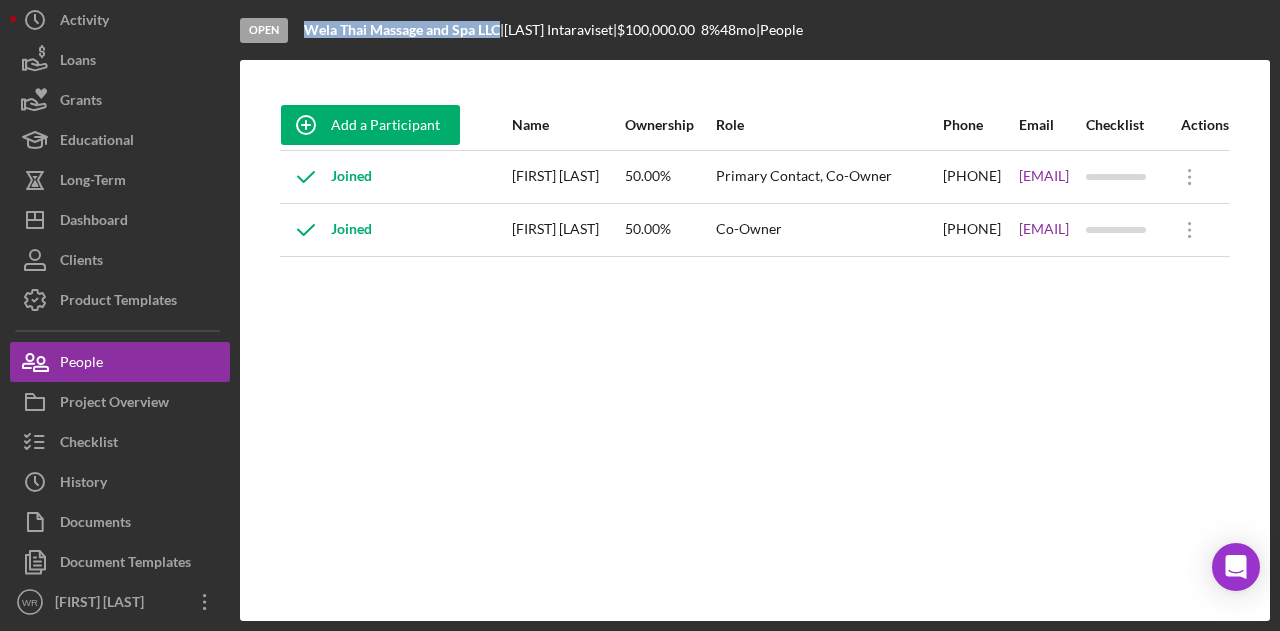 drag, startPoint x: 530, startPoint y: 239, endPoint x: 458, endPoint y: 224, distance: 73.545906 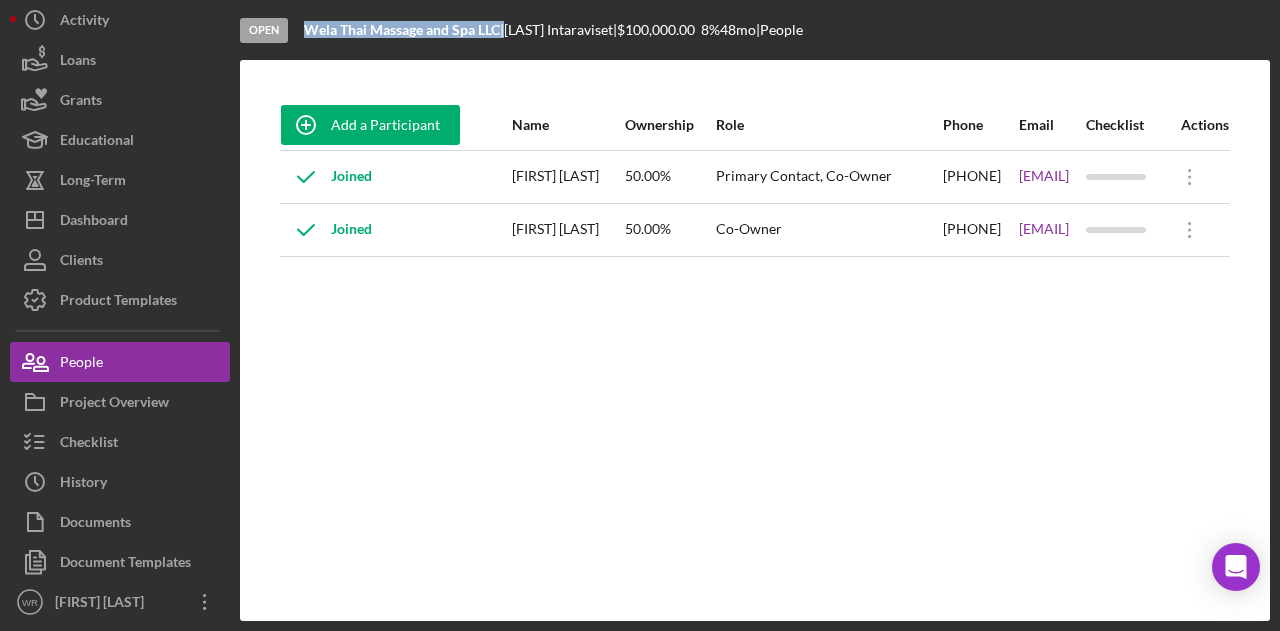 drag, startPoint x: 506, startPoint y: 21, endPoint x: 304, endPoint y: 31, distance: 202.24738 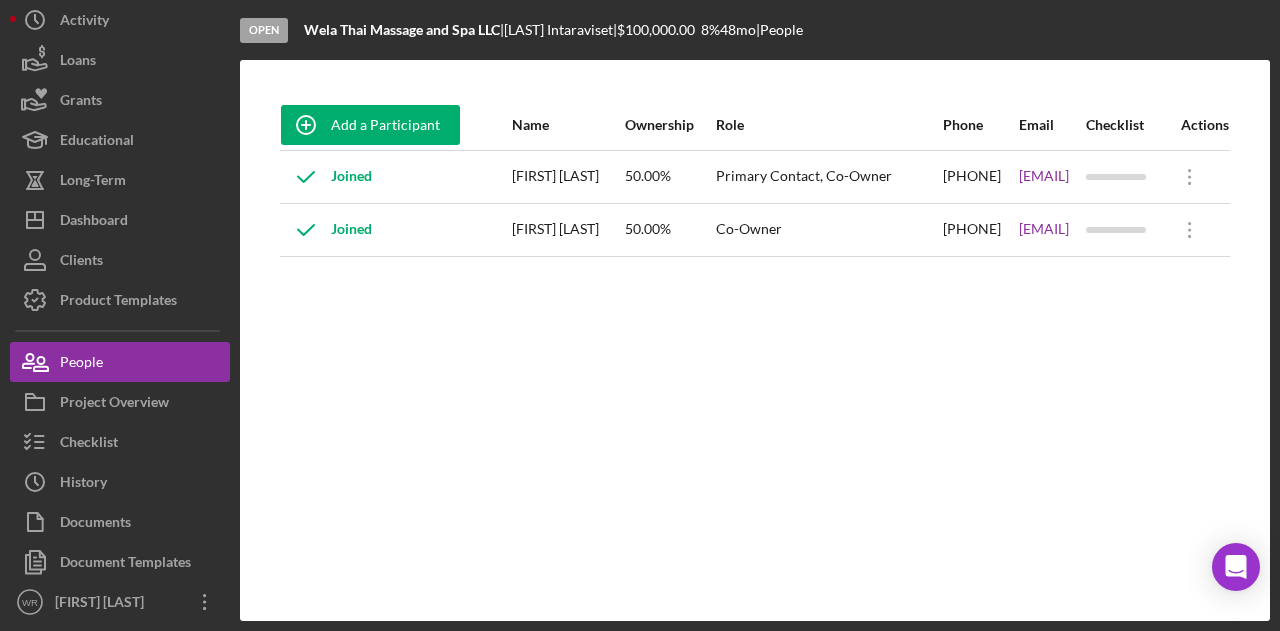 drag, startPoint x: 573, startPoint y: 177, endPoint x: 460, endPoint y: 174, distance: 113.03982 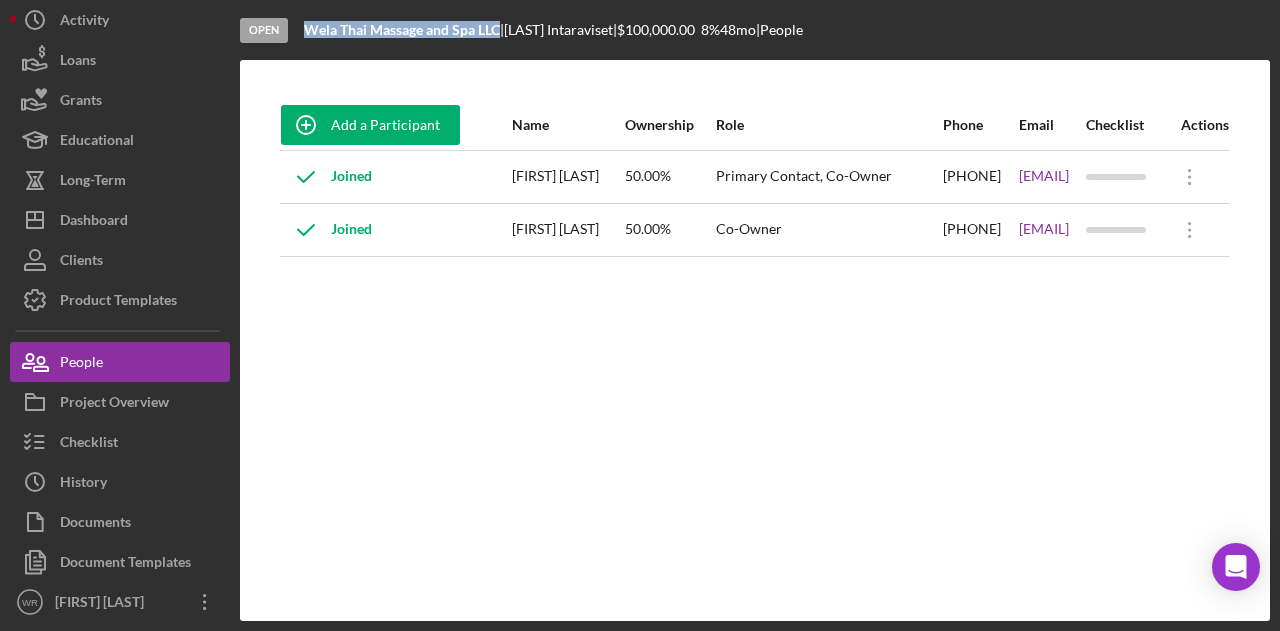 drag, startPoint x: 503, startPoint y: 33, endPoint x: 311, endPoint y: 24, distance: 192.21082 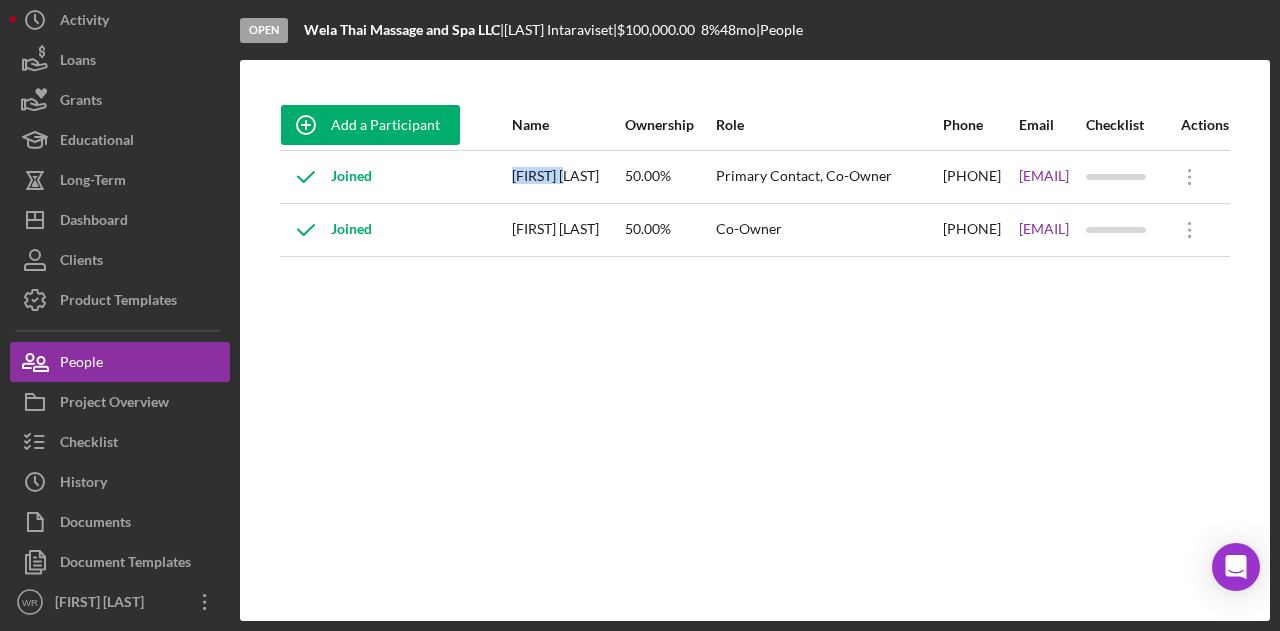 drag, startPoint x: 512, startPoint y: 179, endPoint x: 460, endPoint y: 179, distance: 52 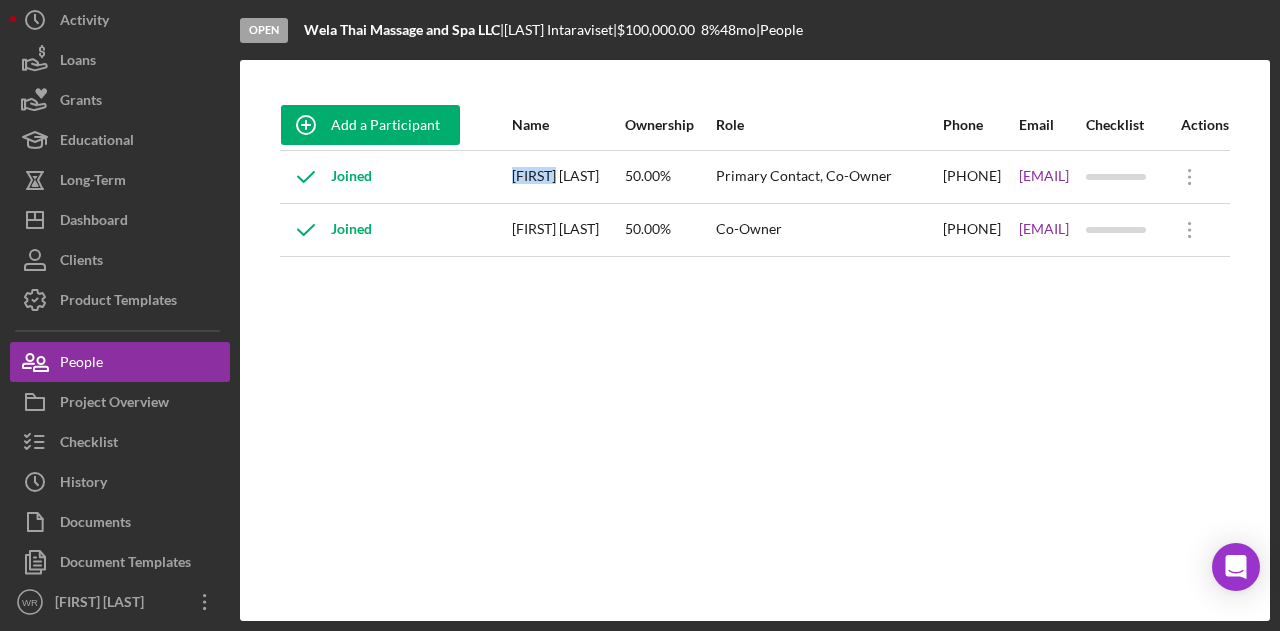 drag, startPoint x: 506, startPoint y: 181, endPoint x: 460, endPoint y: 179, distance: 46.043457 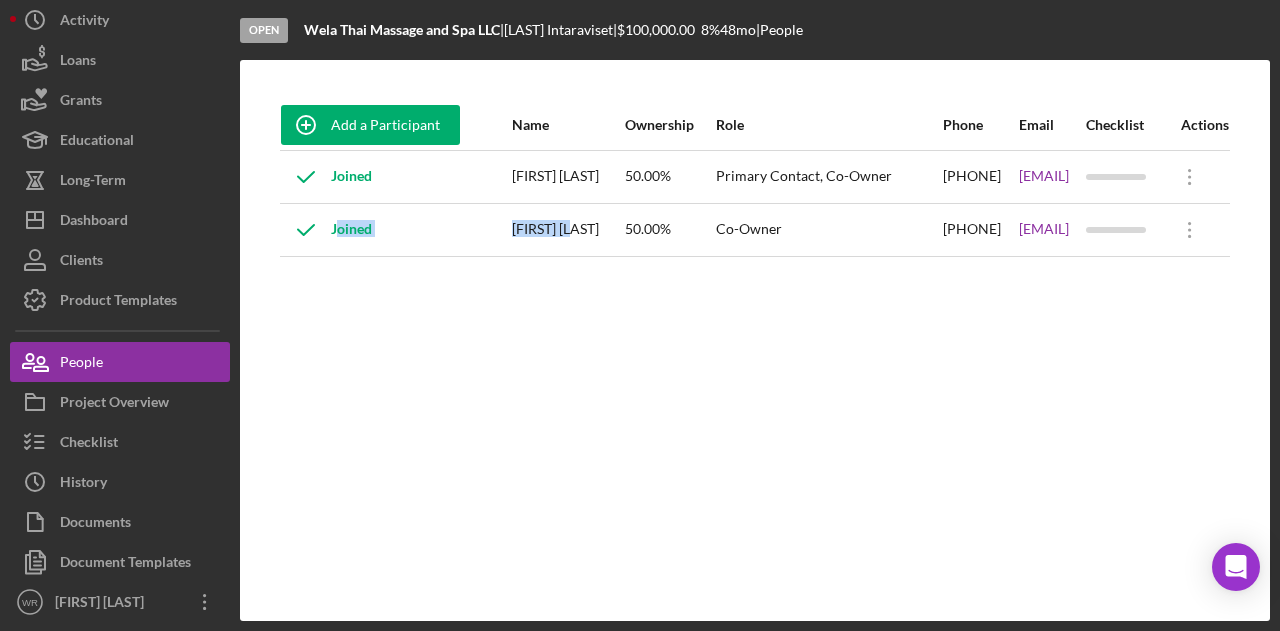 drag, startPoint x: 535, startPoint y: 225, endPoint x: 455, endPoint y: 225, distance: 80 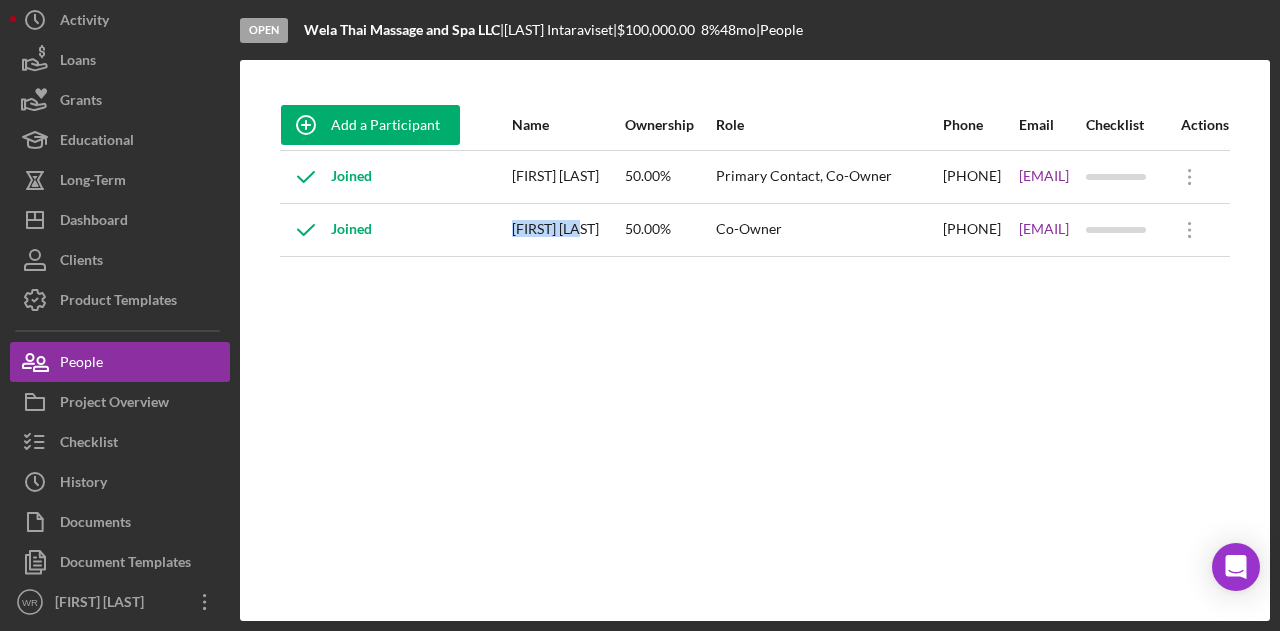 click on "[FIRST] [LAST]" at bounding box center (567, 230) 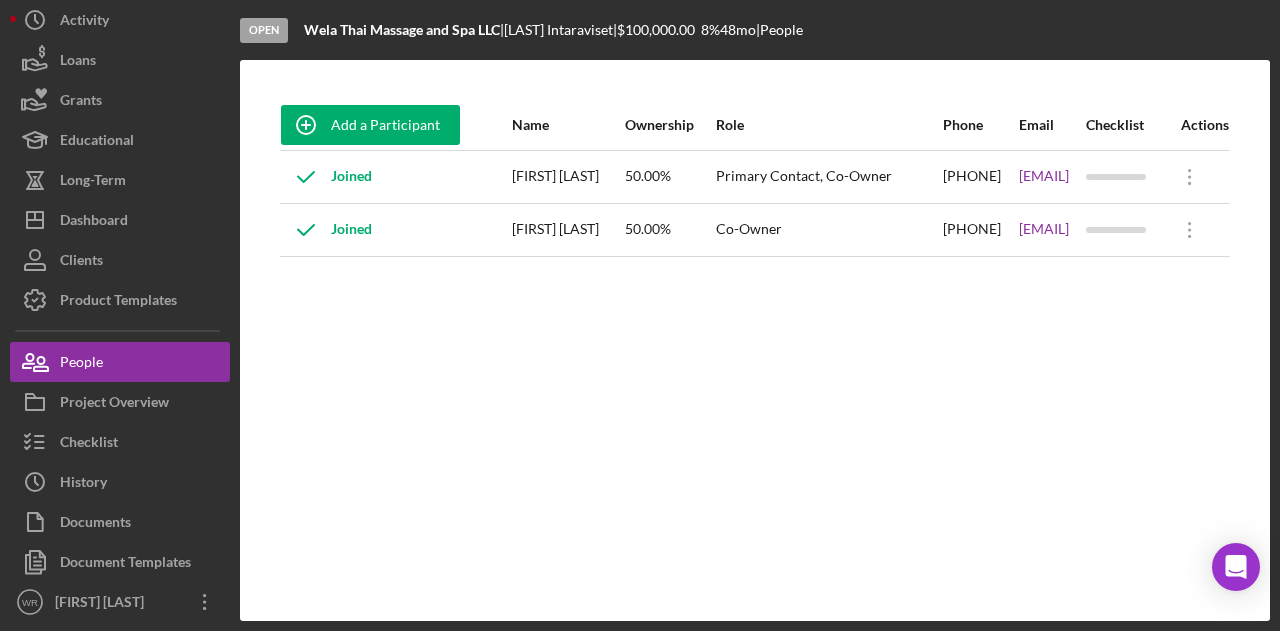 click on "Add a Participant Name Ownership Role Phone Email Checklist Actions  Joined [FIRST] [NUMBER]% Primary Contact, Co-Owner [PHONE] [EMAIL] Icon/Overflow Icon/Edit  Edit  Joined [FIRST] [NUMBER]% Co-Owner [PHONE] [EMAIL] Icon/Overflow Icon/Edit  Edit Make Primary Contact" at bounding box center [755, 340] 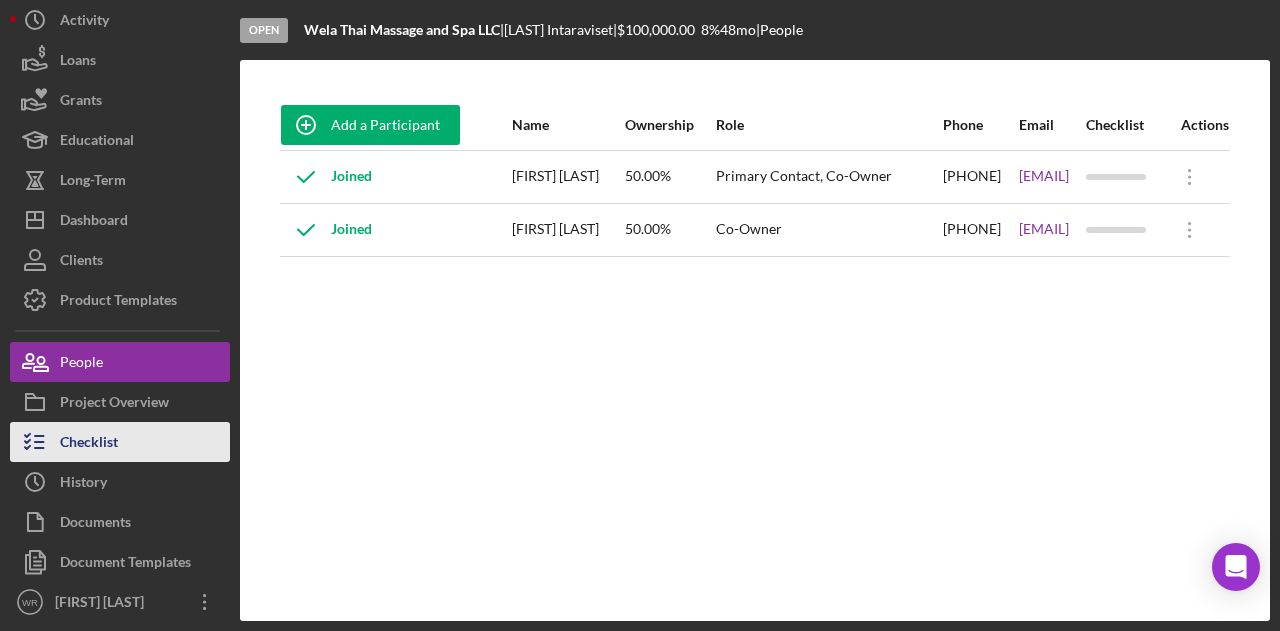 click on "Checklist" at bounding box center (89, 444) 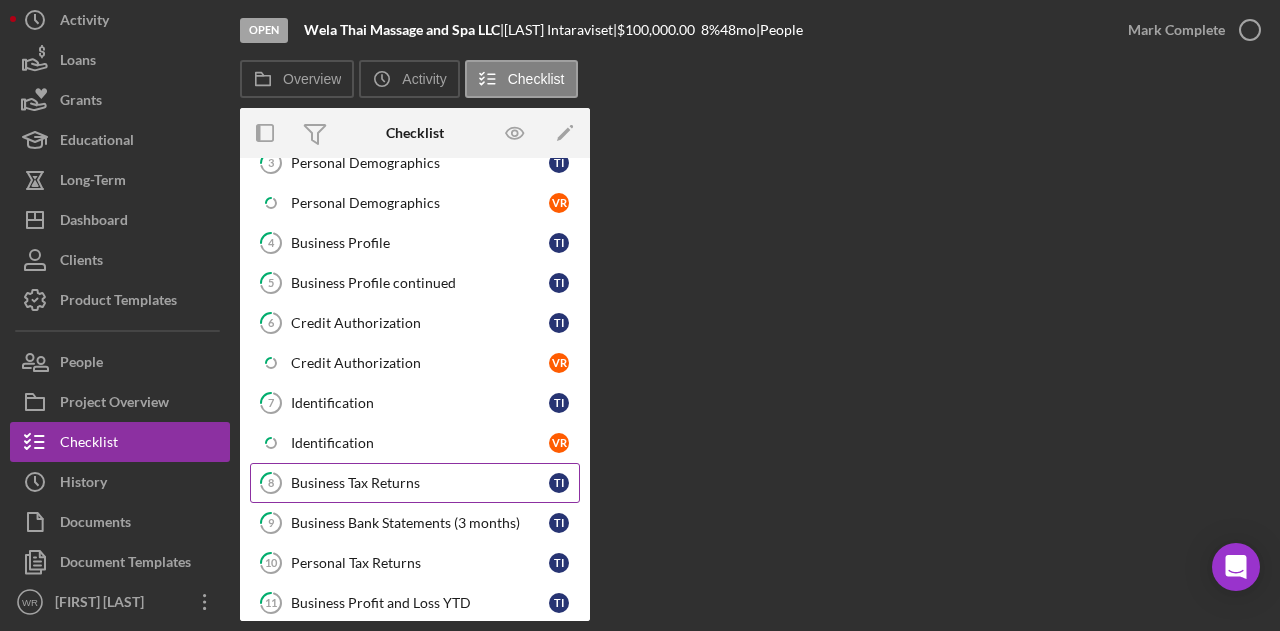 scroll, scrollTop: 300, scrollLeft: 0, axis: vertical 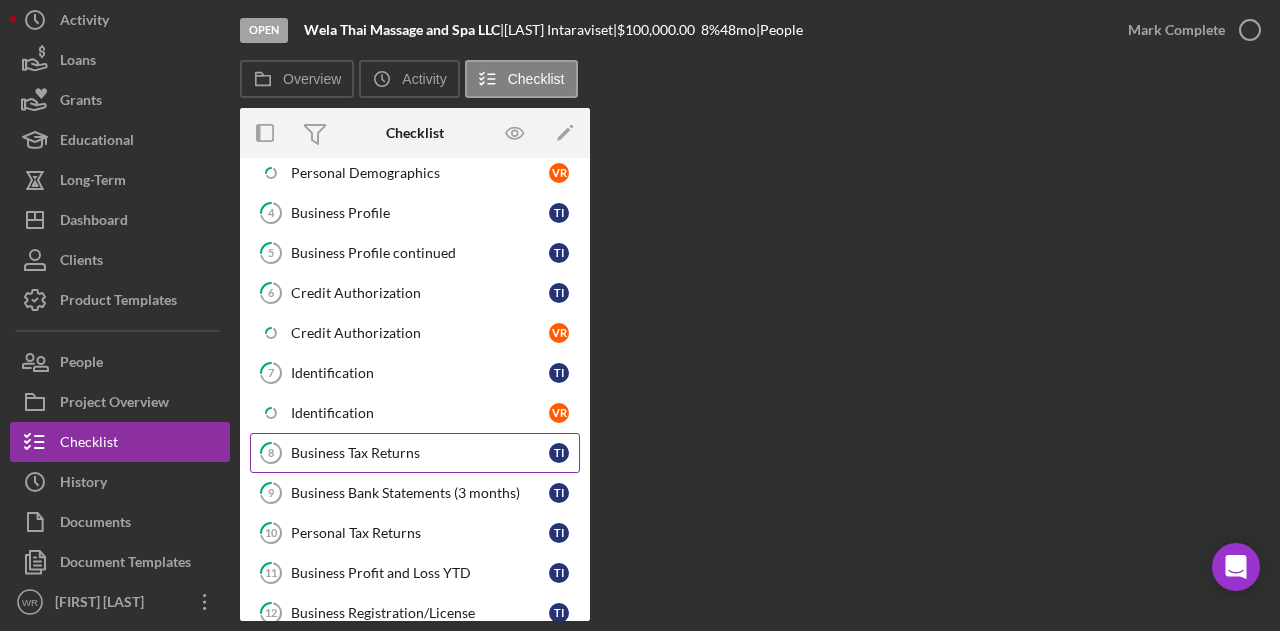 click on "Business Tax Returns" at bounding box center [420, 453] 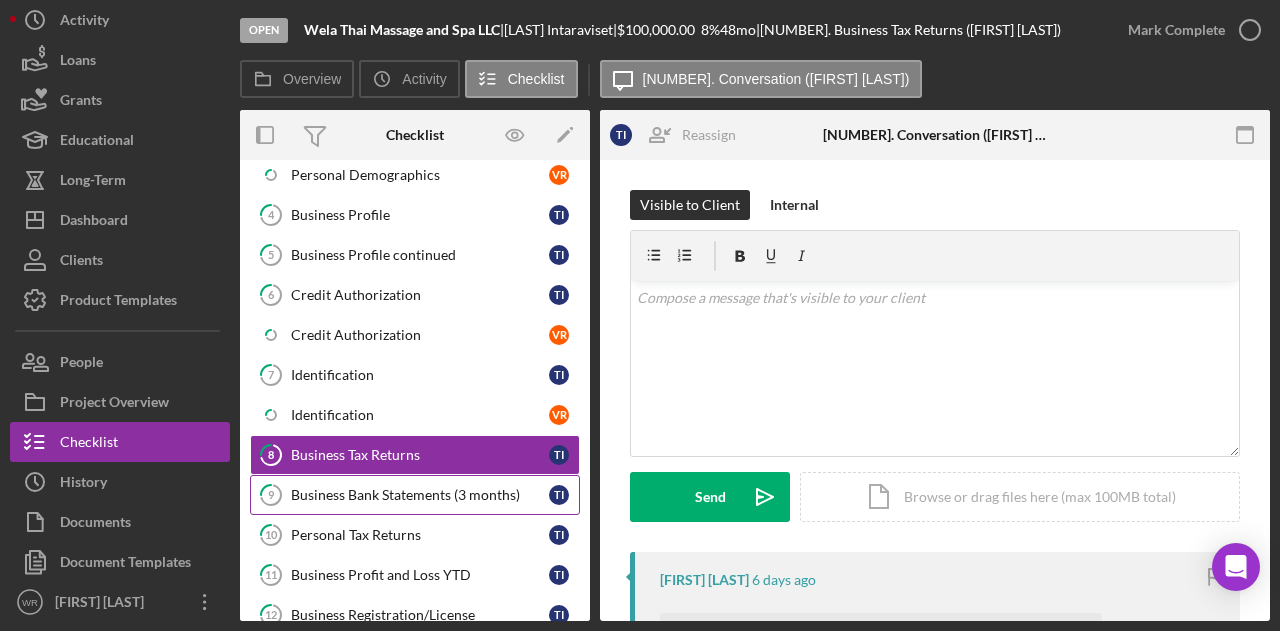 click on "Business Bank Statements (3 months)" at bounding box center [420, 495] 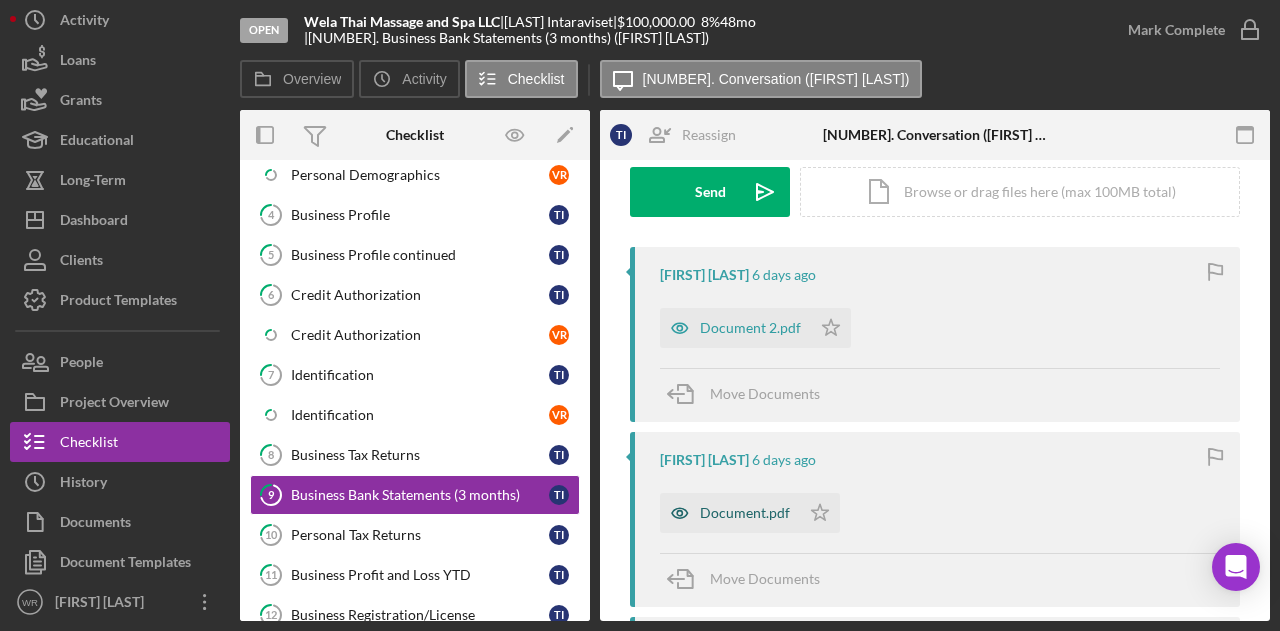 scroll, scrollTop: 300, scrollLeft: 0, axis: vertical 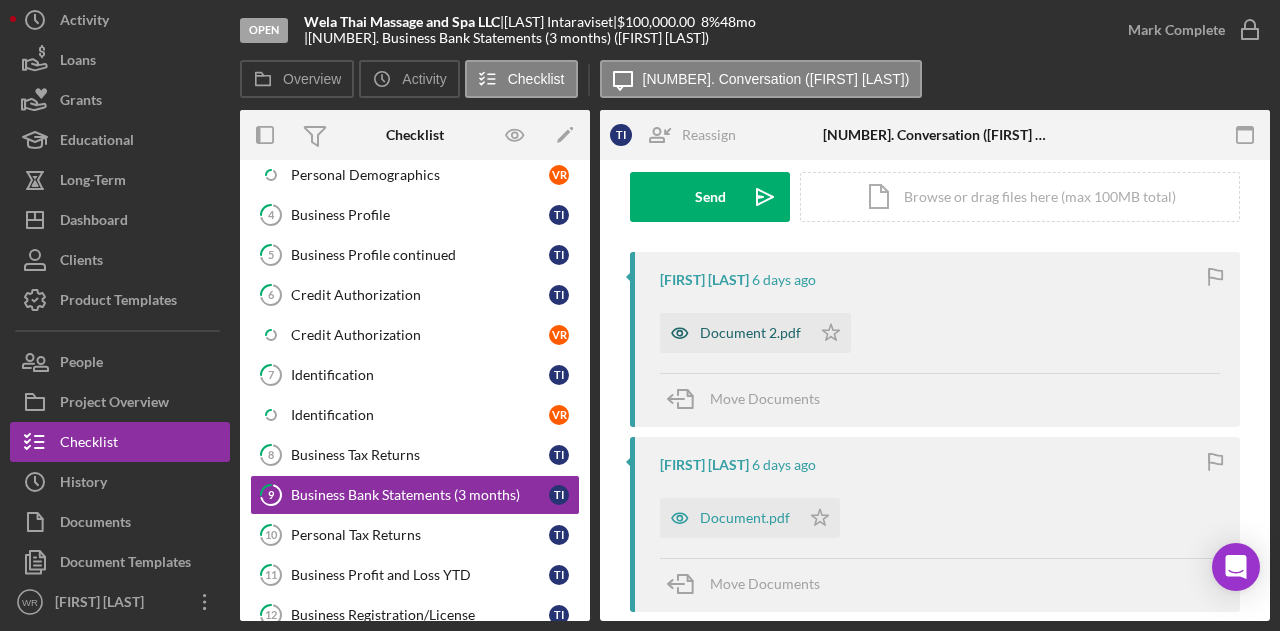 click on "Document 2.pdf" at bounding box center [735, 333] 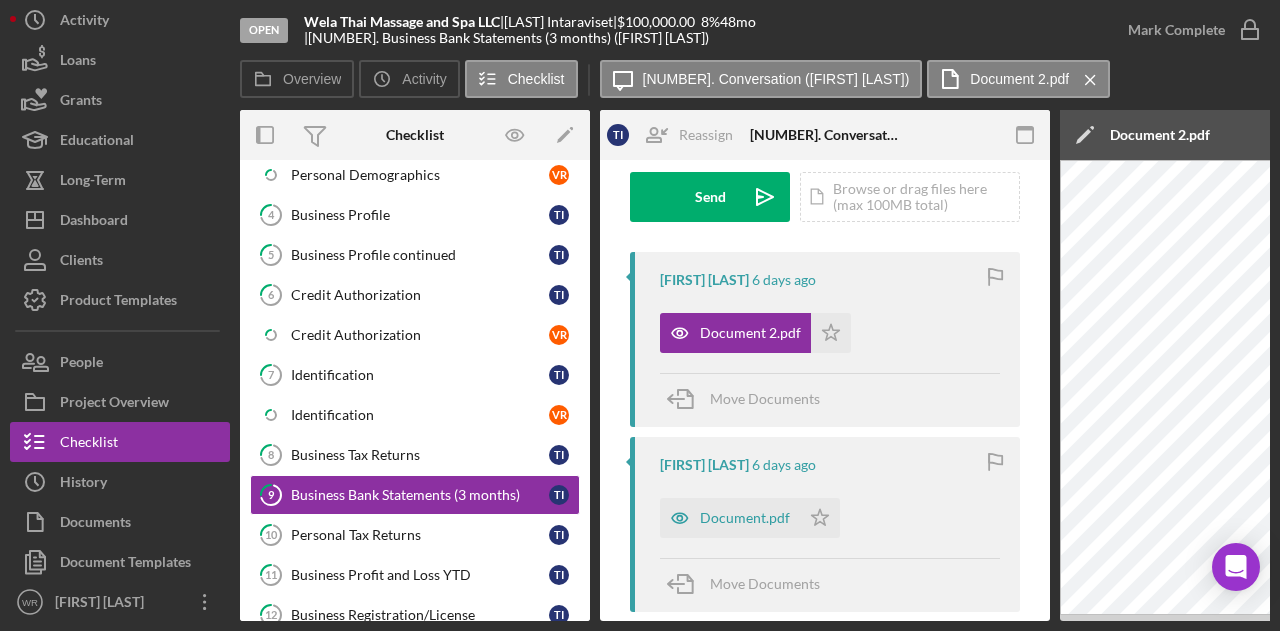 scroll, scrollTop: 0, scrollLeft: 390, axis: horizontal 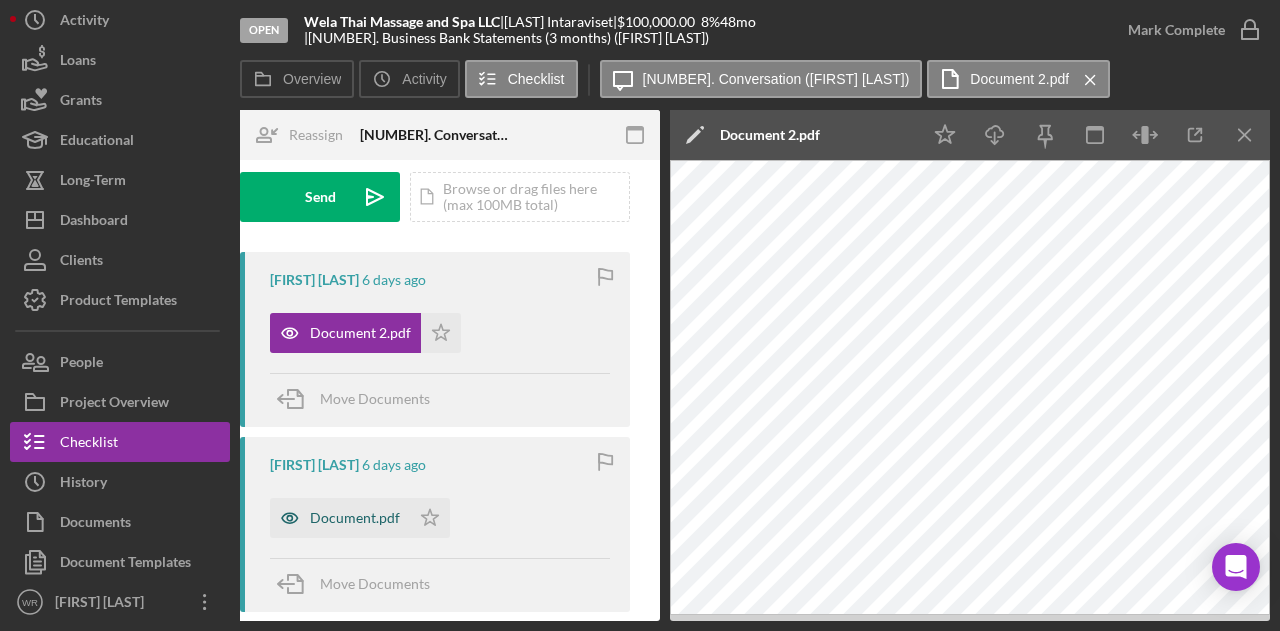 click on "Document.pdf" at bounding box center [355, 518] 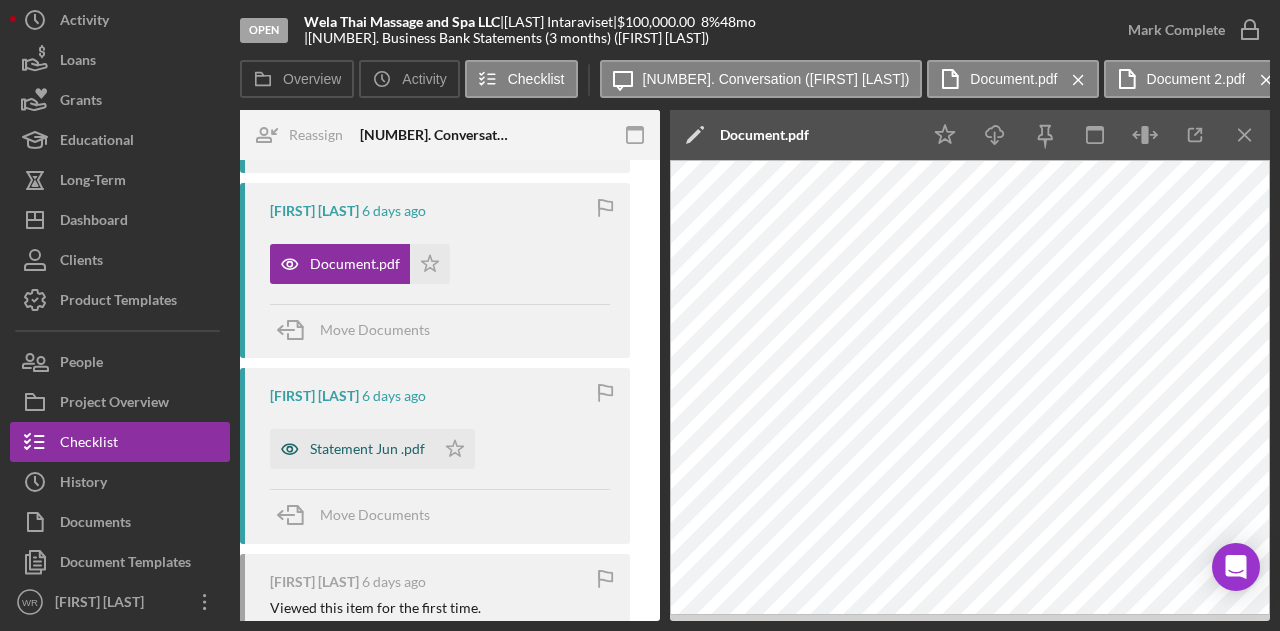 scroll, scrollTop: 600, scrollLeft: 0, axis: vertical 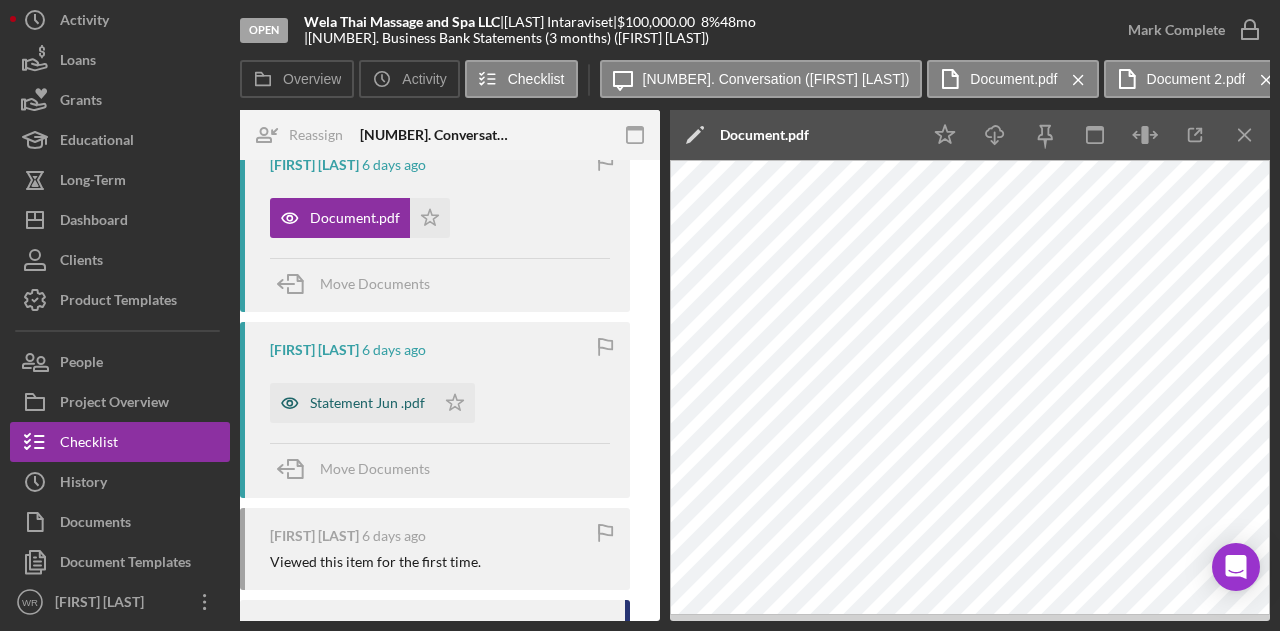 click on "Statement Jun .pdf" at bounding box center (367, 403) 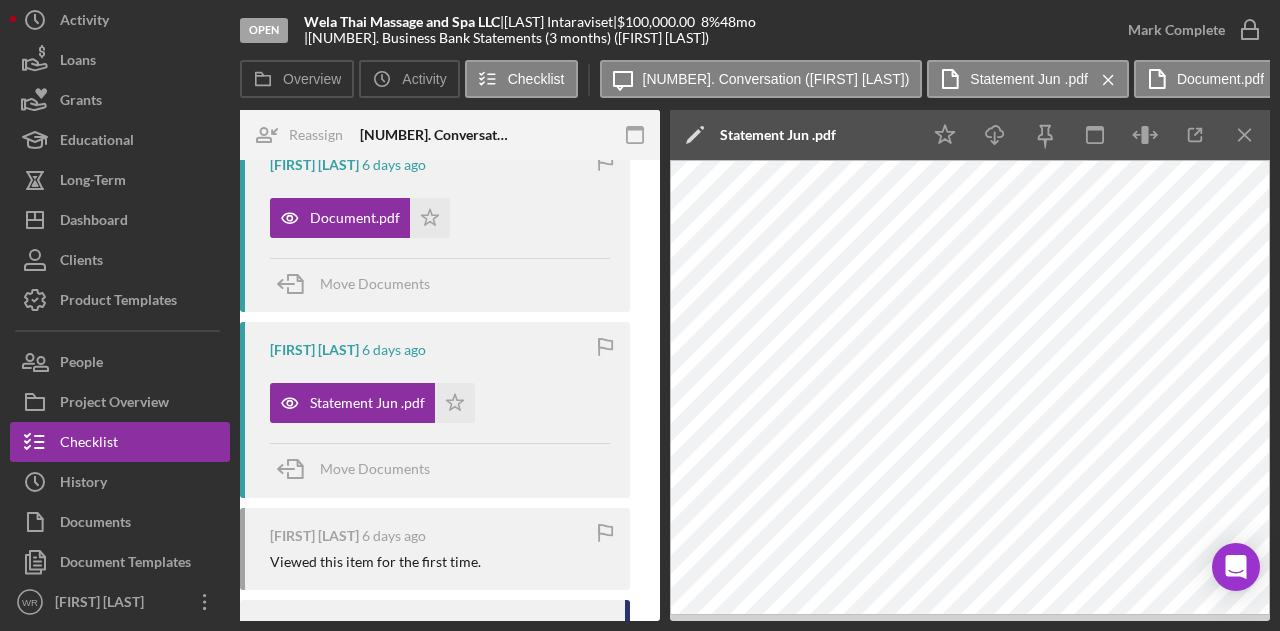scroll, scrollTop: 400, scrollLeft: 0, axis: vertical 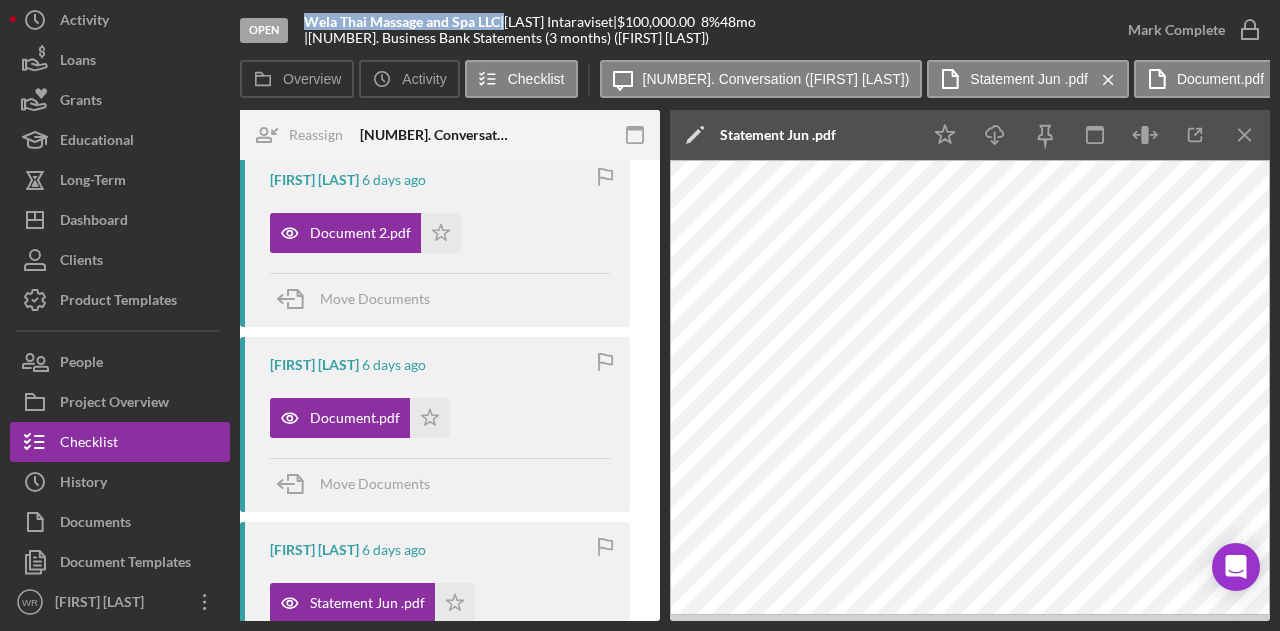drag, startPoint x: 505, startPoint y: 27, endPoint x: 309, endPoint y: 19, distance: 196.1632 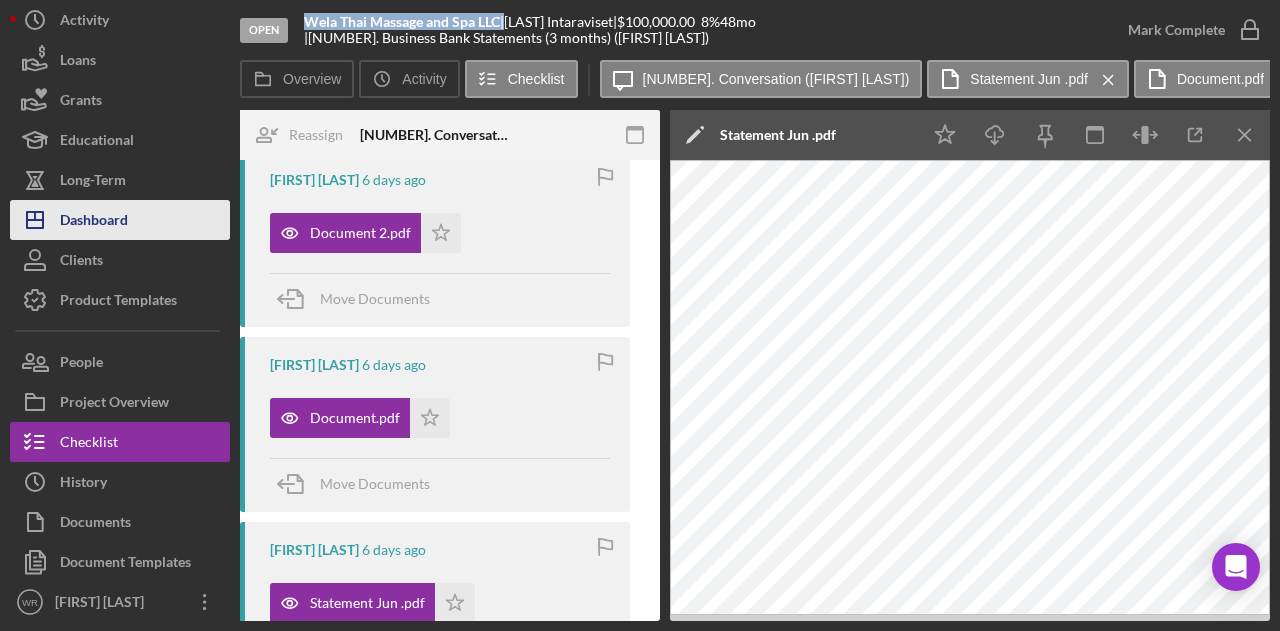 click on "Icon/Dashboard Dashboard" at bounding box center (120, 220) 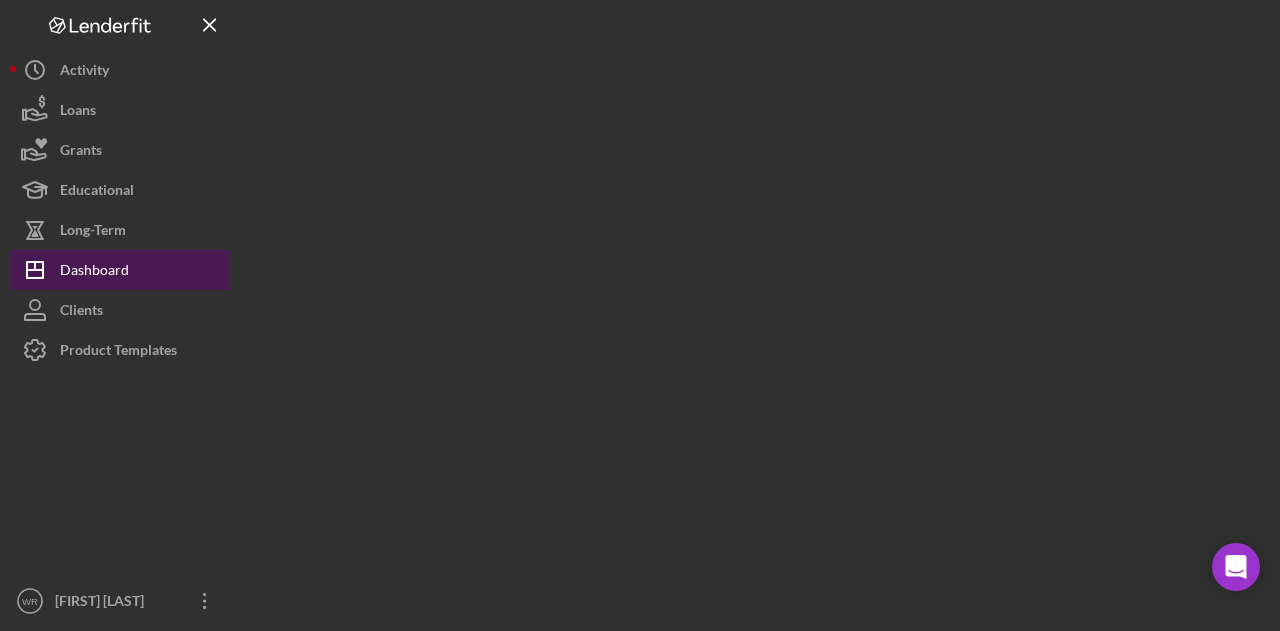 scroll, scrollTop: 0, scrollLeft: 0, axis: both 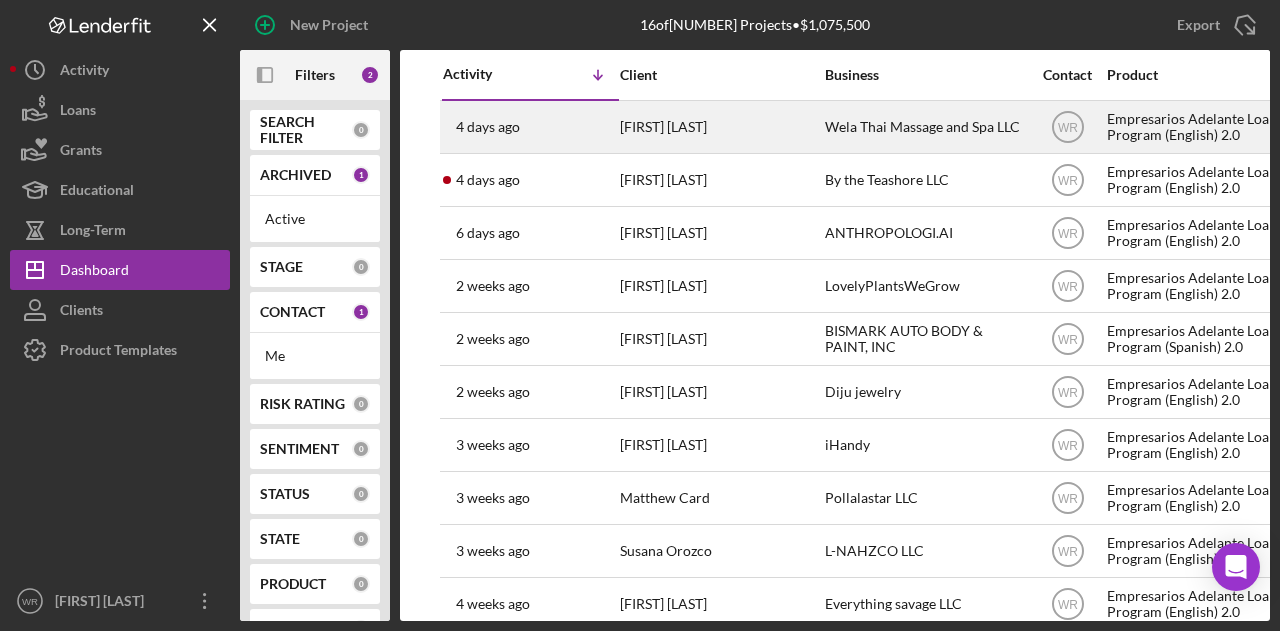 click on "[FIRST] [LAST]" at bounding box center (720, 127) 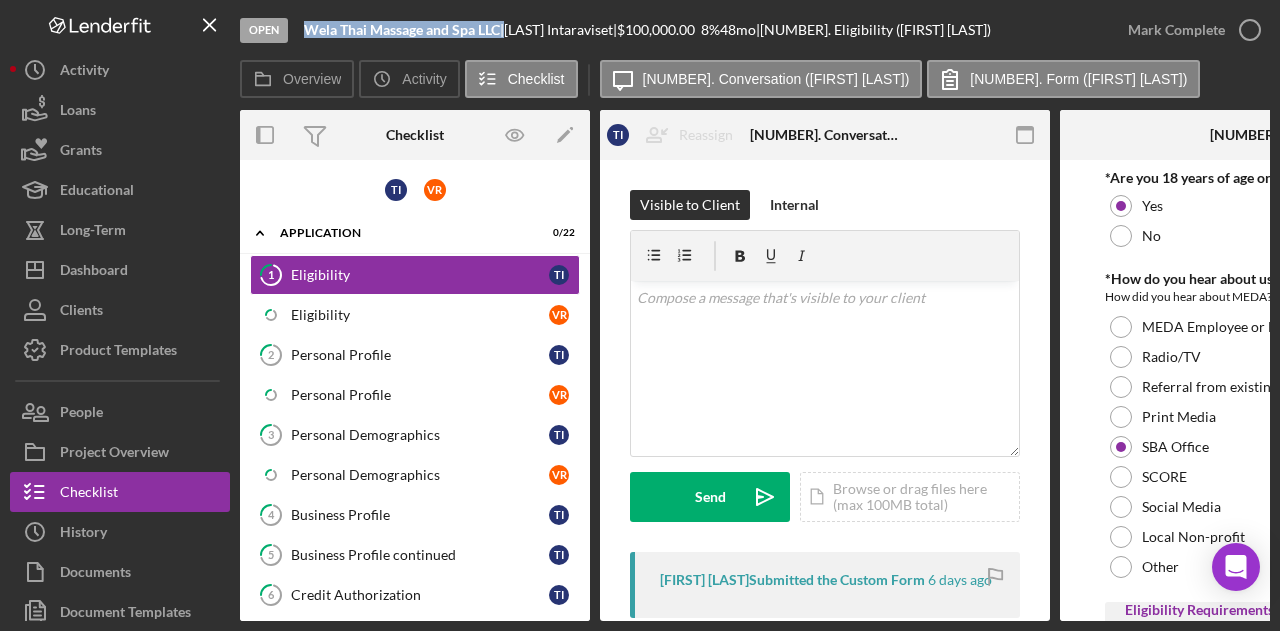 drag, startPoint x: 504, startPoint y: 33, endPoint x: 308, endPoint y: 35, distance: 196.01021 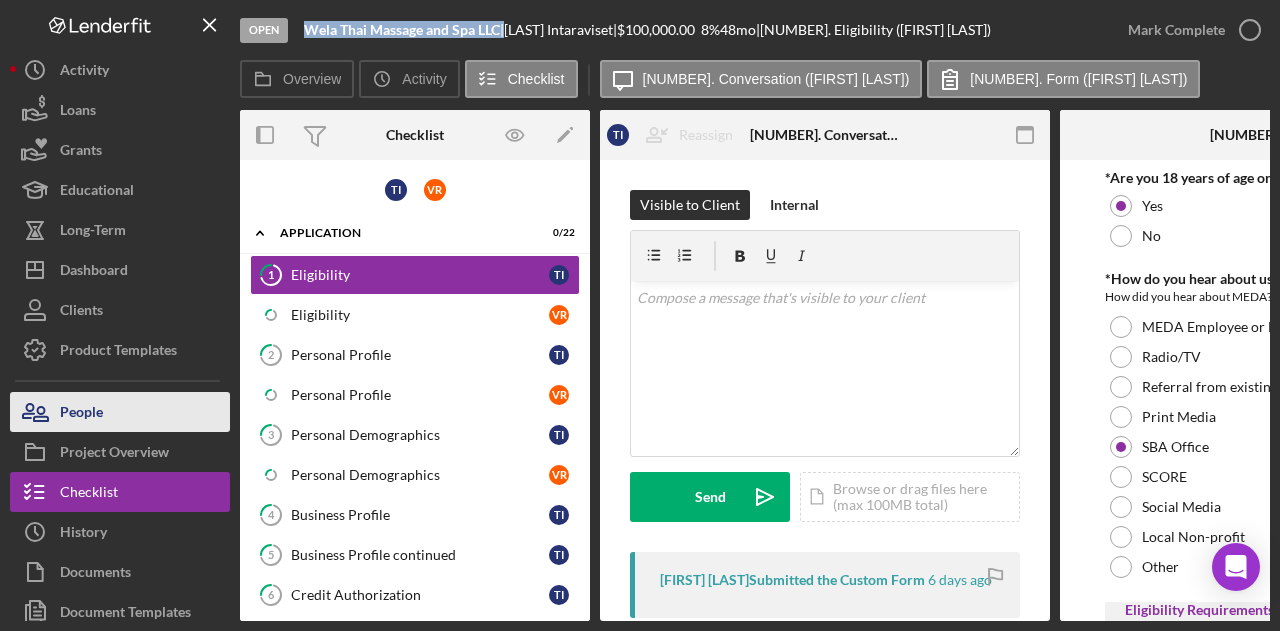 click on "People" at bounding box center (120, 412) 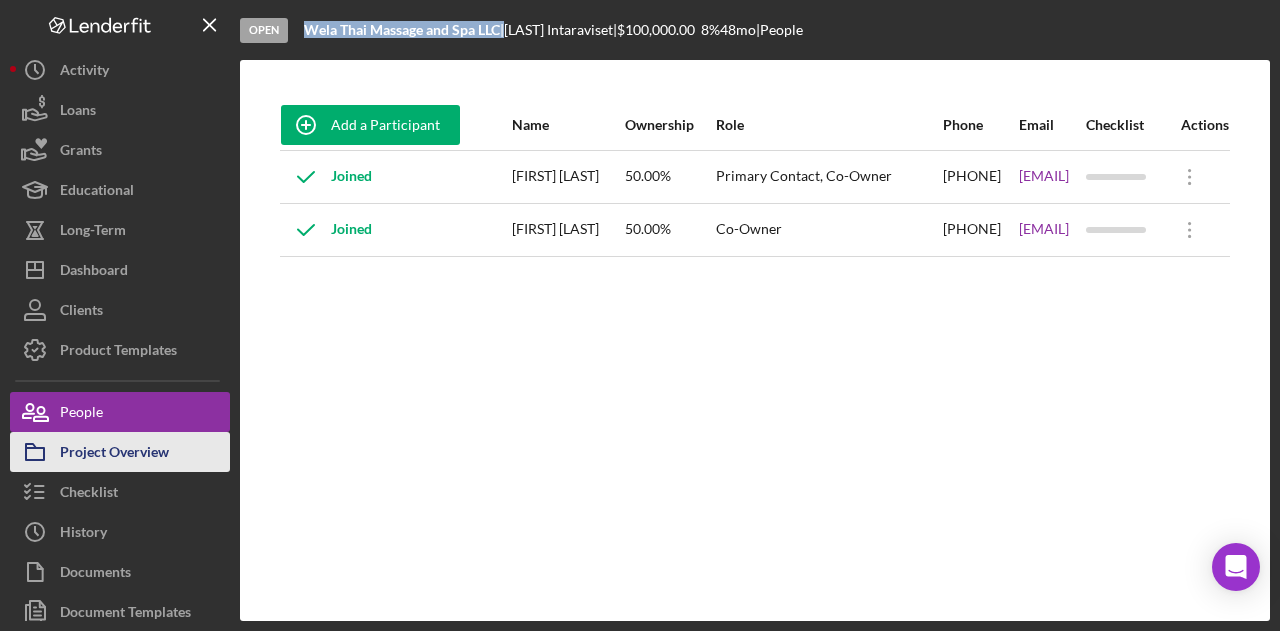 click on "Project Overview" at bounding box center (114, 454) 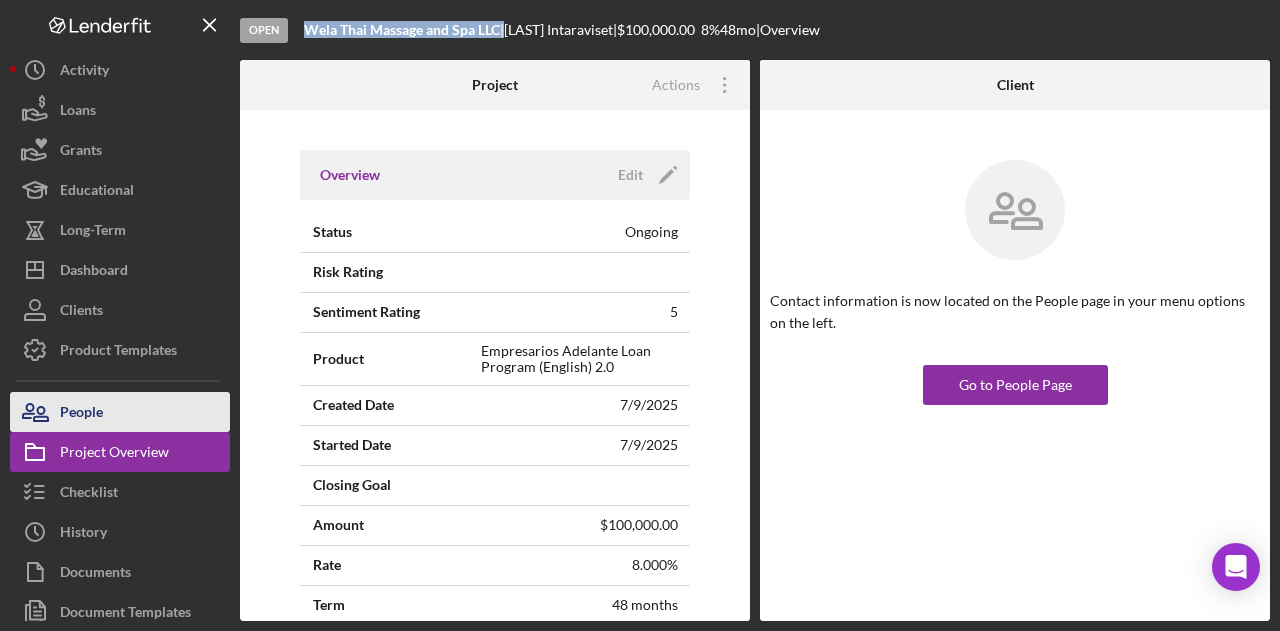 click on "People" at bounding box center [120, 412] 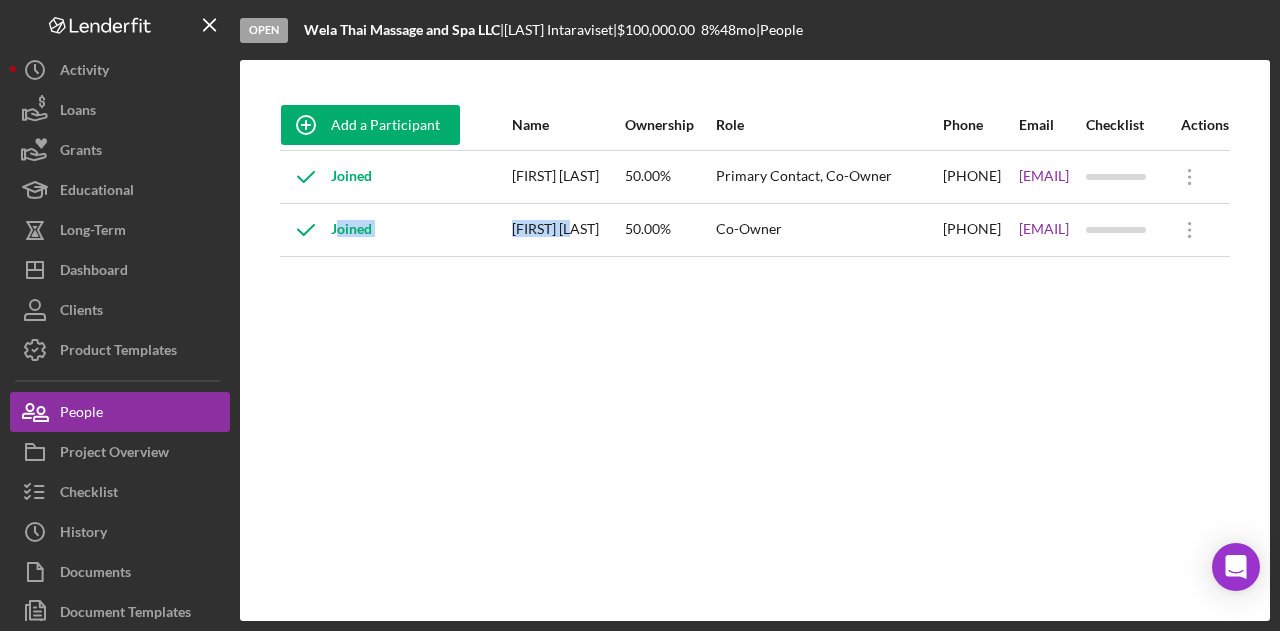 drag, startPoint x: 534, startPoint y: 225, endPoint x: 454, endPoint y: 223, distance: 80.024994 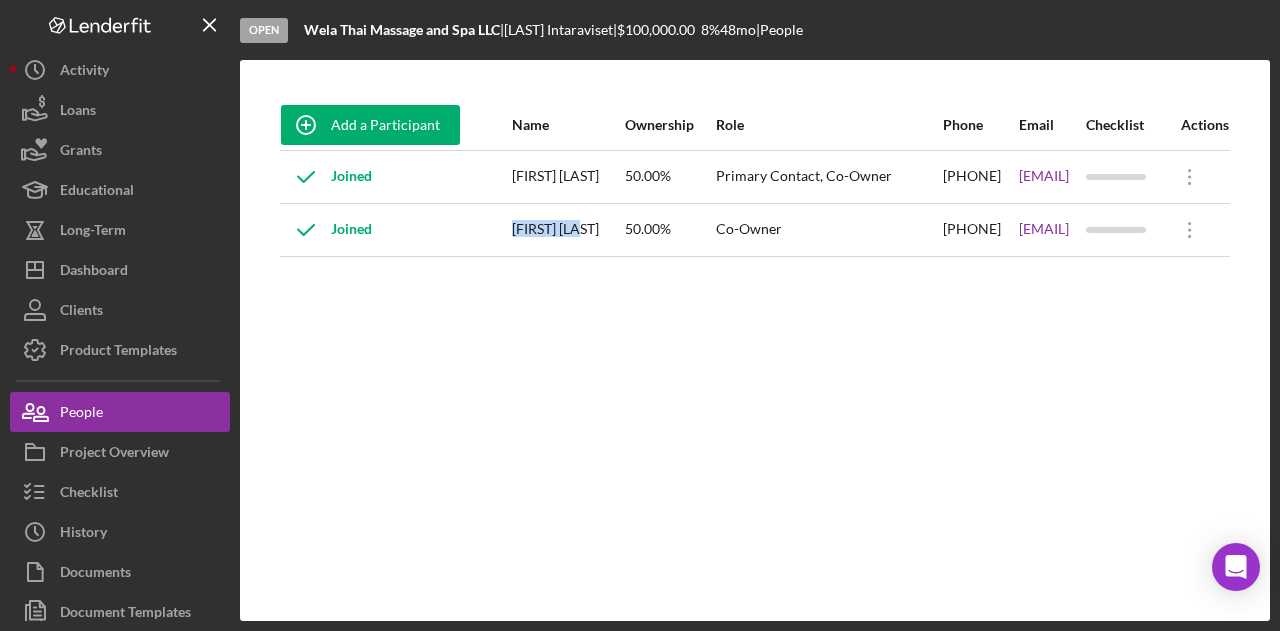 click on "[FIRST] [LAST]" at bounding box center (567, 230) 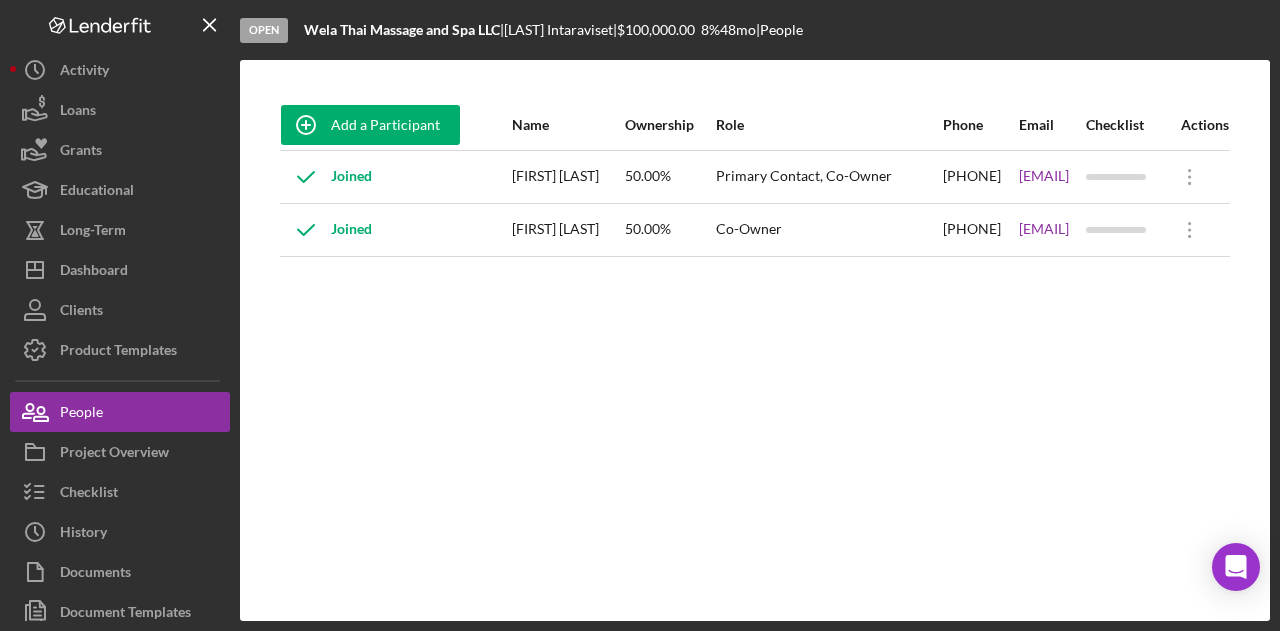 click on "[FIRST] [LAST]" at bounding box center [567, 230] 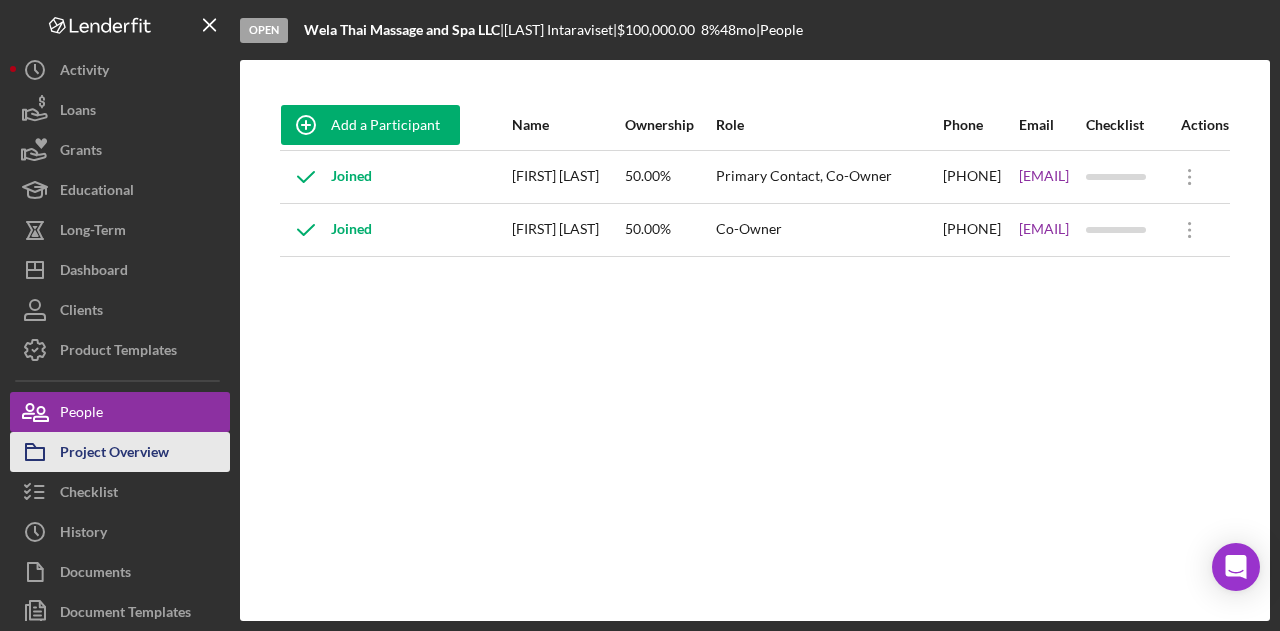 click on "Project Overview" at bounding box center (114, 454) 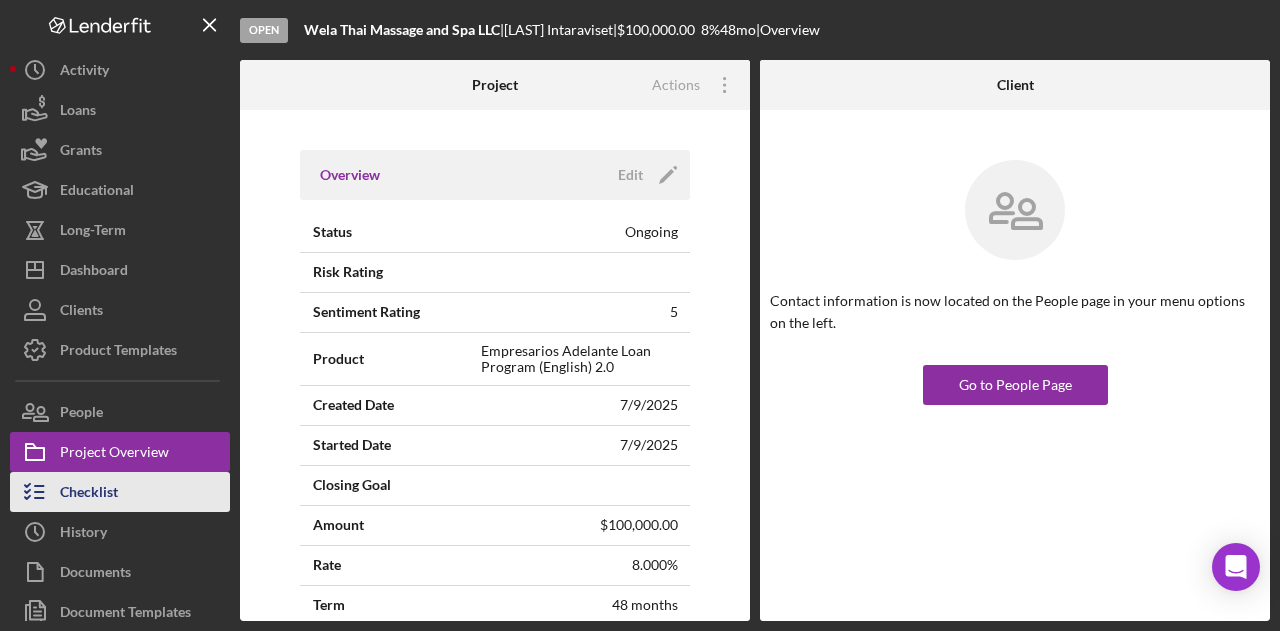 click on "Checklist" at bounding box center [89, 494] 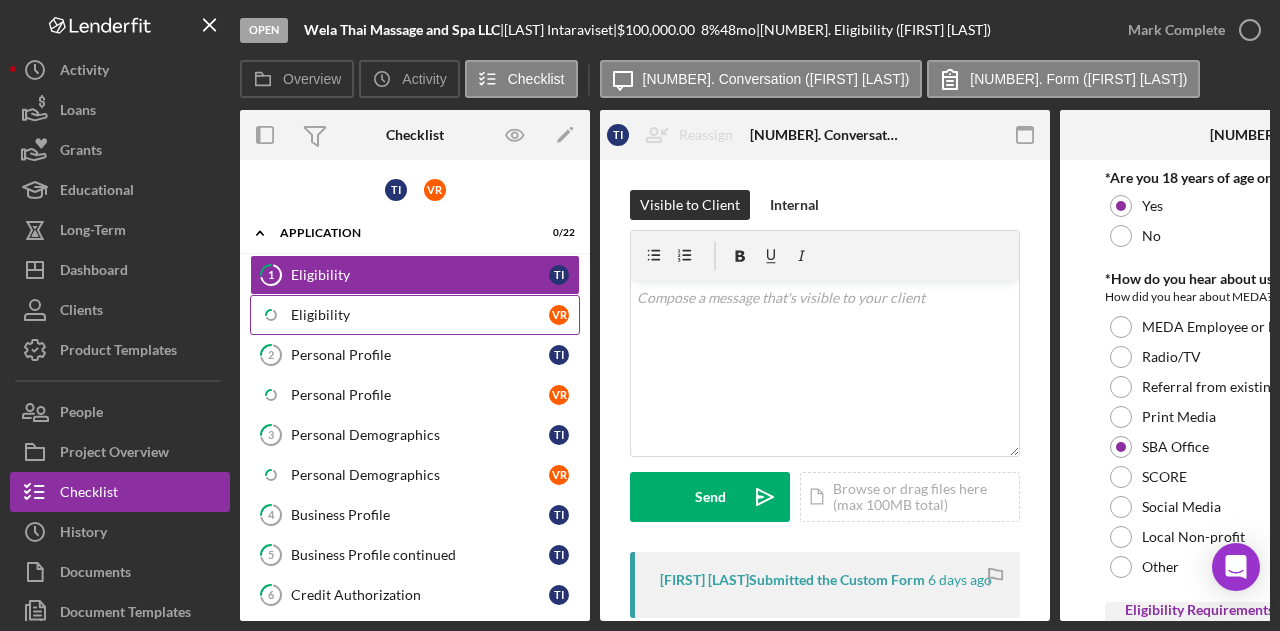 click on "Icon/Checklist Item Sub Partial Eligibility  v R" at bounding box center (415, 315) 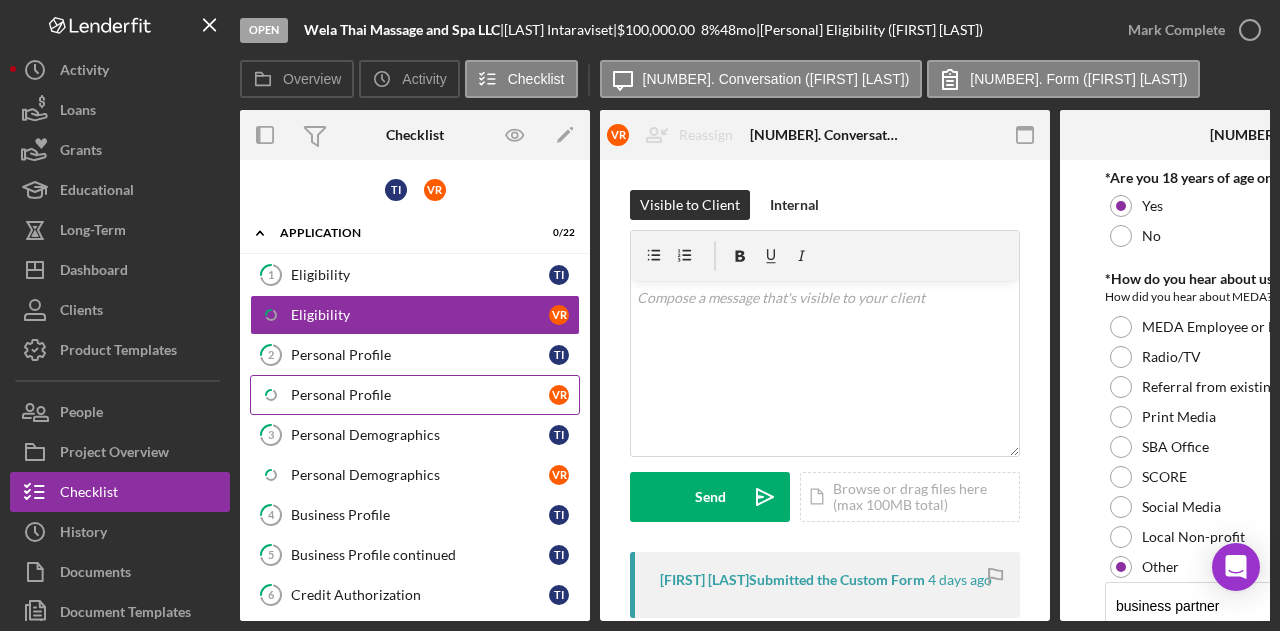 click on "Personal Profile" at bounding box center [420, 395] 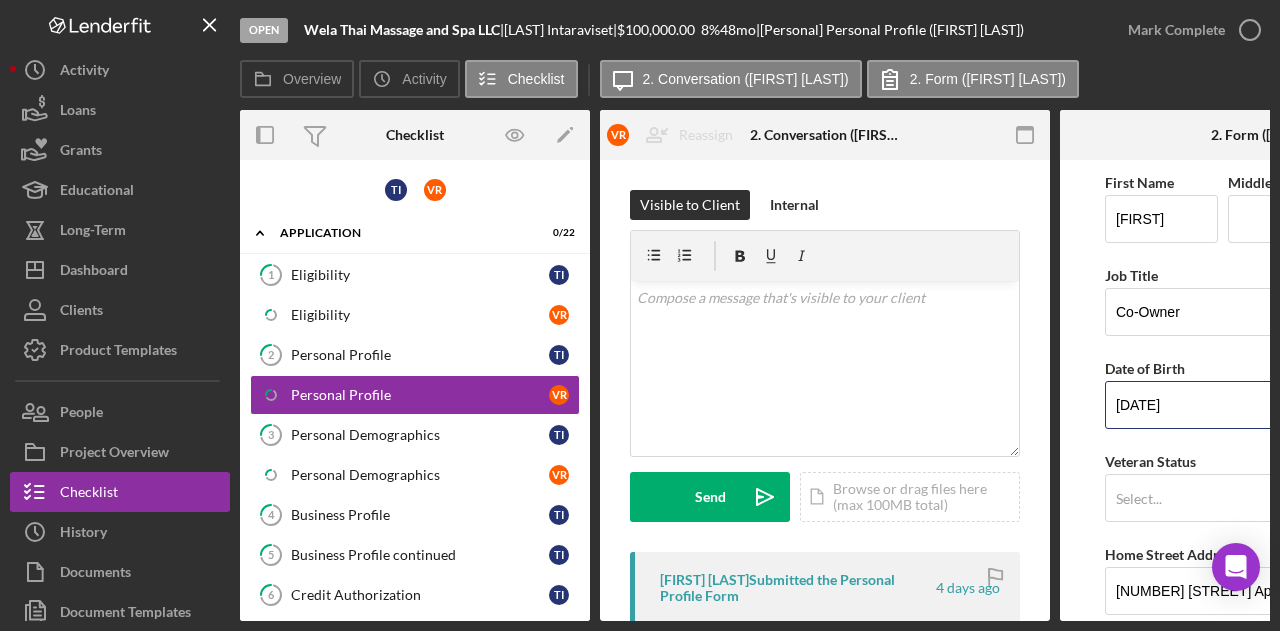 drag, startPoint x: 1210, startPoint y: 397, endPoint x: 1094, endPoint y: 407, distance: 116.43024 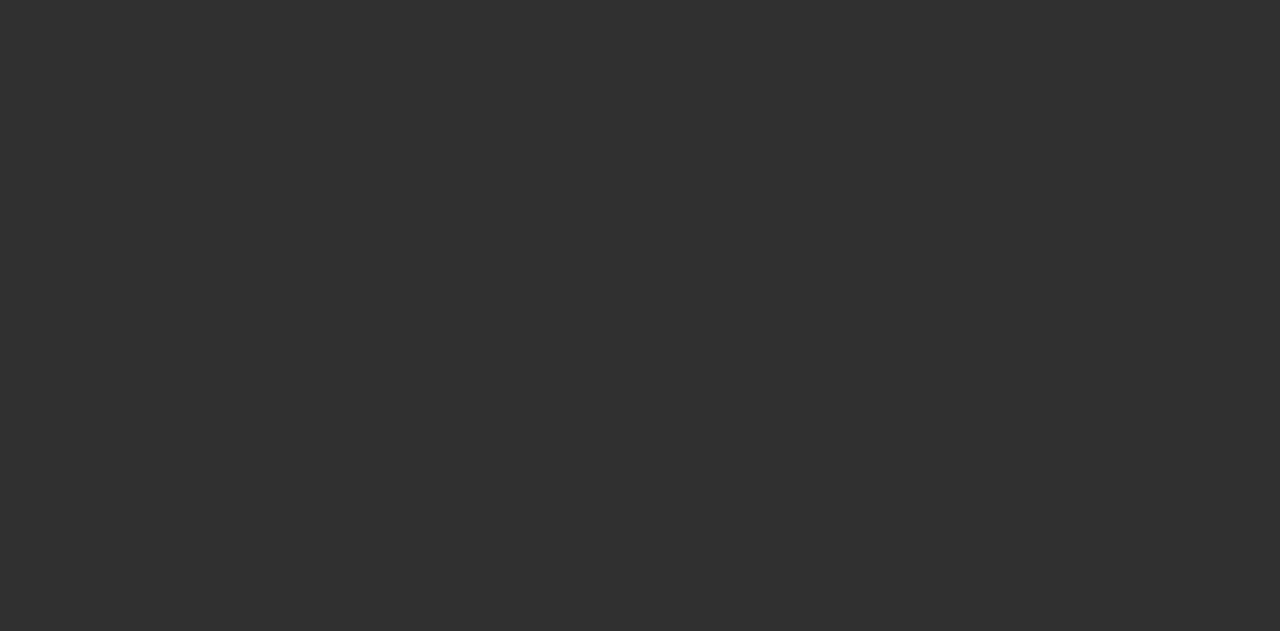 scroll, scrollTop: 0, scrollLeft: 0, axis: both 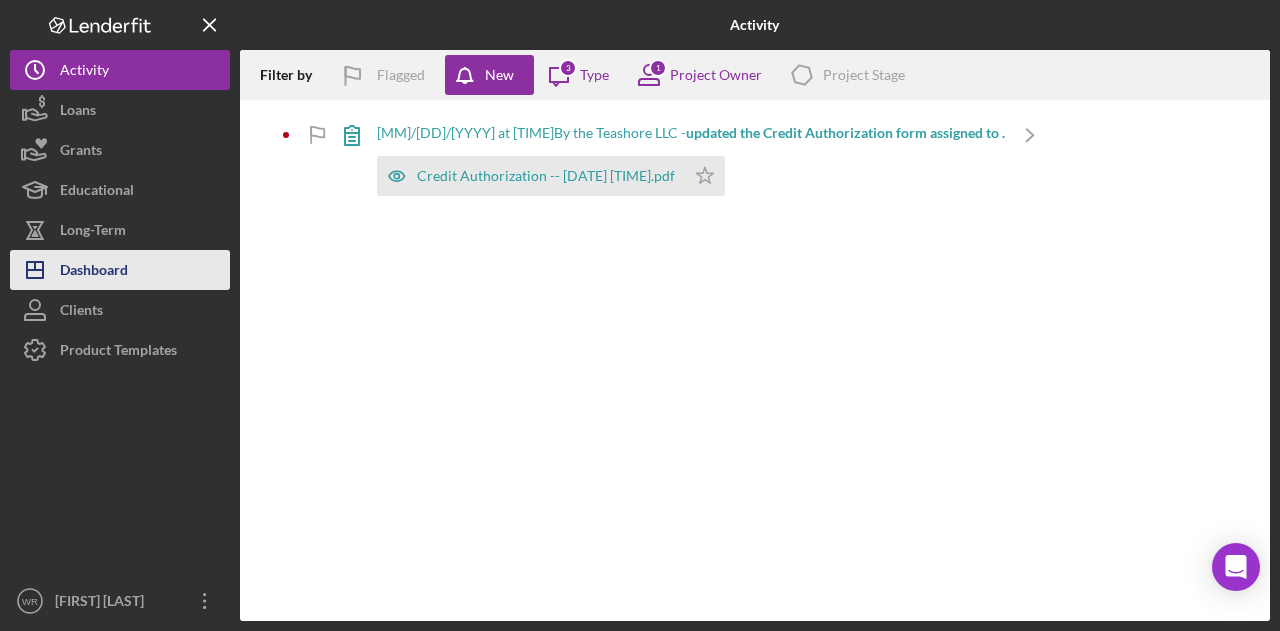 click on "Dashboard" at bounding box center (94, 272) 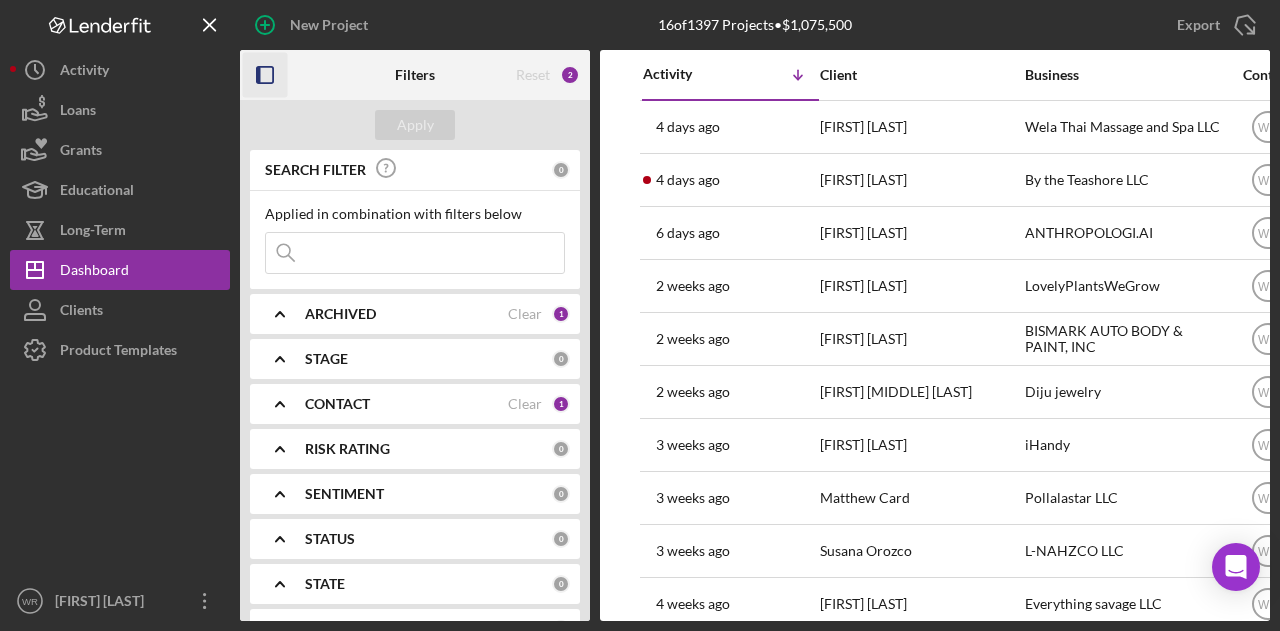 click 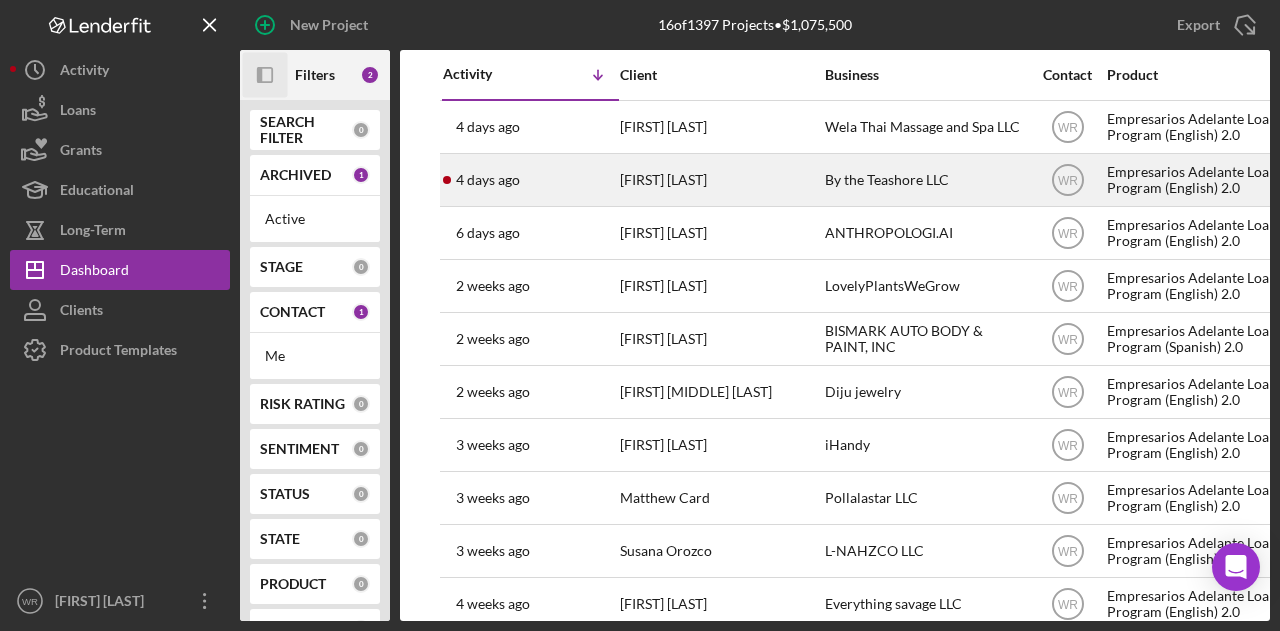 click on "4 days ago Evangelia Pierucci" at bounding box center [530, 180] 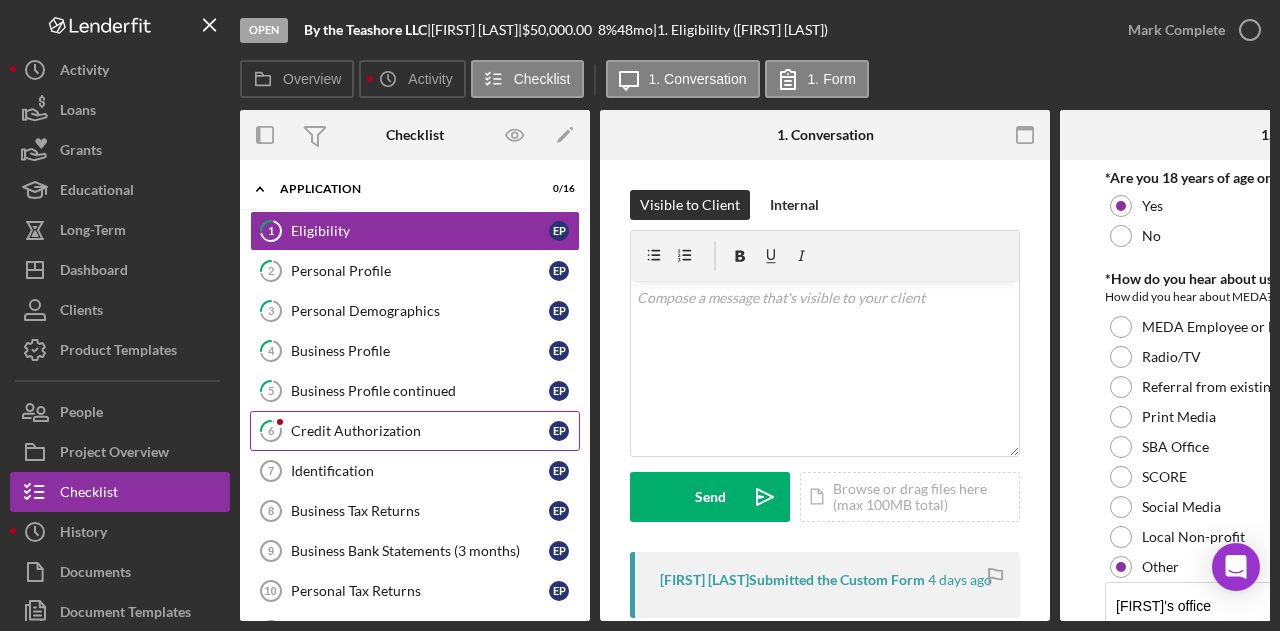 click on "Credit Authorization" at bounding box center [420, 431] 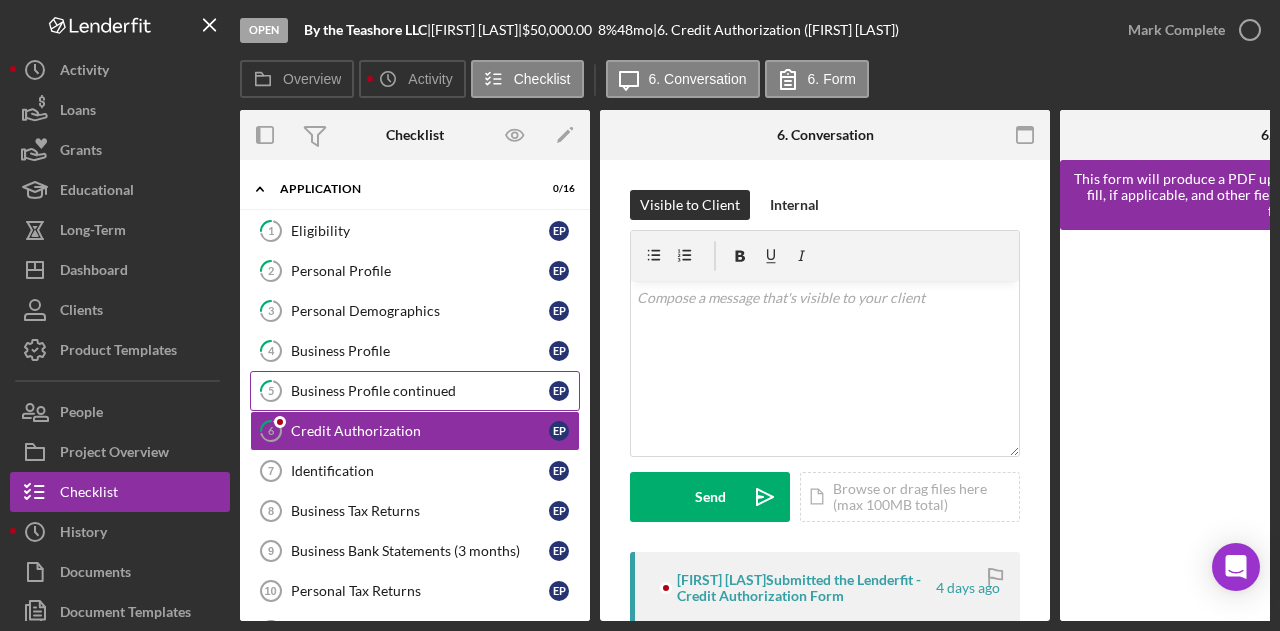 click on "Business Profile continued" at bounding box center (420, 391) 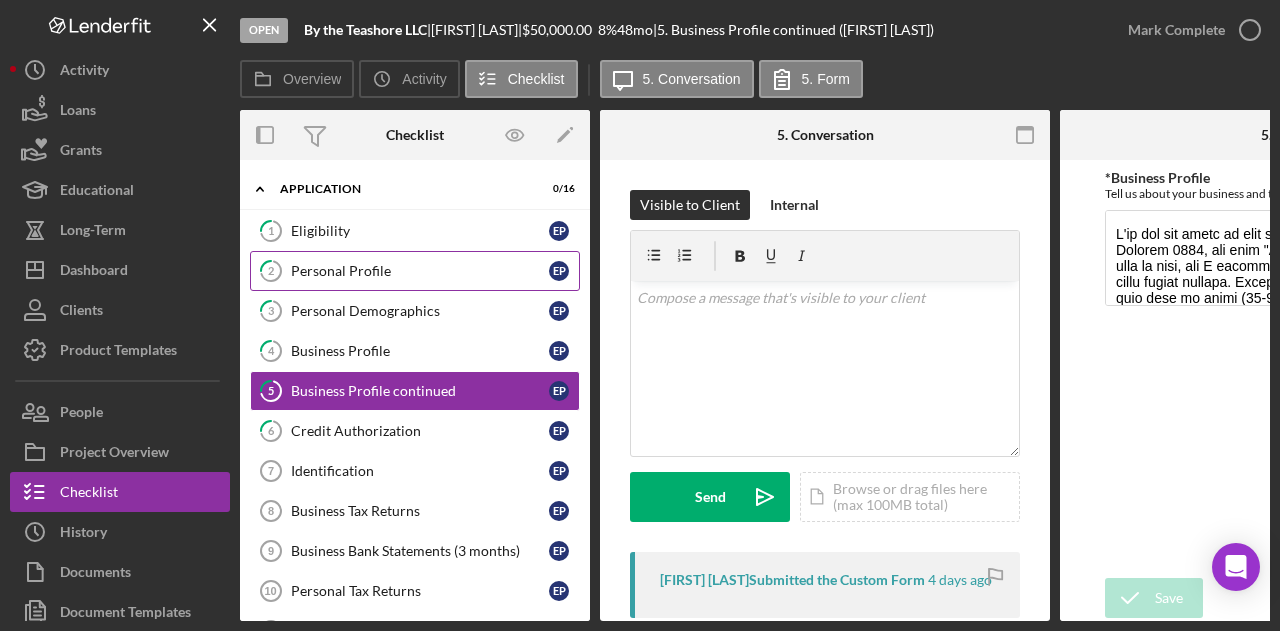 click on "2 Personal Profile [INITIALS] [INITIALS]" at bounding box center (415, 271) 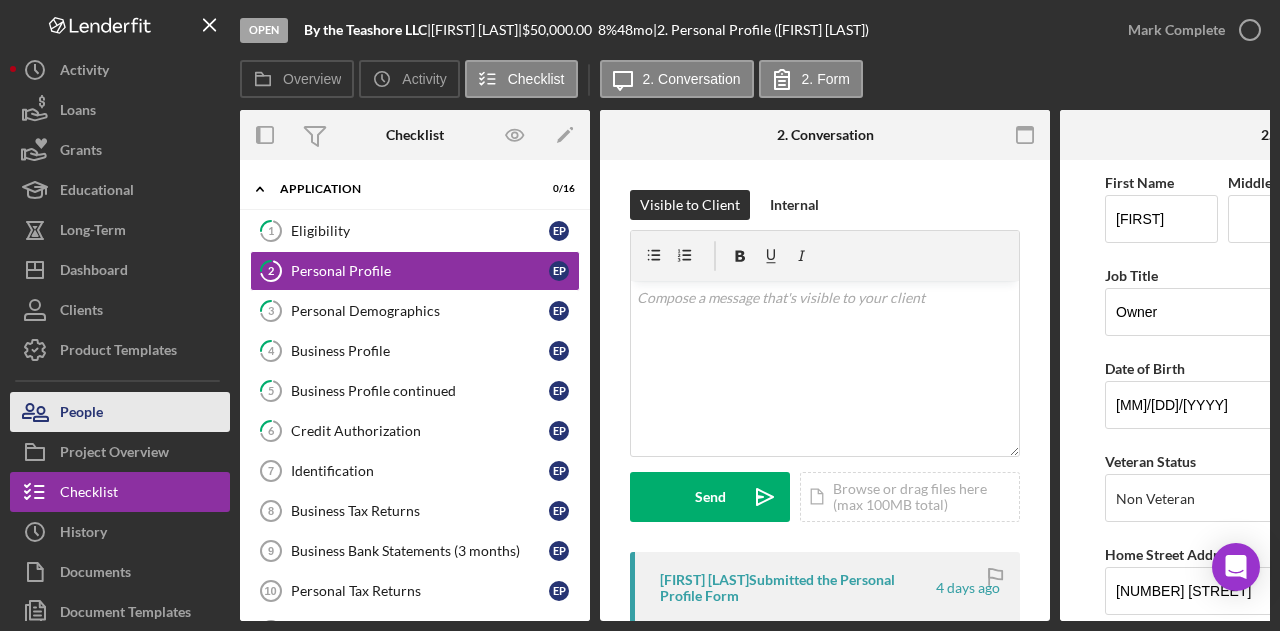 click on "People" at bounding box center (120, 412) 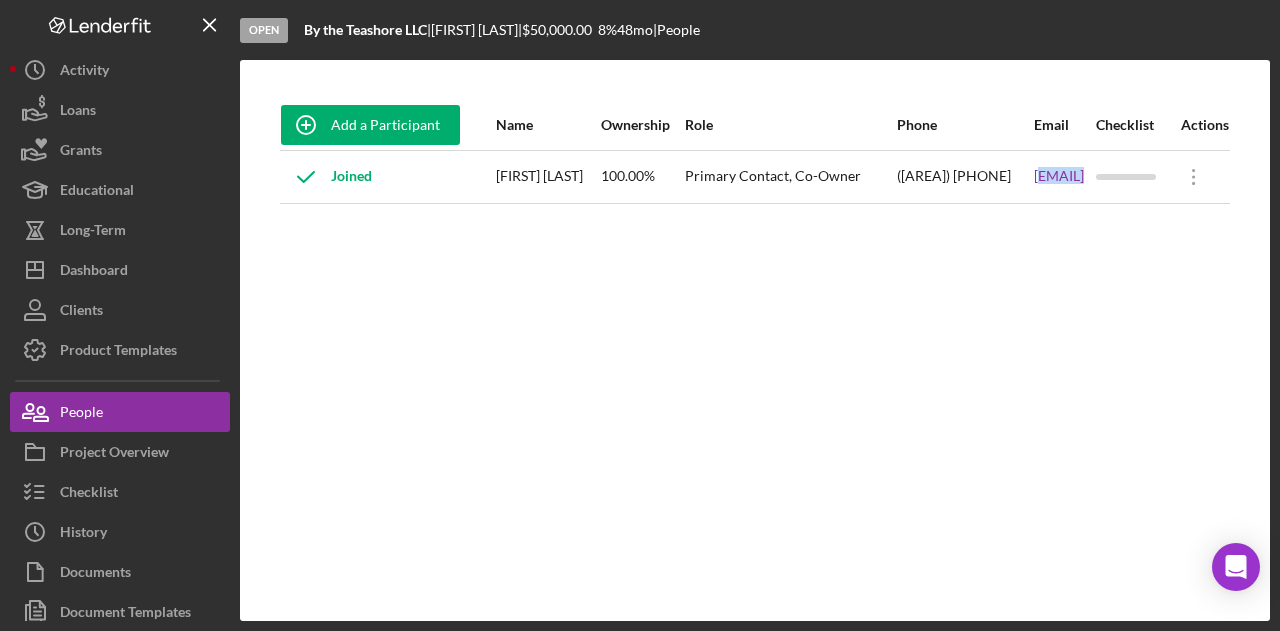 drag, startPoint x: 950, startPoint y: 193, endPoint x: 1120, endPoint y: 202, distance: 170.23807 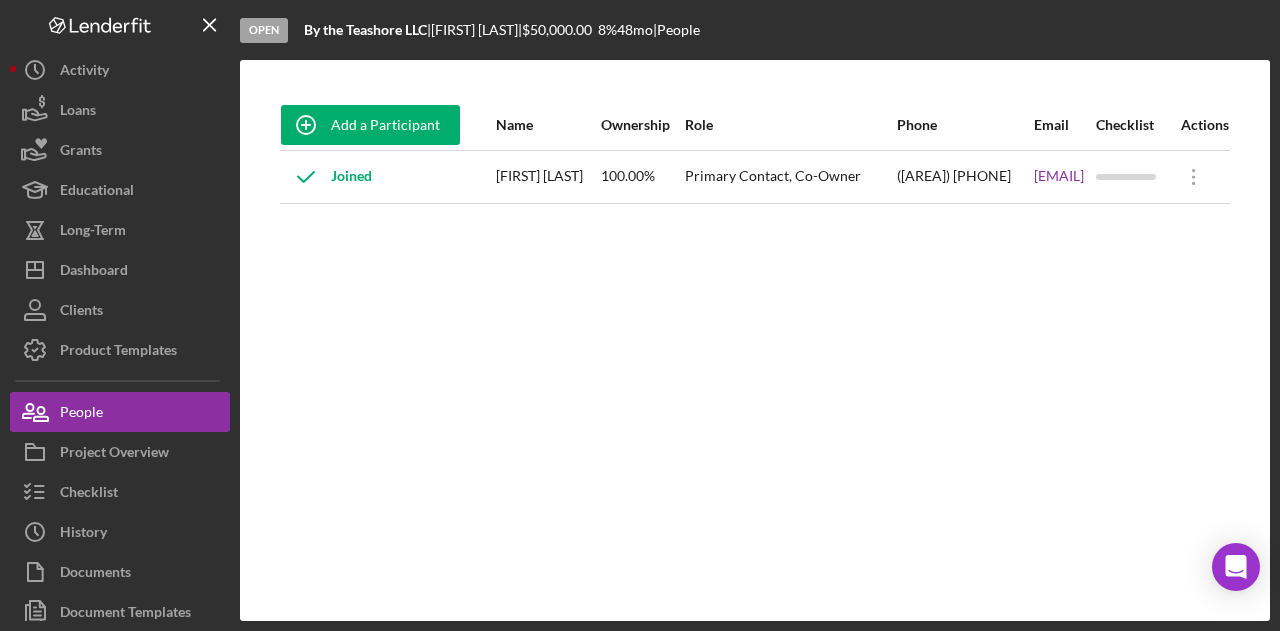 drag, startPoint x: 1106, startPoint y: 183, endPoint x: 946, endPoint y: 179, distance: 160.04999 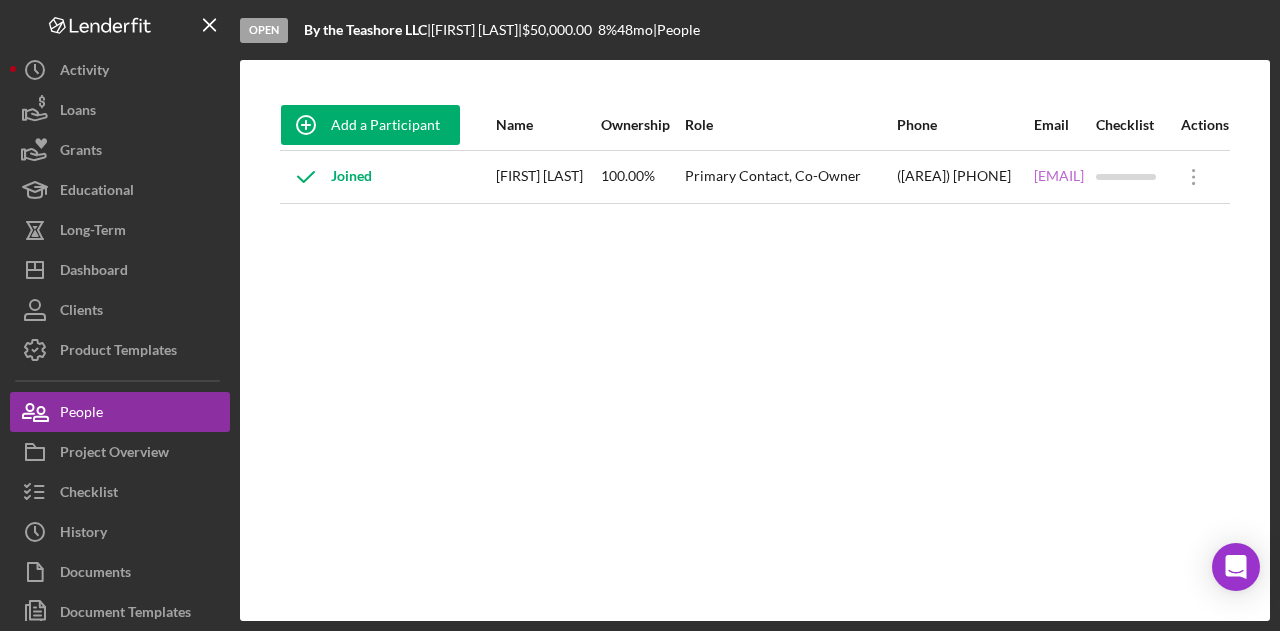 copy on "info@bytheteashore.com" 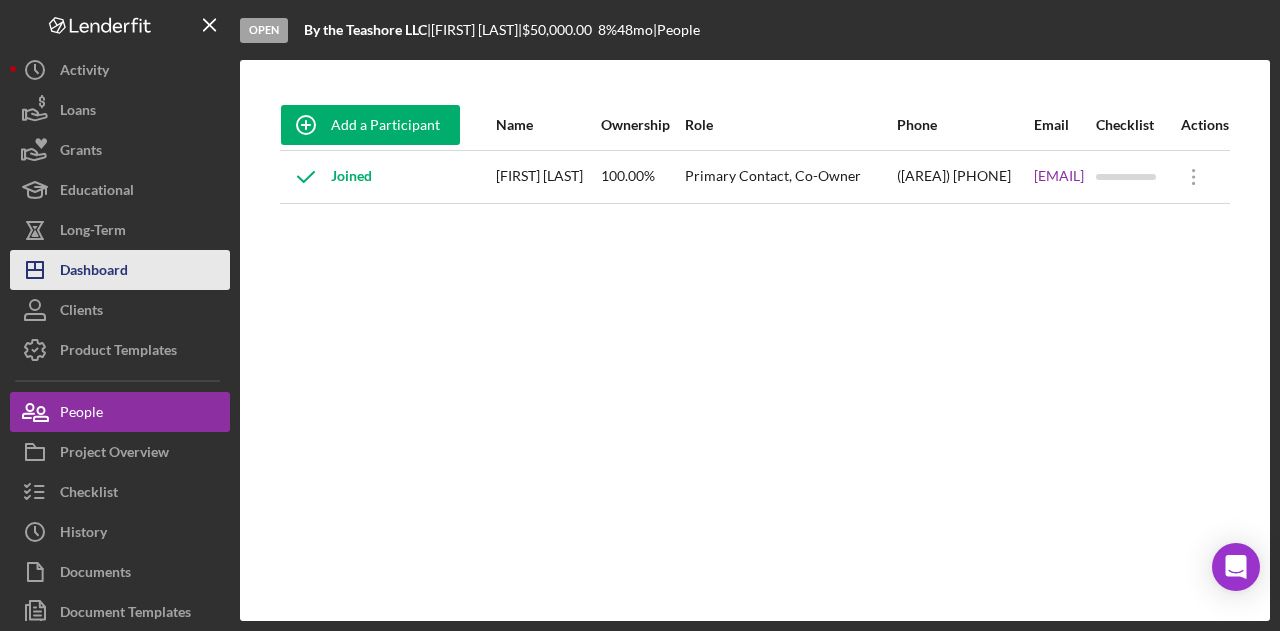 click on "Icon/Dashboard Dashboard" at bounding box center [120, 270] 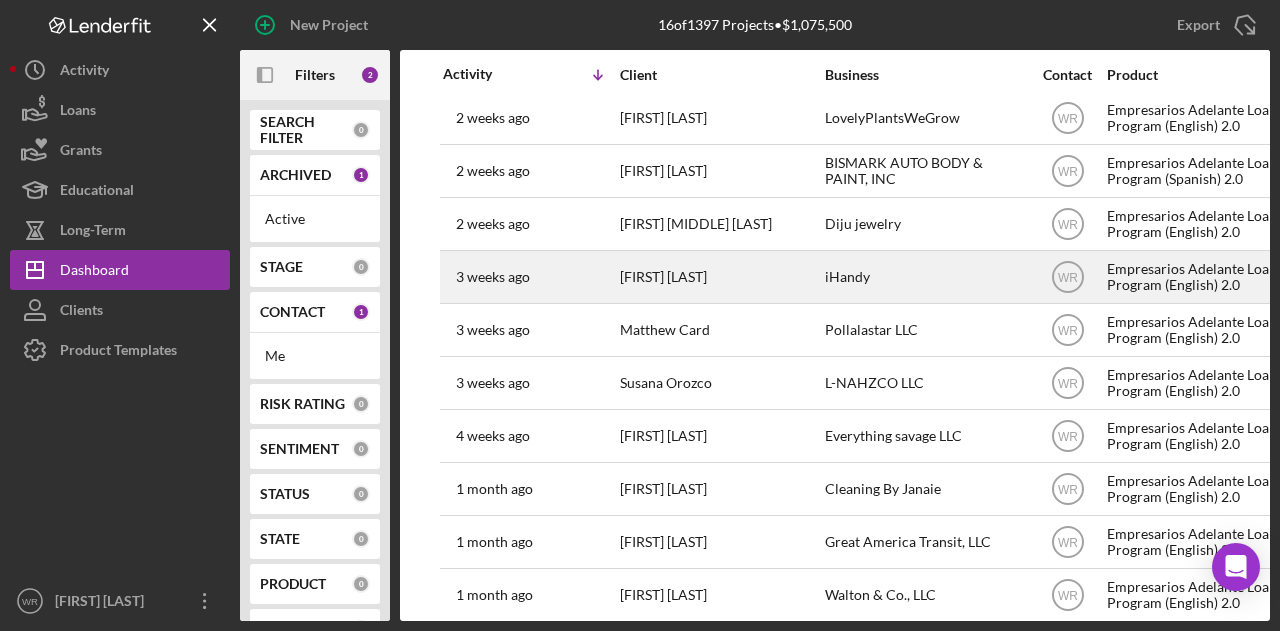 scroll, scrollTop: 358, scrollLeft: 0, axis: vertical 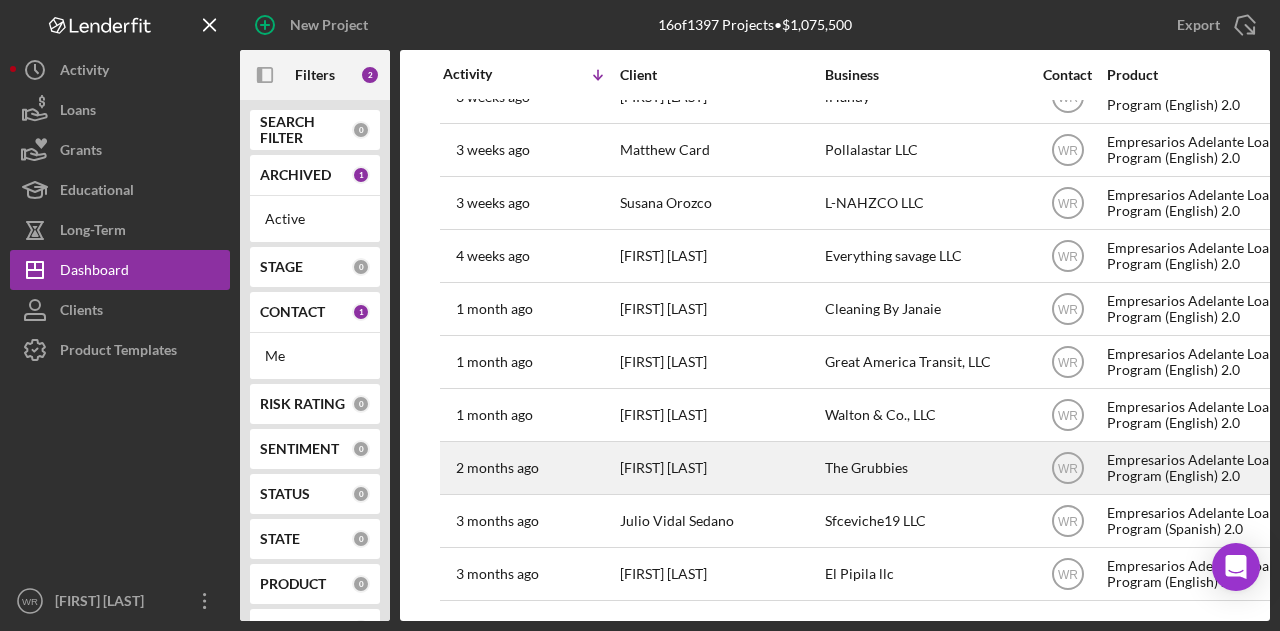 click on "[FIRST] [LAST]" at bounding box center (720, 468) 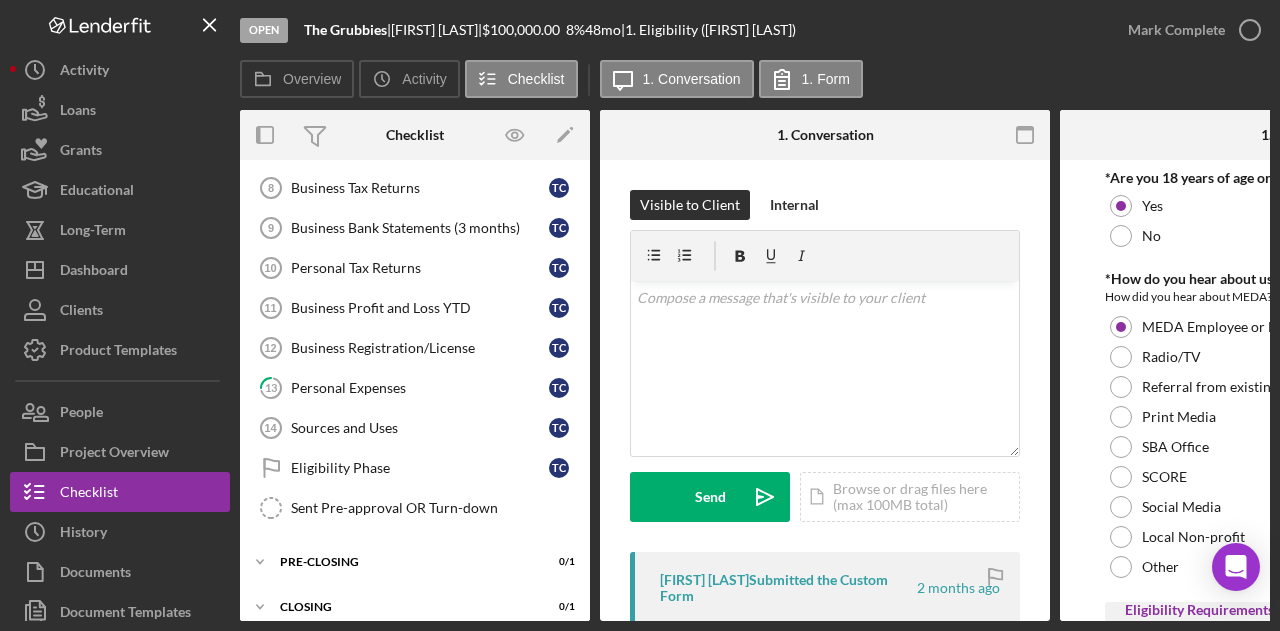 scroll, scrollTop: 334, scrollLeft: 0, axis: vertical 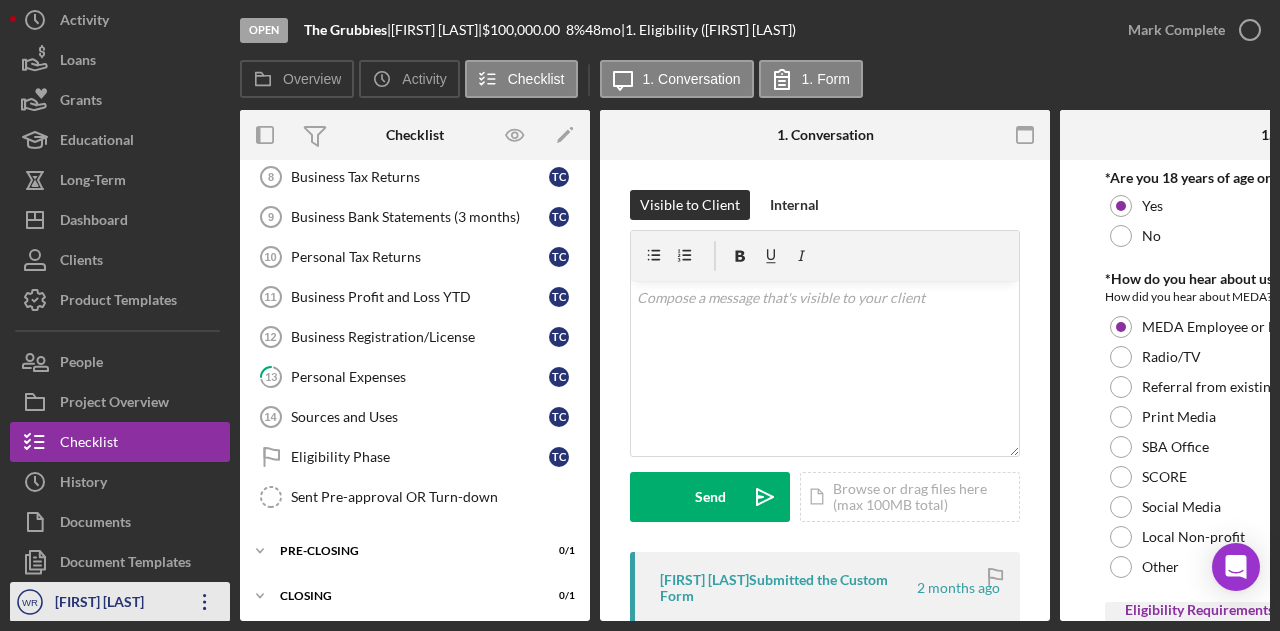 click on "Icon/Overflow" 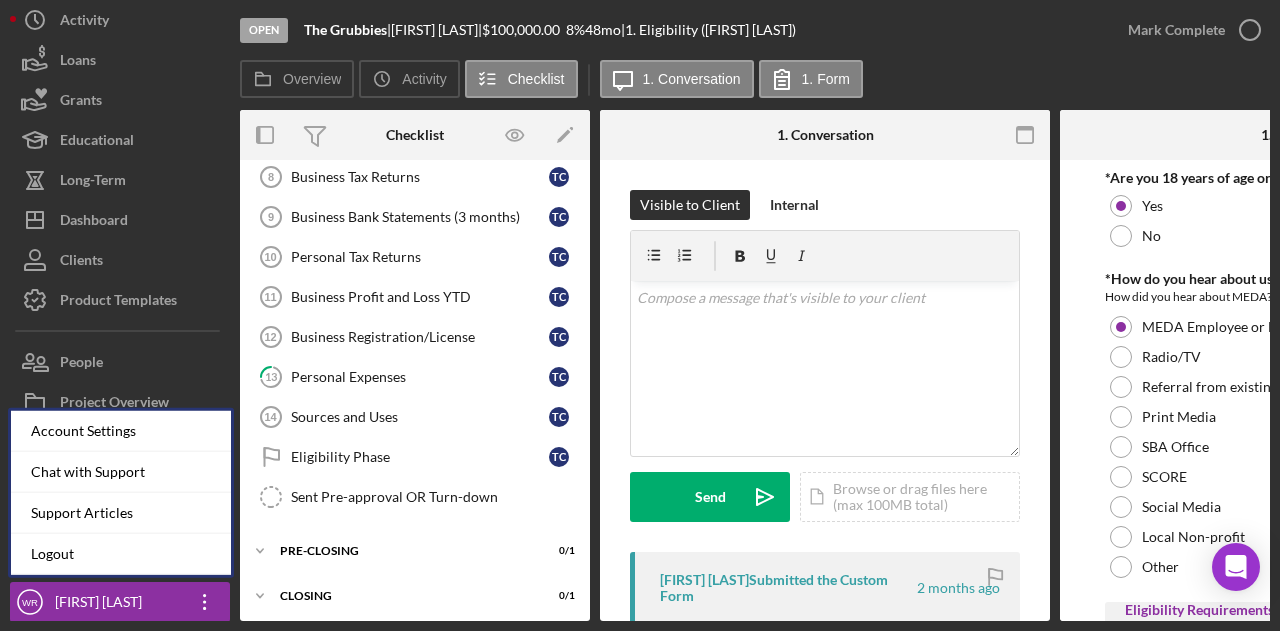 click on "Open The Grubbies    |   Taylor   Chan   |   $100,000.00    8 %   48  mo   |   1. Eligibility  (Taylor C.)" at bounding box center (674, 30) 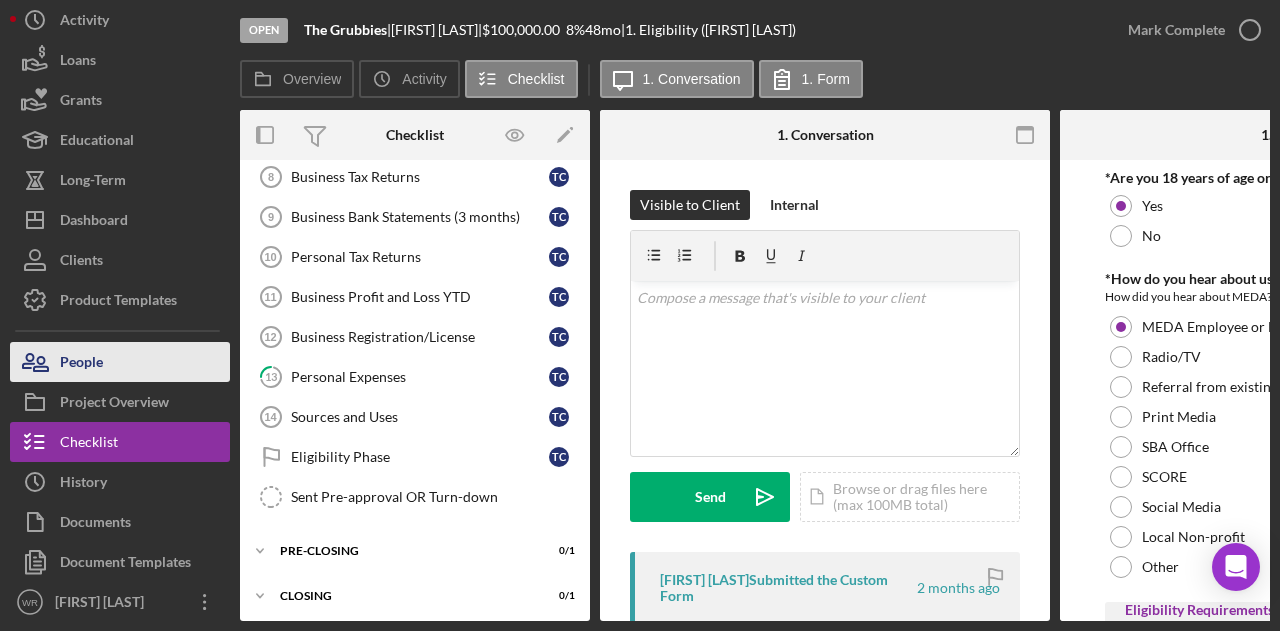 click on "People" at bounding box center (120, 362) 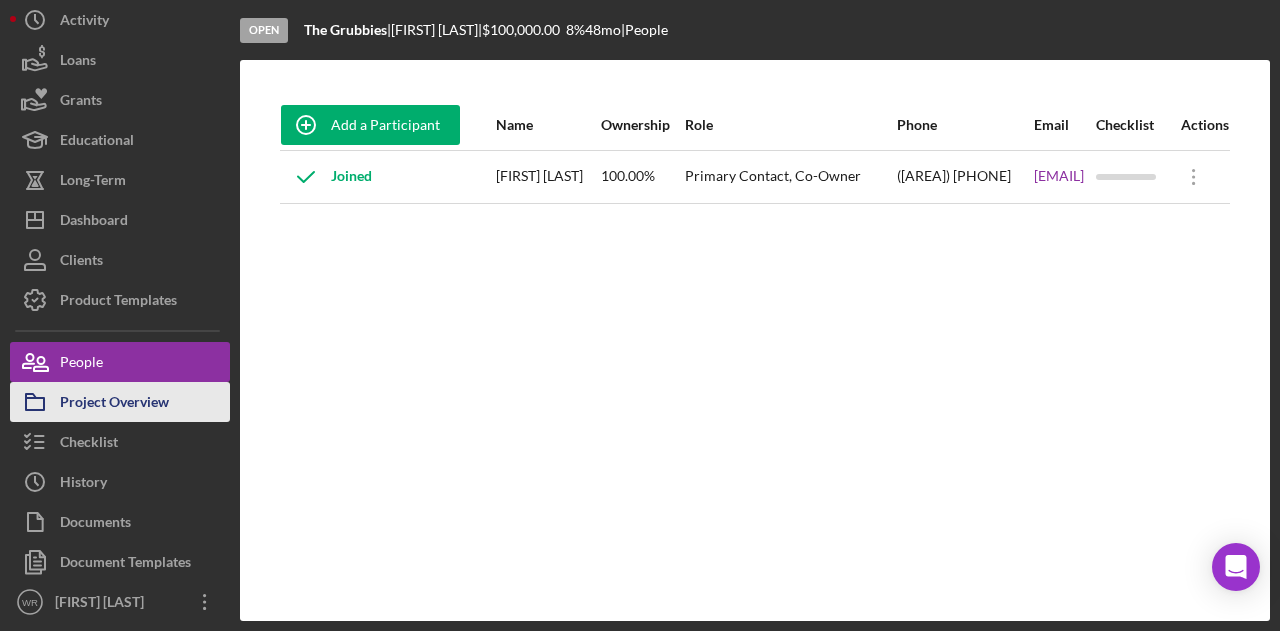 click on "Project Overview" at bounding box center (114, 404) 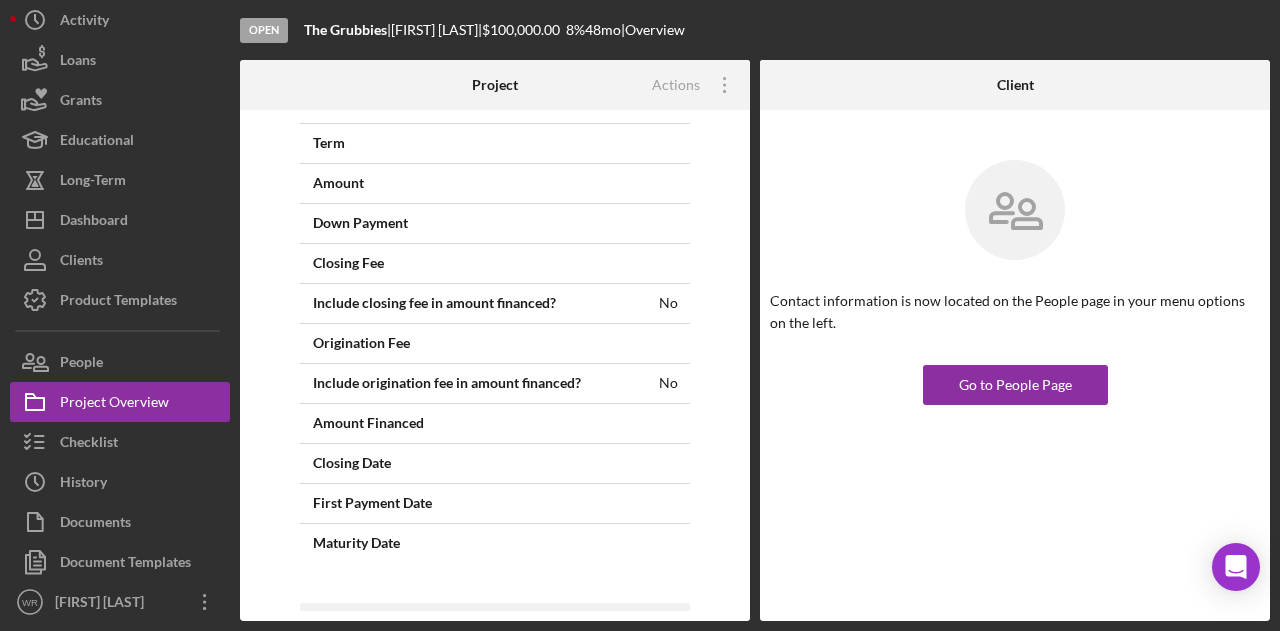 scroll, scrollTop: 1478, scrollLeft: 0, axis: vertical 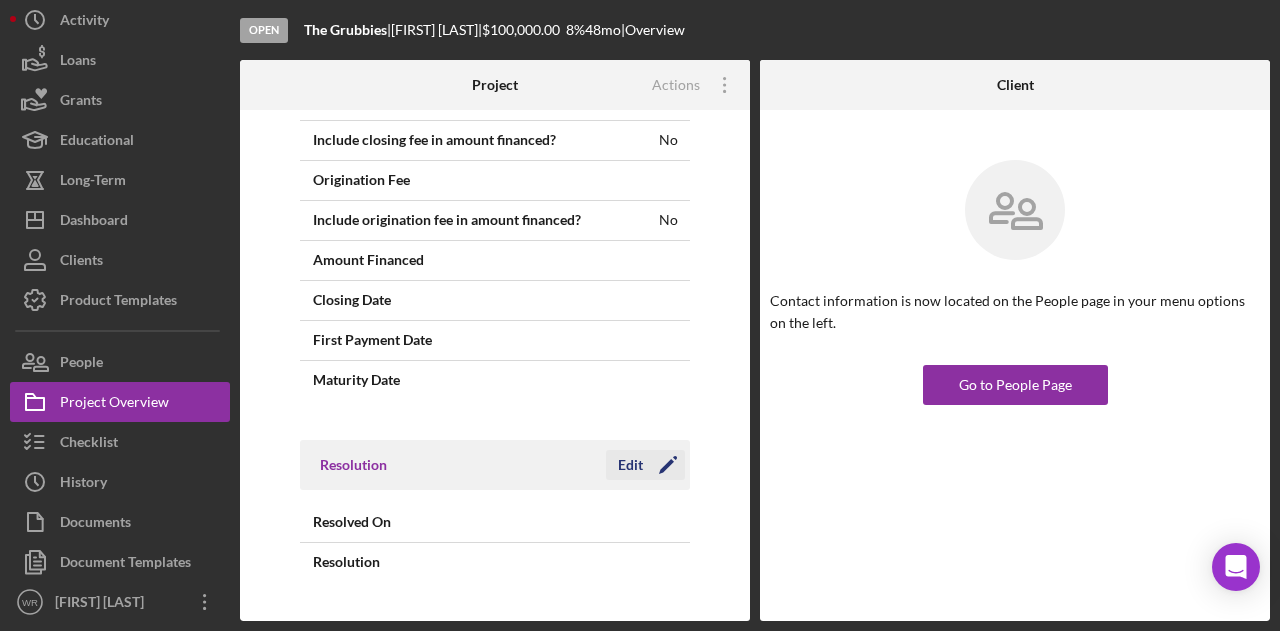 click on "Icon/Edit" 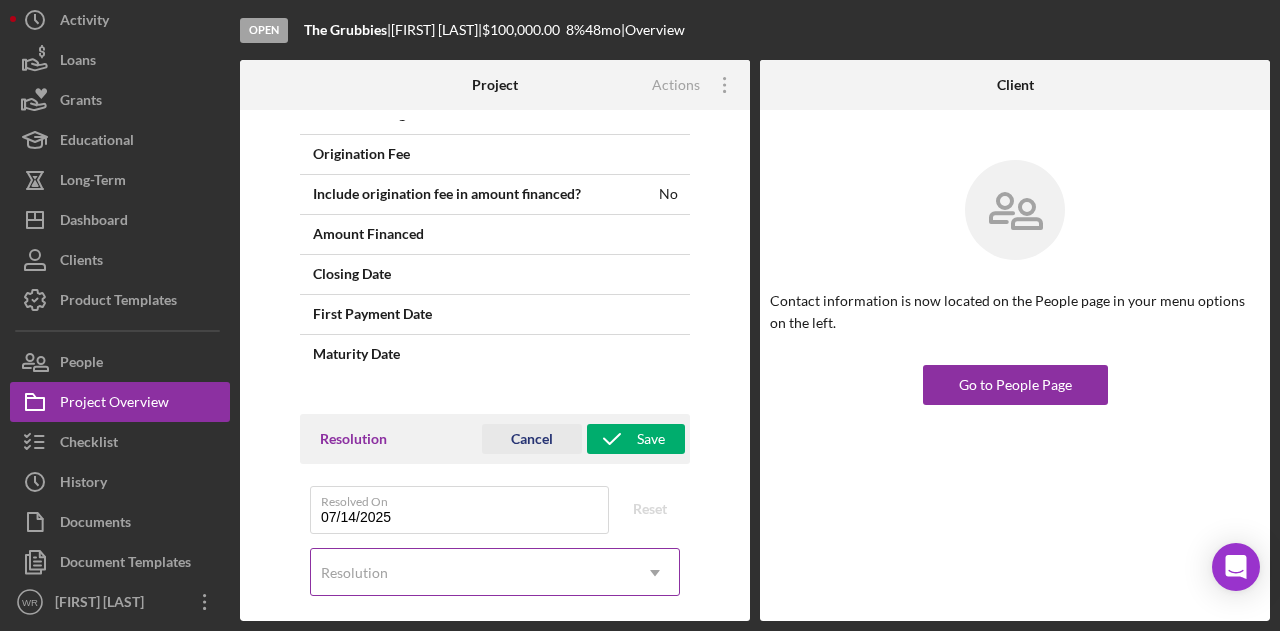 scroll, scrollTop: 1530, scrollLeft: 0, axis: vertical 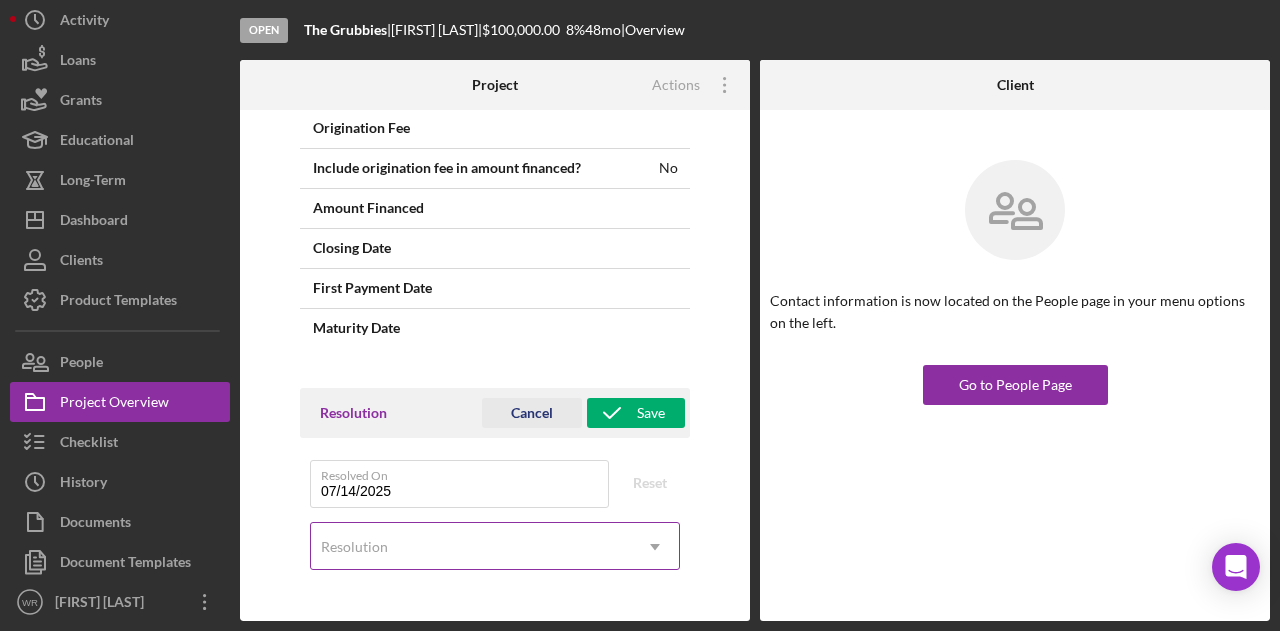 click on "Resolution" at bounding box center [471, 547] 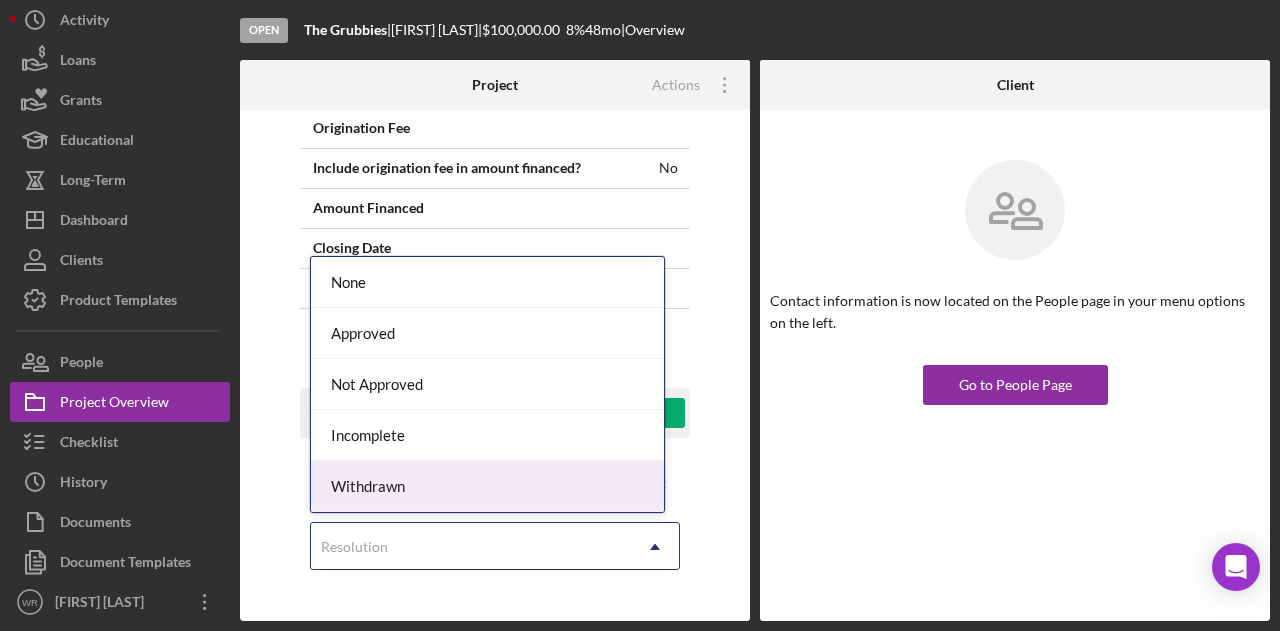 click on "Withdrawn" at bounding box center (487, 486) 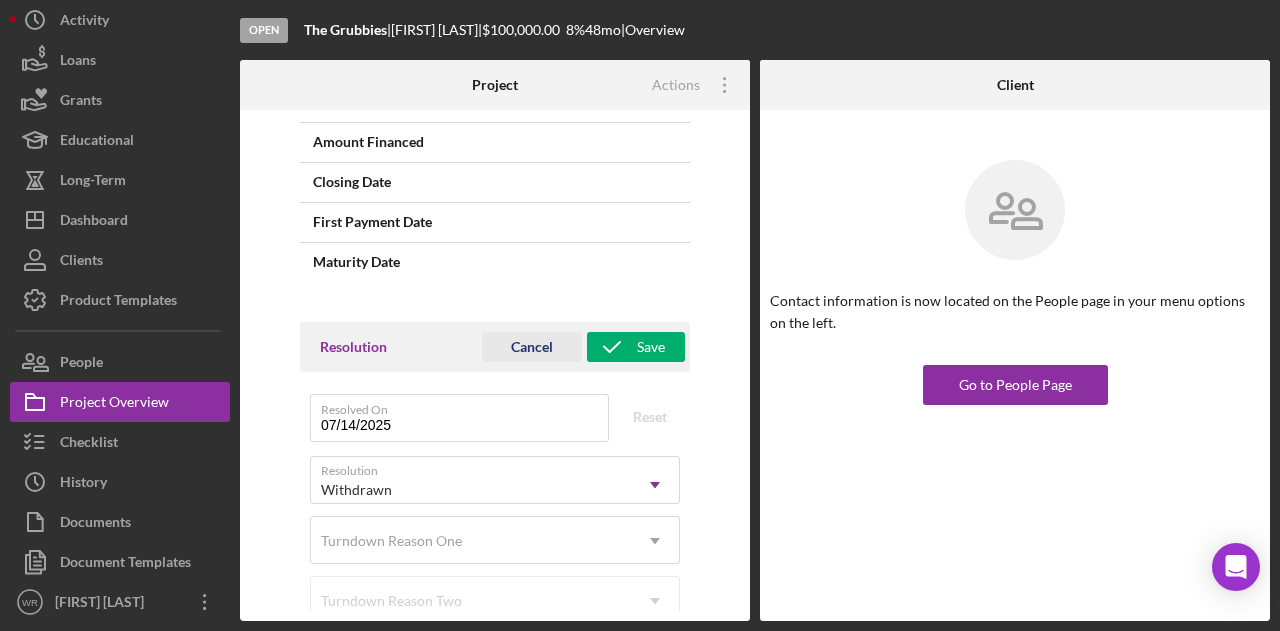 scroll, scrollTop: 1650, scrollLeft: 0, axis: vertical 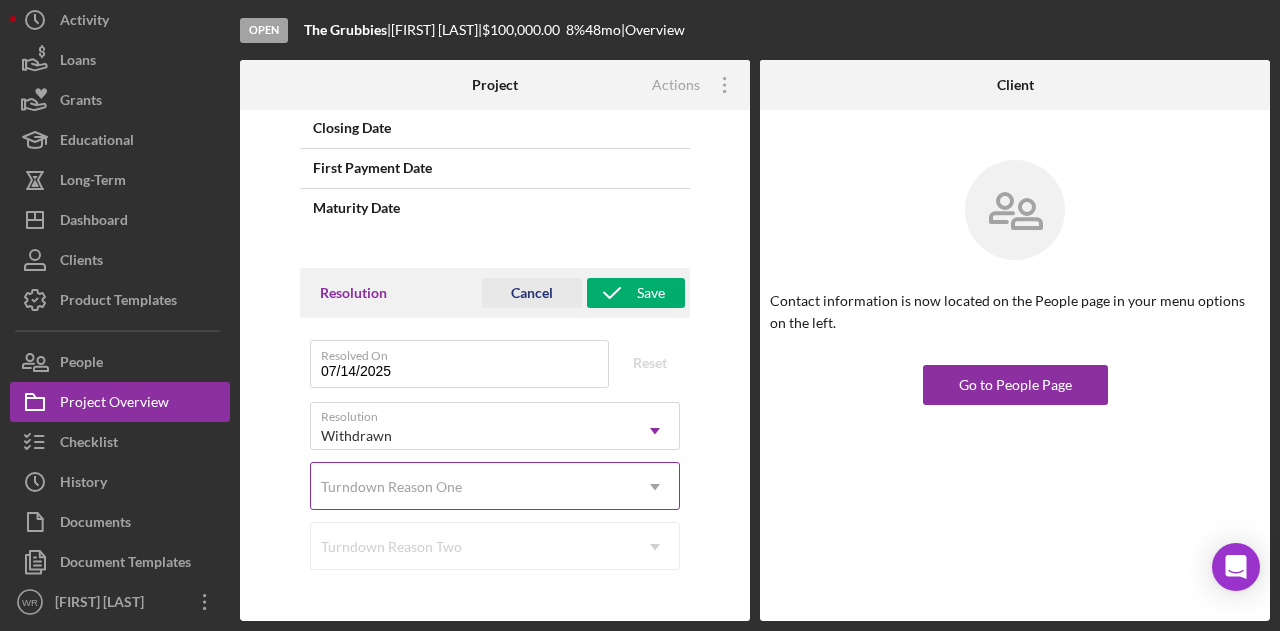 click on "Turndown Reason One" at bounding box center [391, 487] 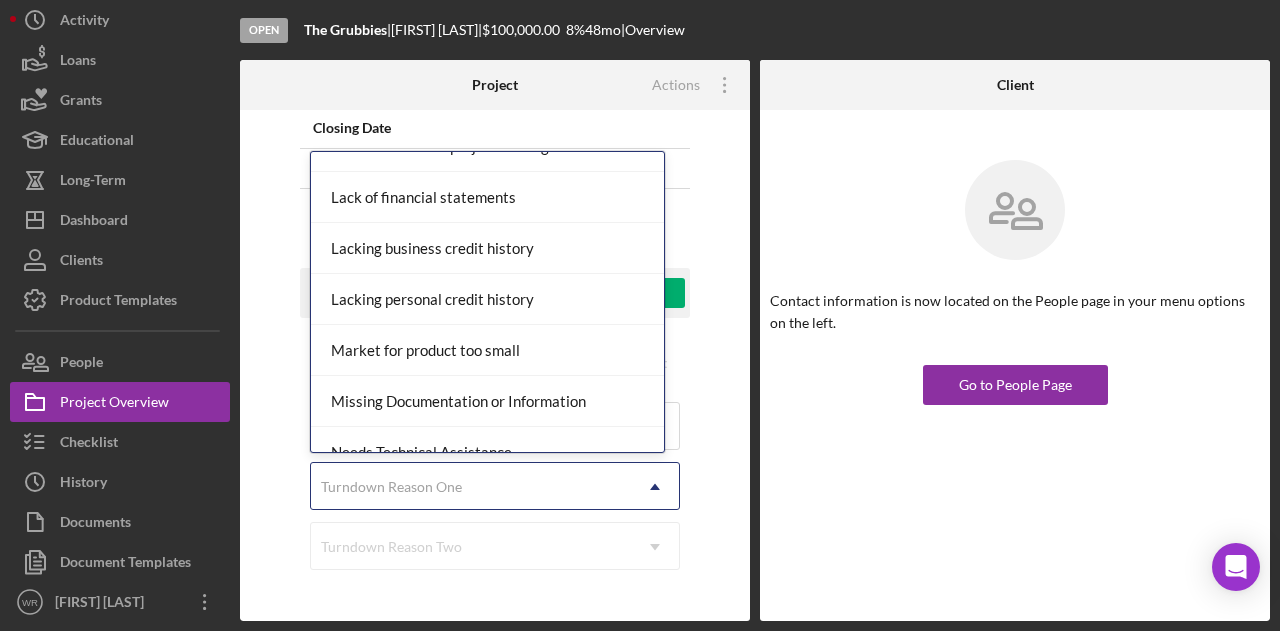 scroll, scrollTop: 1300, scrollLeft: 0, axis: vertical 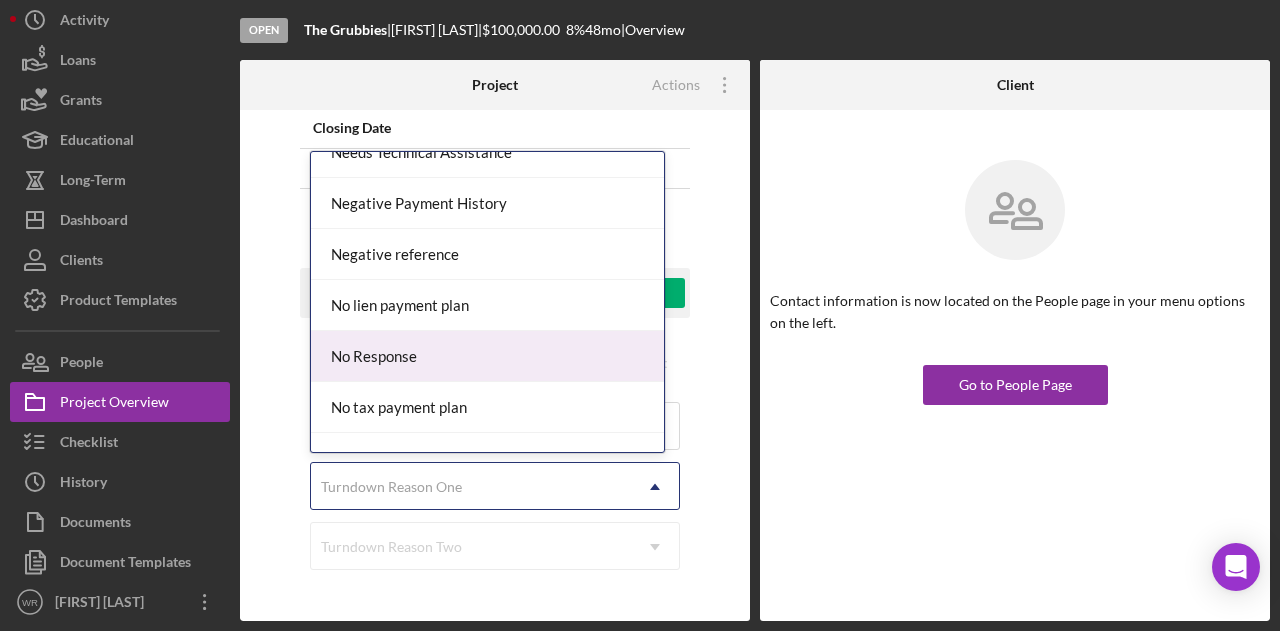 click on "No Response" at bounding box center (487, 356) 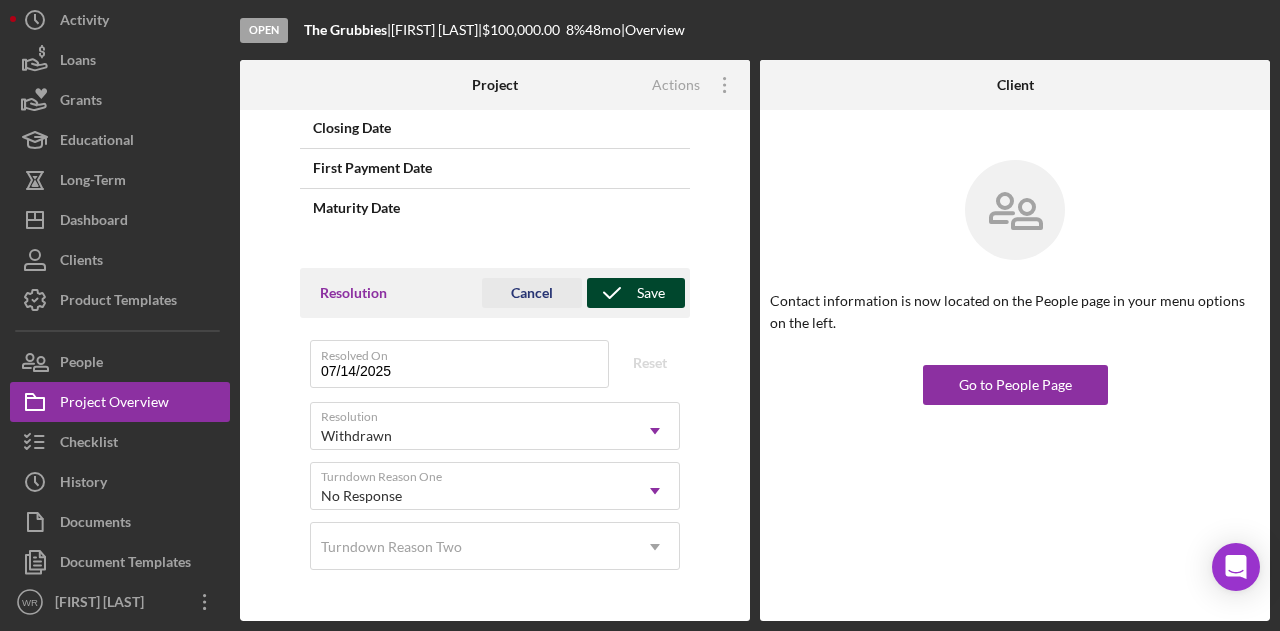 click on "Save" at bounding box center [636, 293] 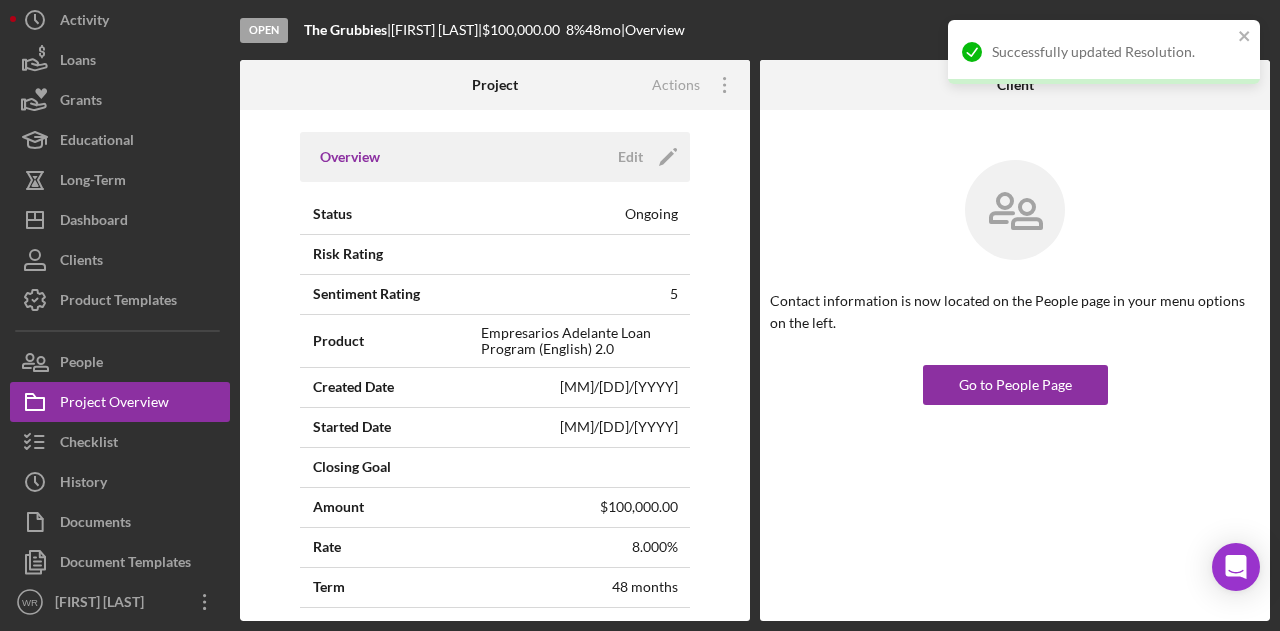 scroll, scrollTop: 0, scrollLeft: 0, axis: both 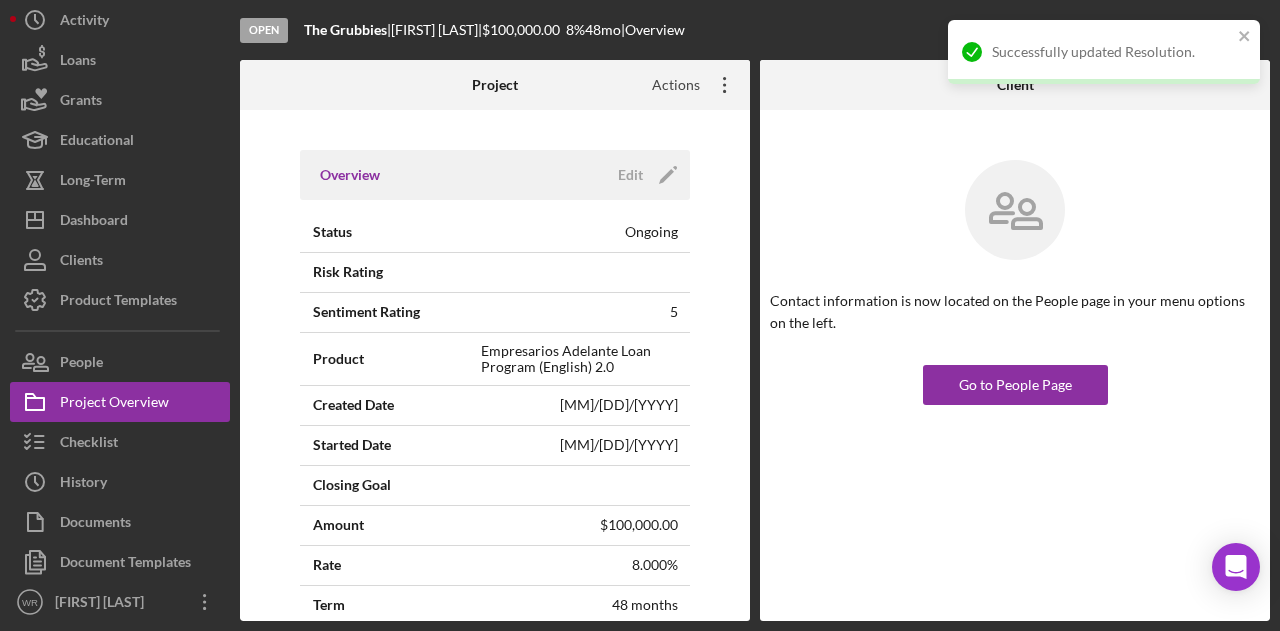 click on "Icon/Overflow" 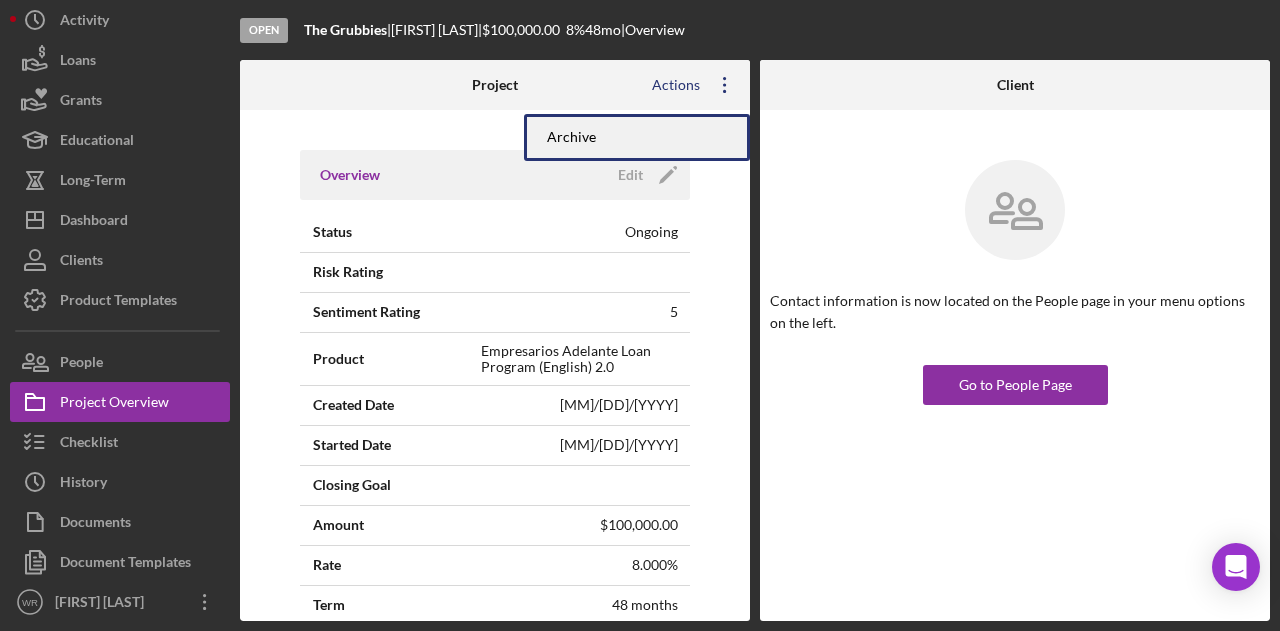 click on "Archive" at bounding box center [637, 137] 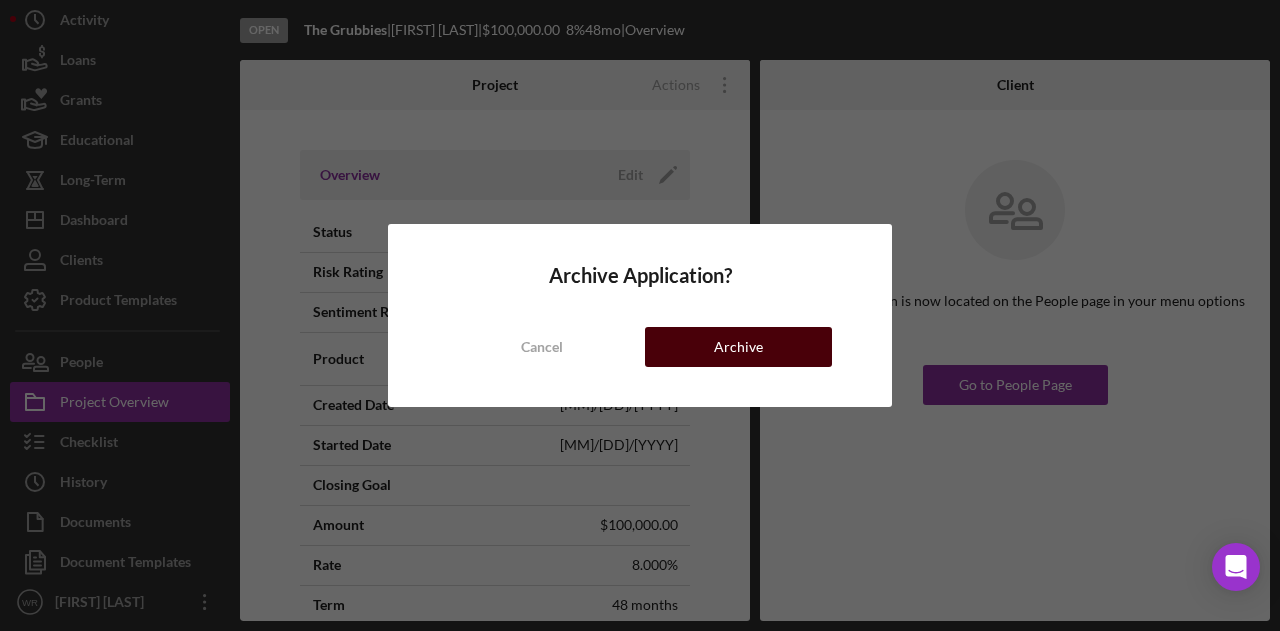 click on "Archive" at bounding box center [738, 347] 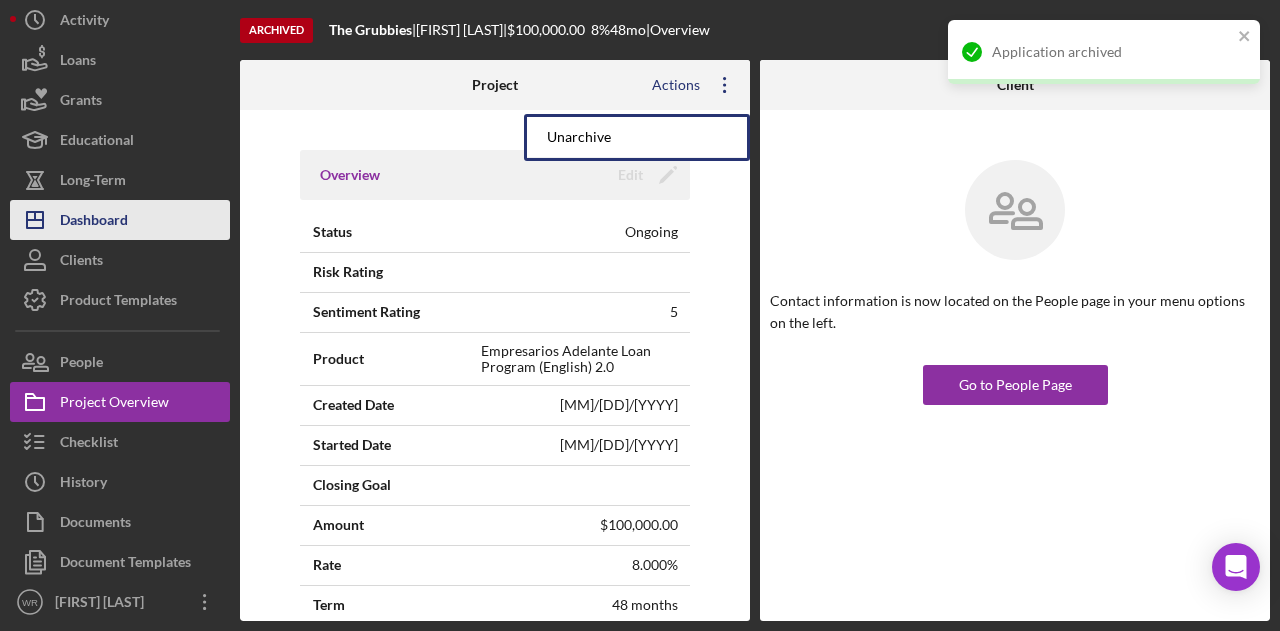 click on "Dashboard" at bounding box center [94, 222] 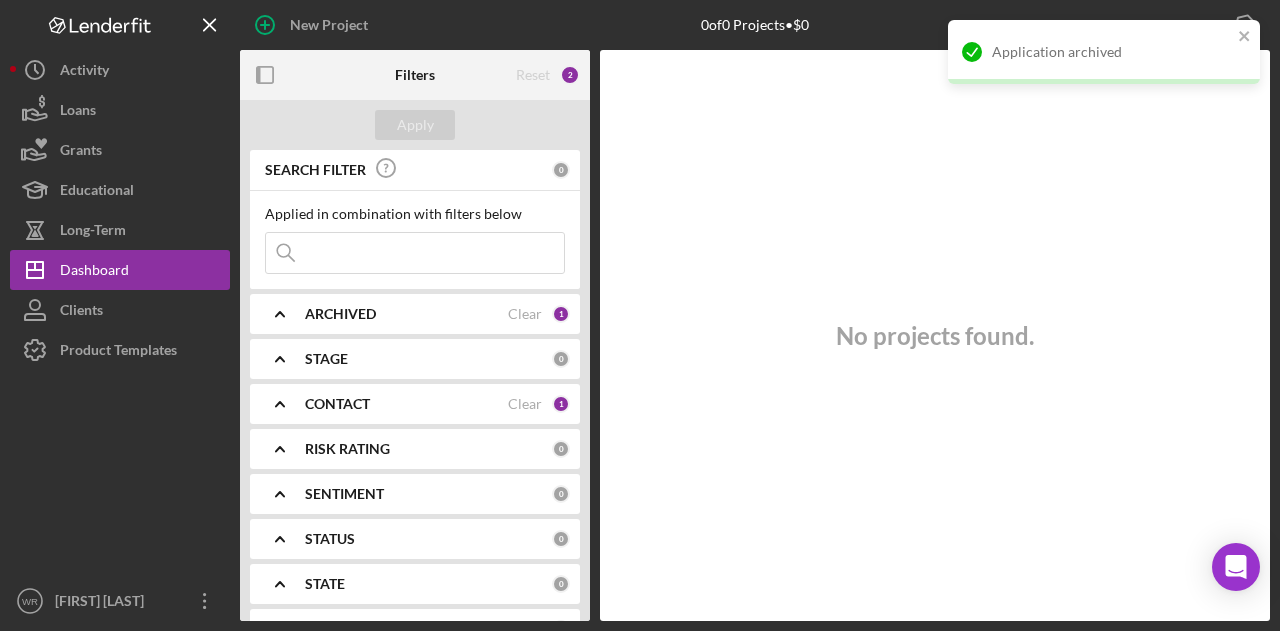 scroll, scrollTop: 0, scrollLeft: 0, axis: both 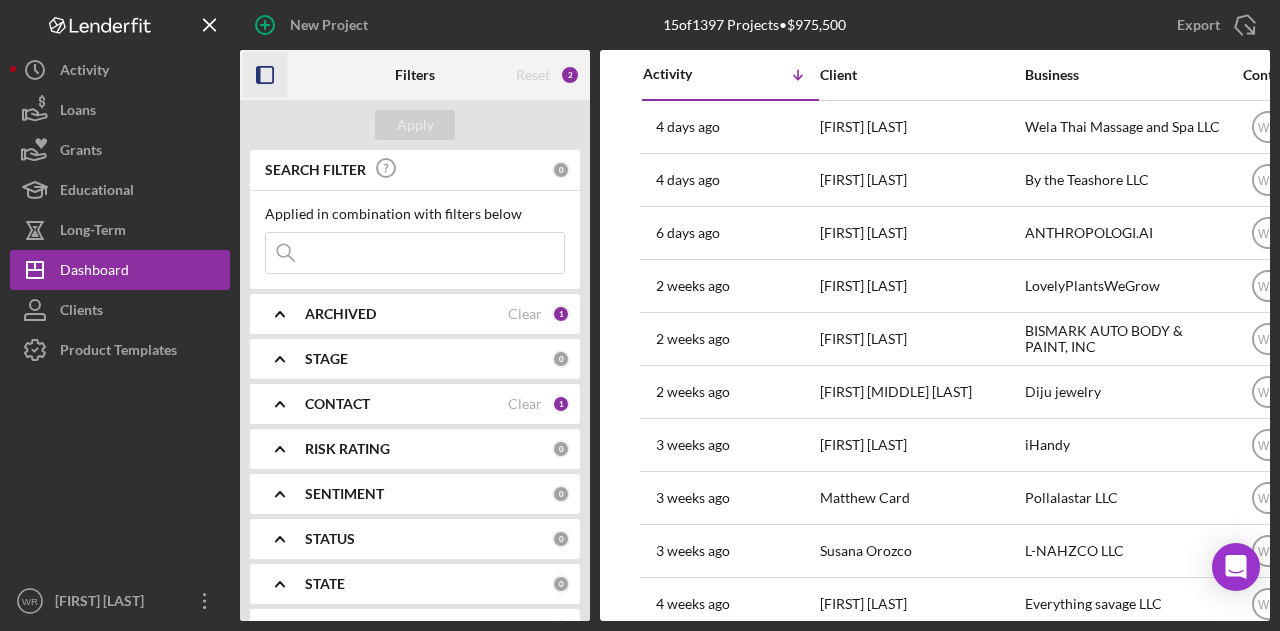 click 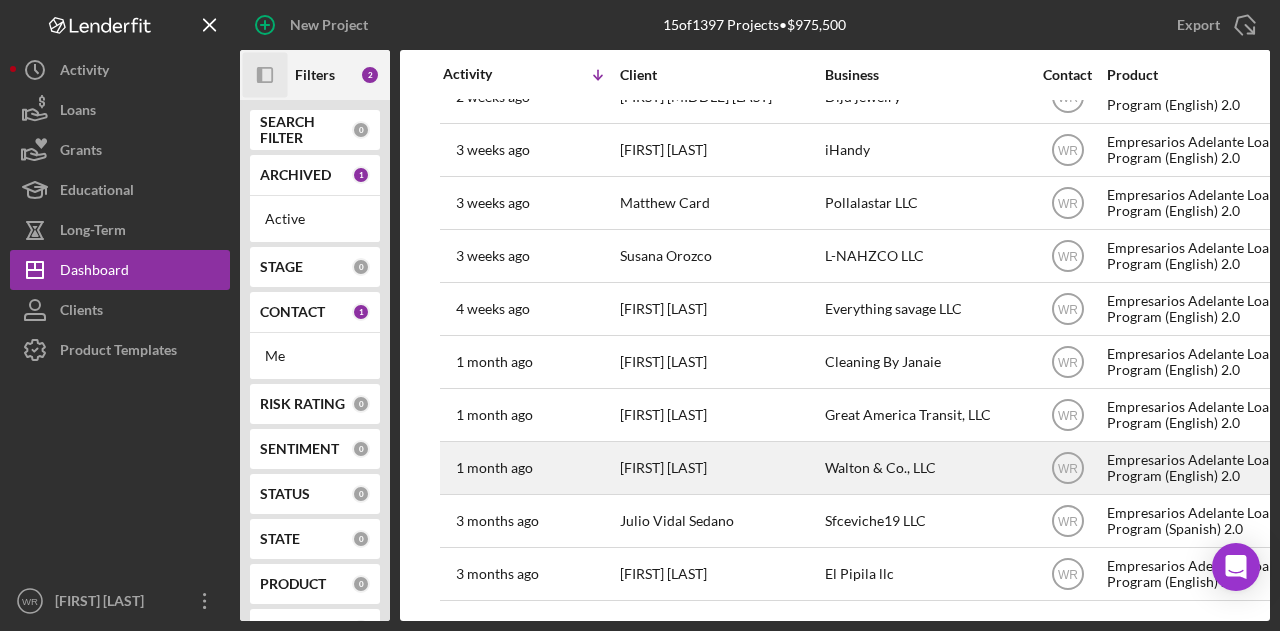 scroll, scrollTop: 305, scrollLeft: 0, axis: vertical 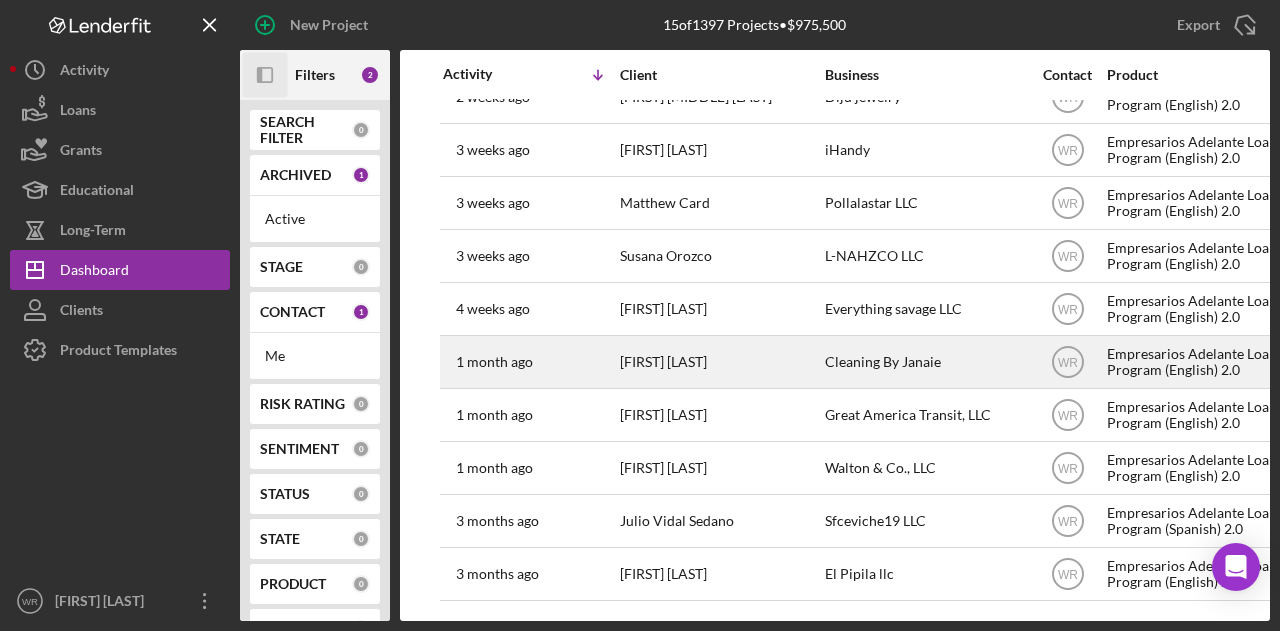 click on "[FIRST] [LAST]" at bounding box center [720, 362] 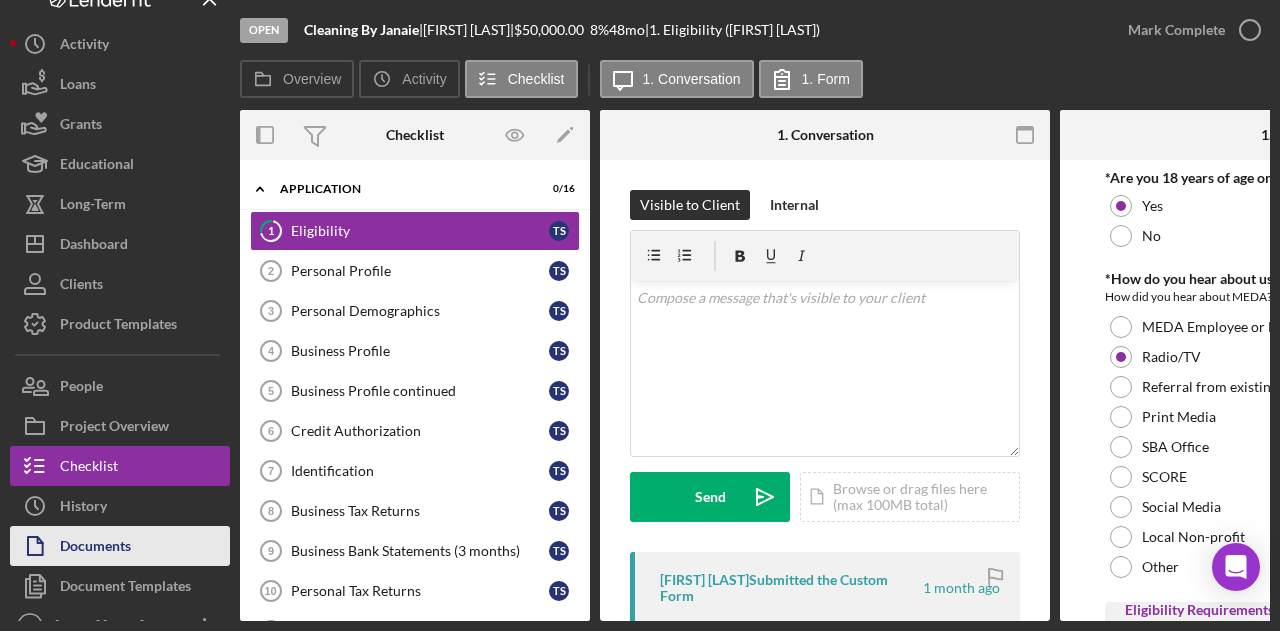 scroll, scrollTop: 50, scrollLeft: 0, axis: vertical 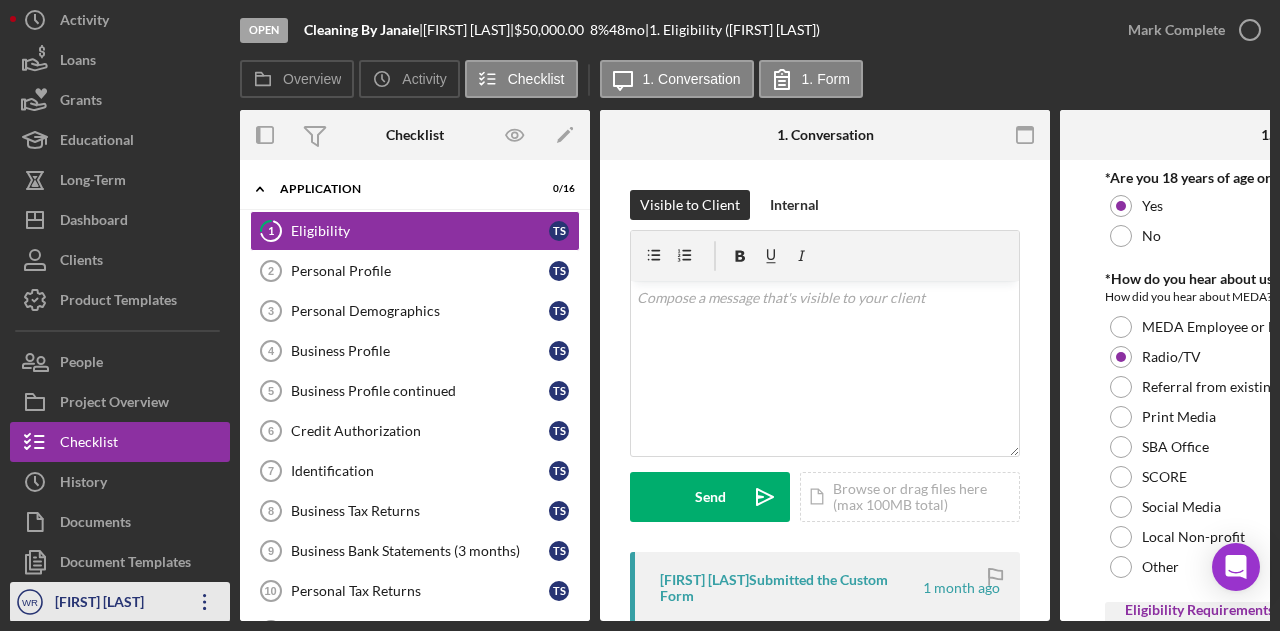 click on "Icon/Overflow" 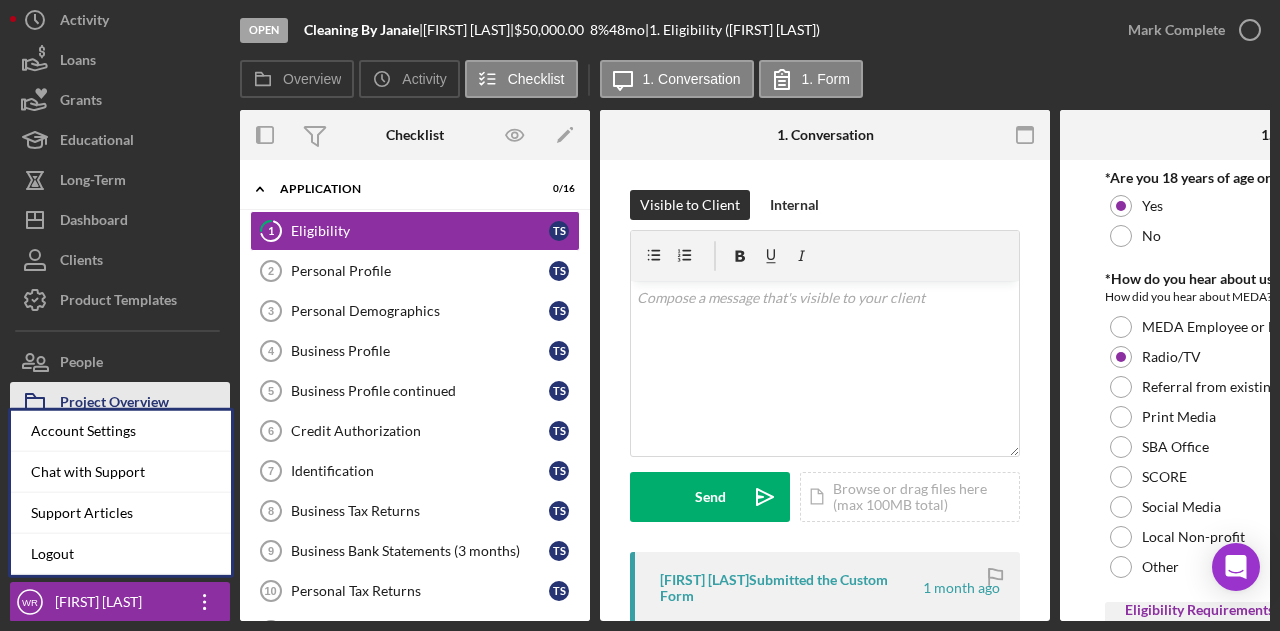click on "Project Overview" at bounding box center (114, 404) 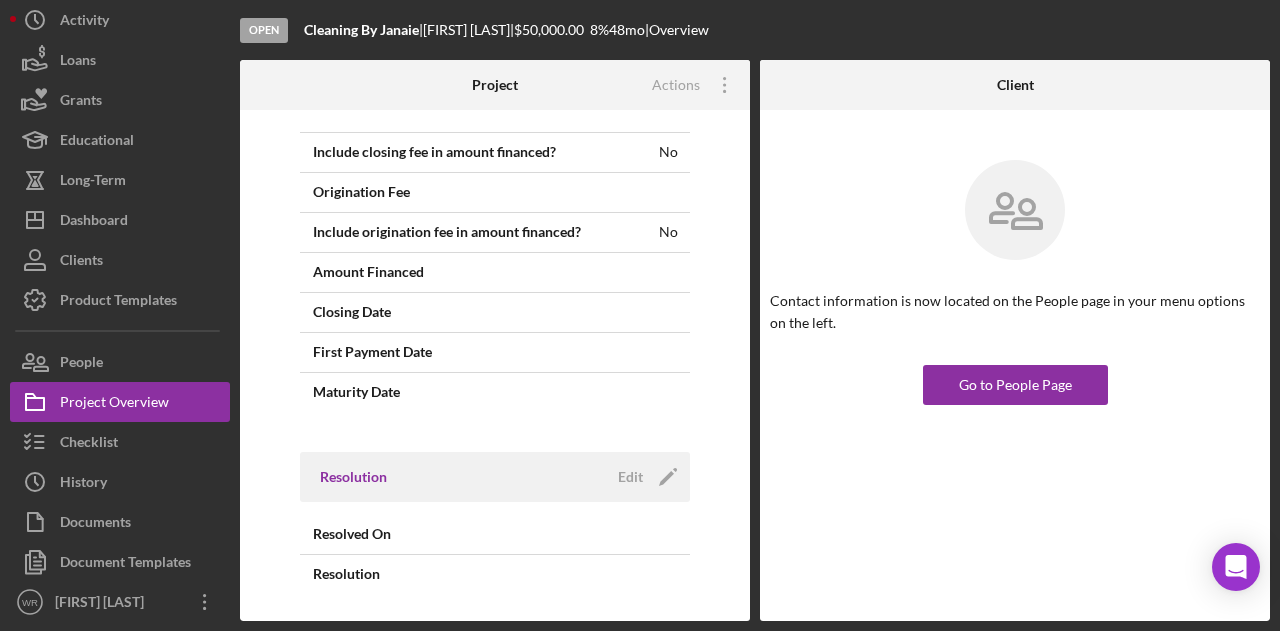 scroll, scrollTop: 1478, scrollLeft: 0, axis: vertical 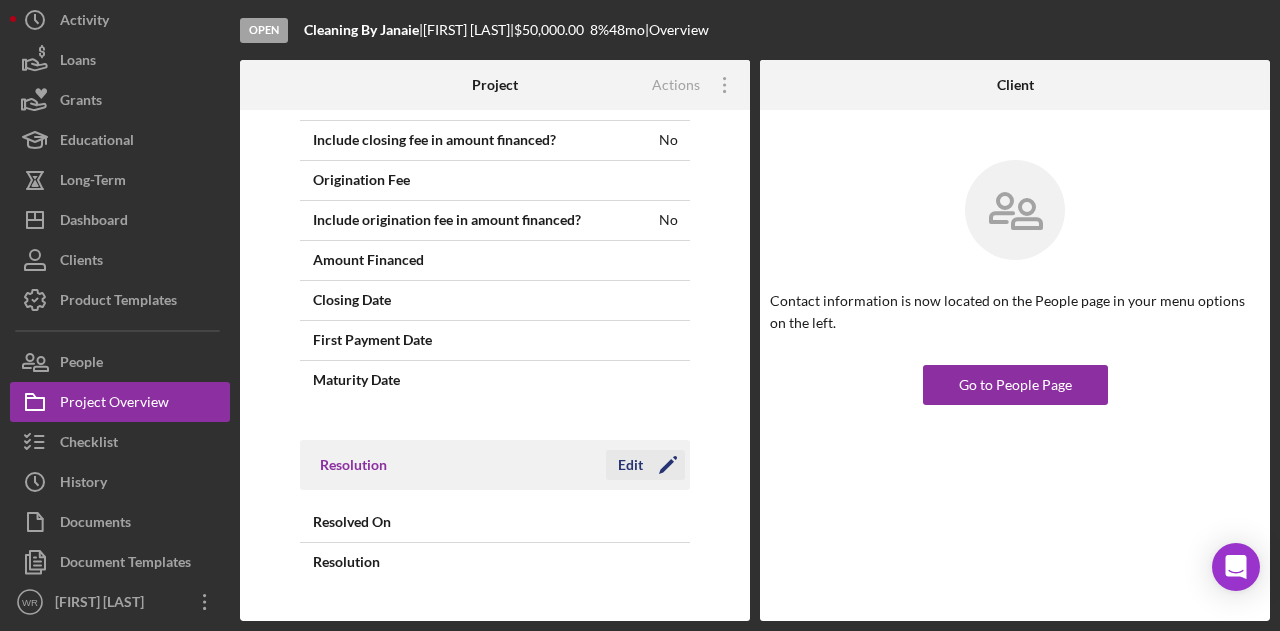 click on "Icon/Edit" 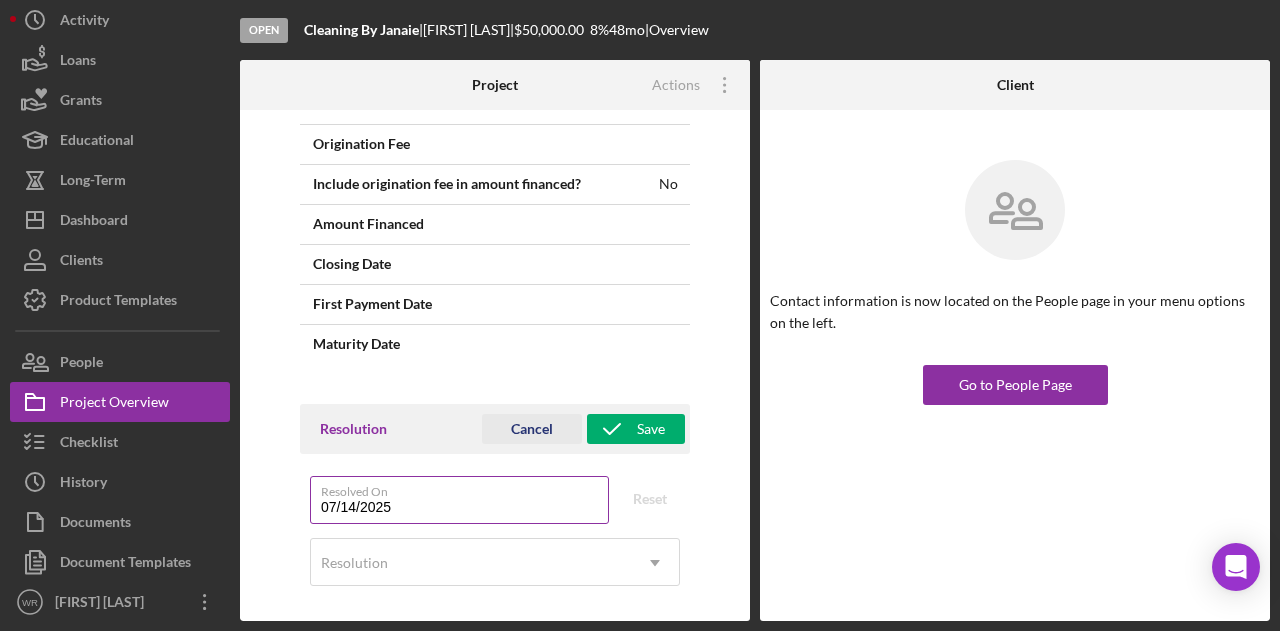 scroll, scrollTop: 1530, scrollLeft: 0, axis: vertical 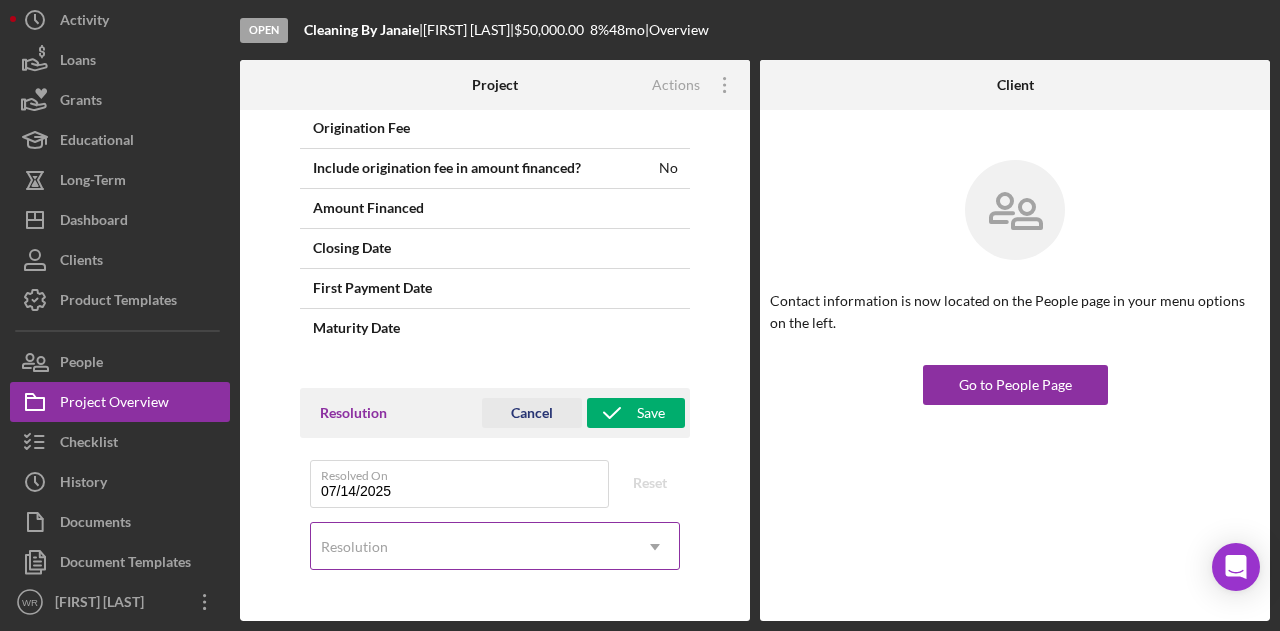 click on "Resolution" at bounding box center [471, 547] 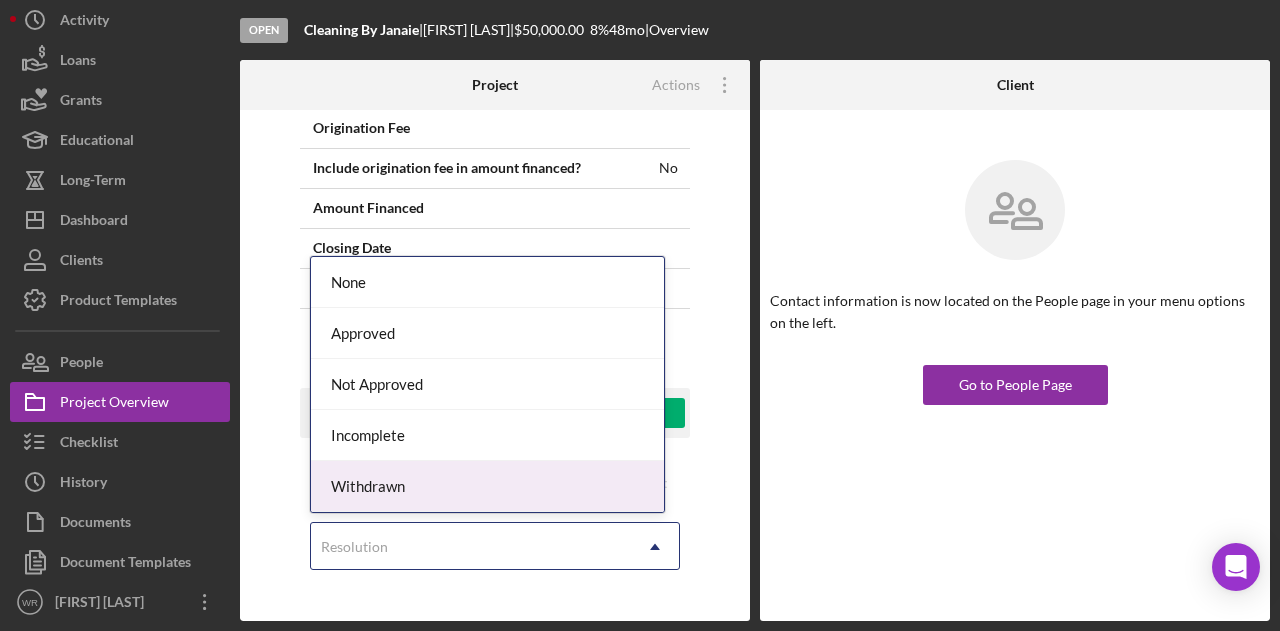 click on "Withdrawn" at bounding box center [487, 486] 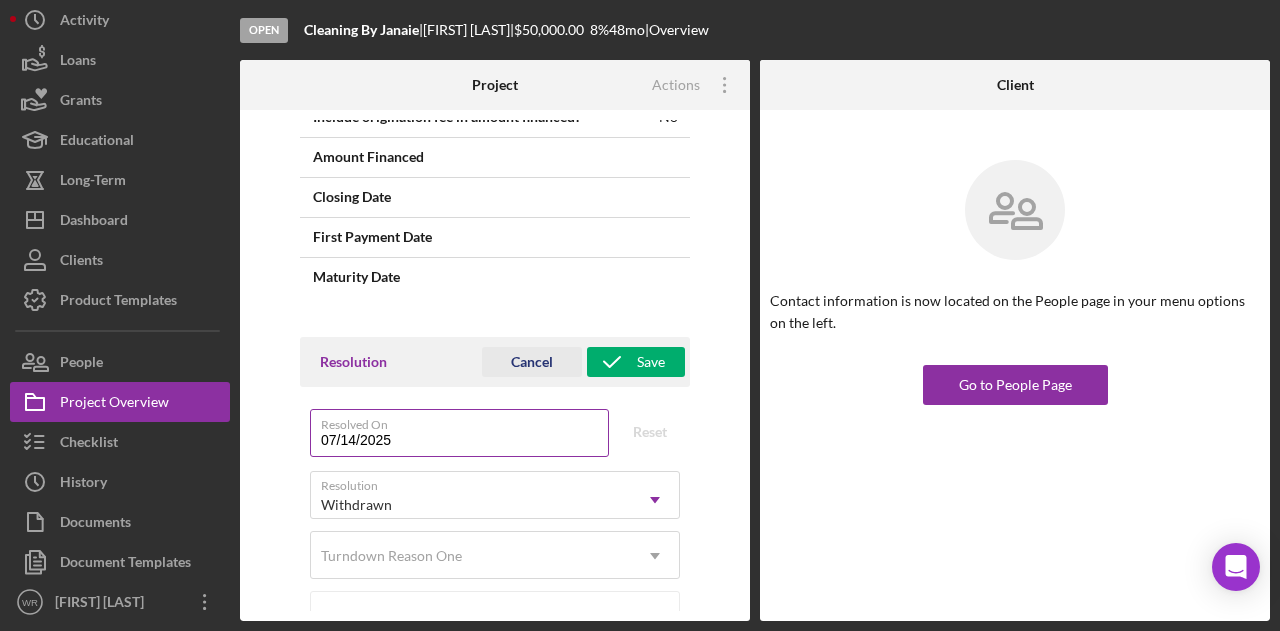 scroll, scrollTop: 1650, scrollLeft: 0, axis: vertical 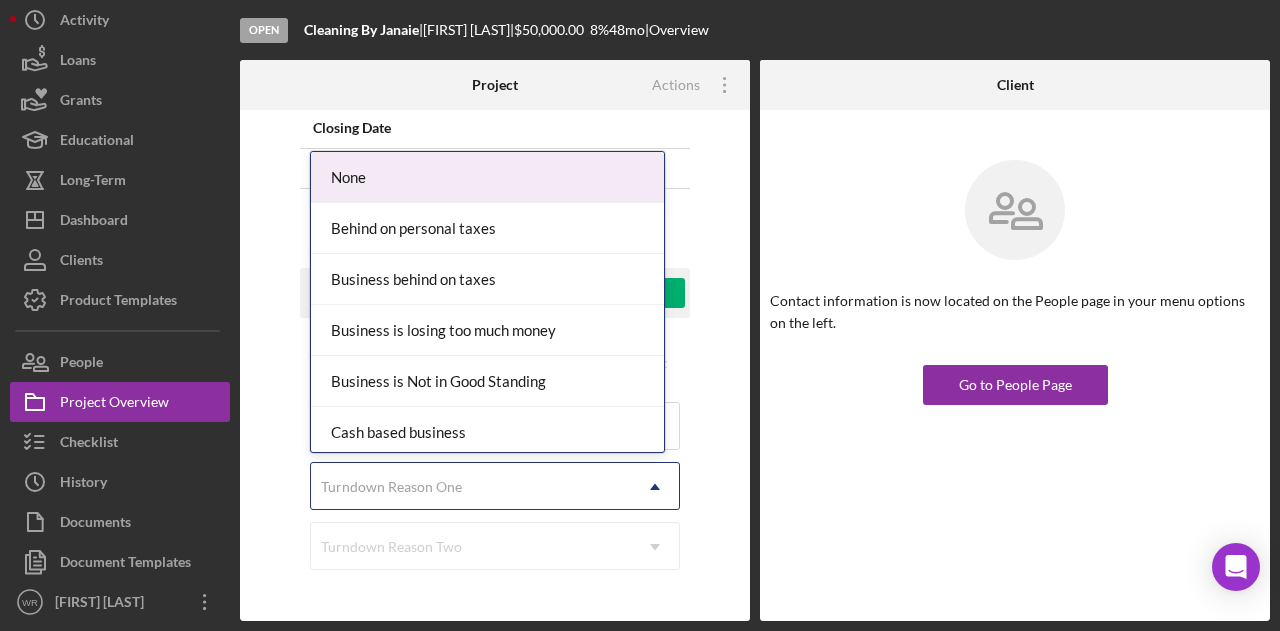 click on "Turndown Reason One" at bounding box center (471, 487) 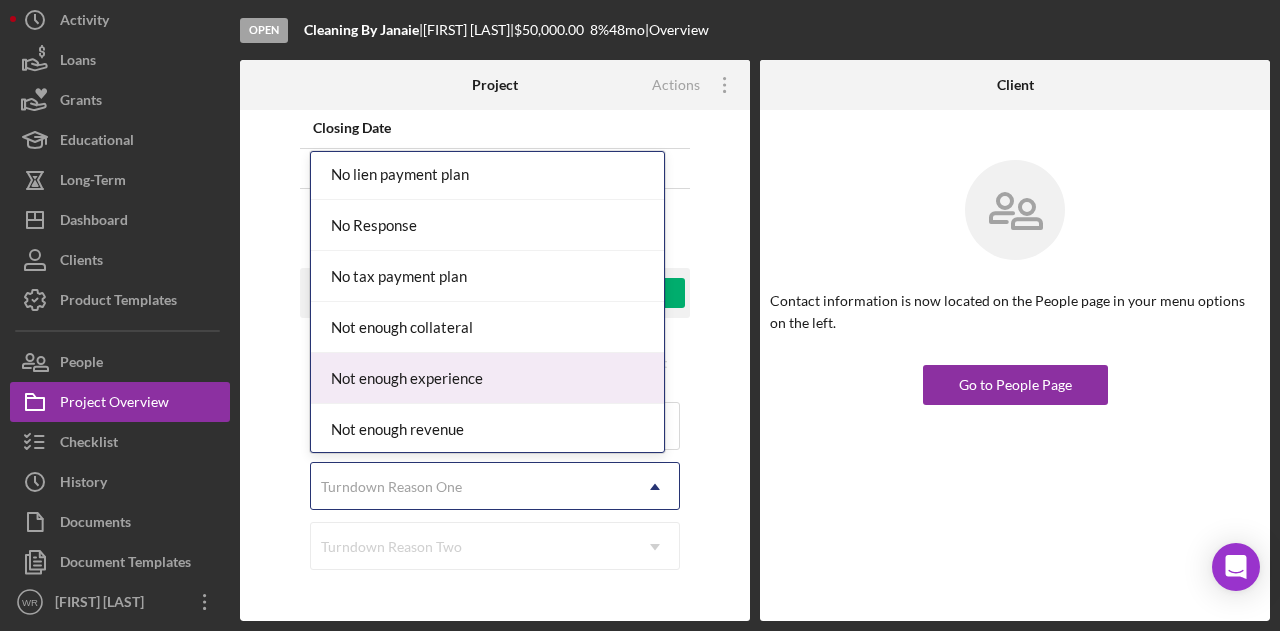 scroll, scrollTop: 1400, scrollLeft: 0, axis: vertical 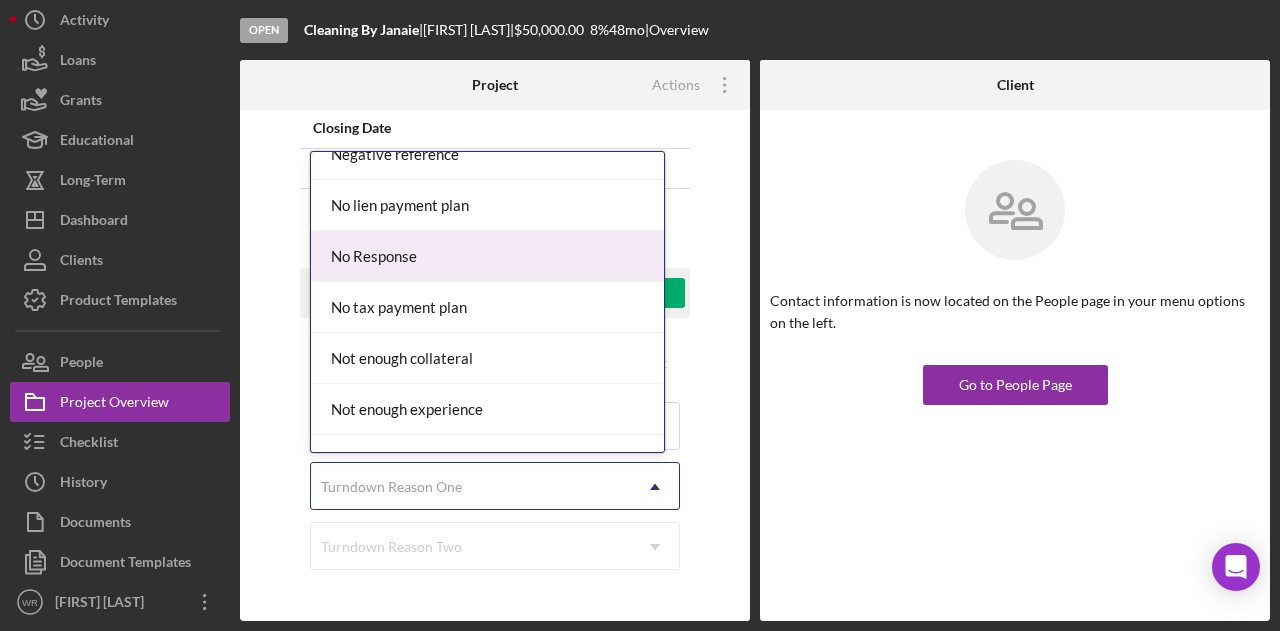 click on "No Response" at bounding box center (487, 256) 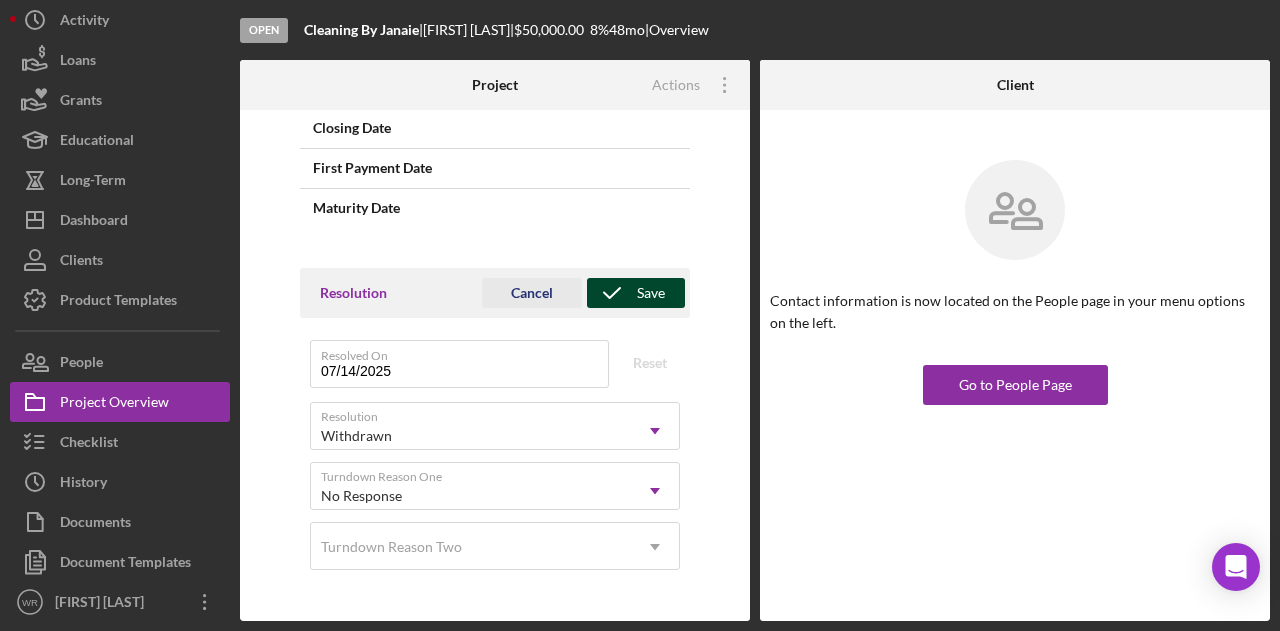 click on "Save" at bounding box center (651, 293) 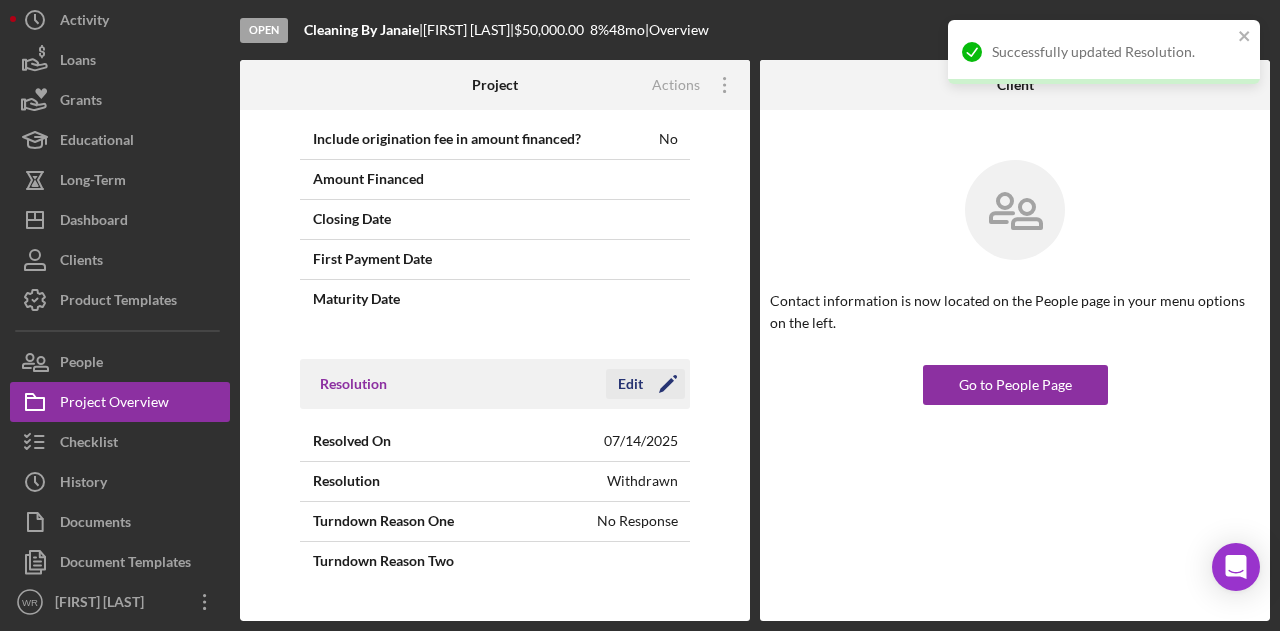 scroll, scrollTop: 1558, scrollLeft: 0, axis: vertical 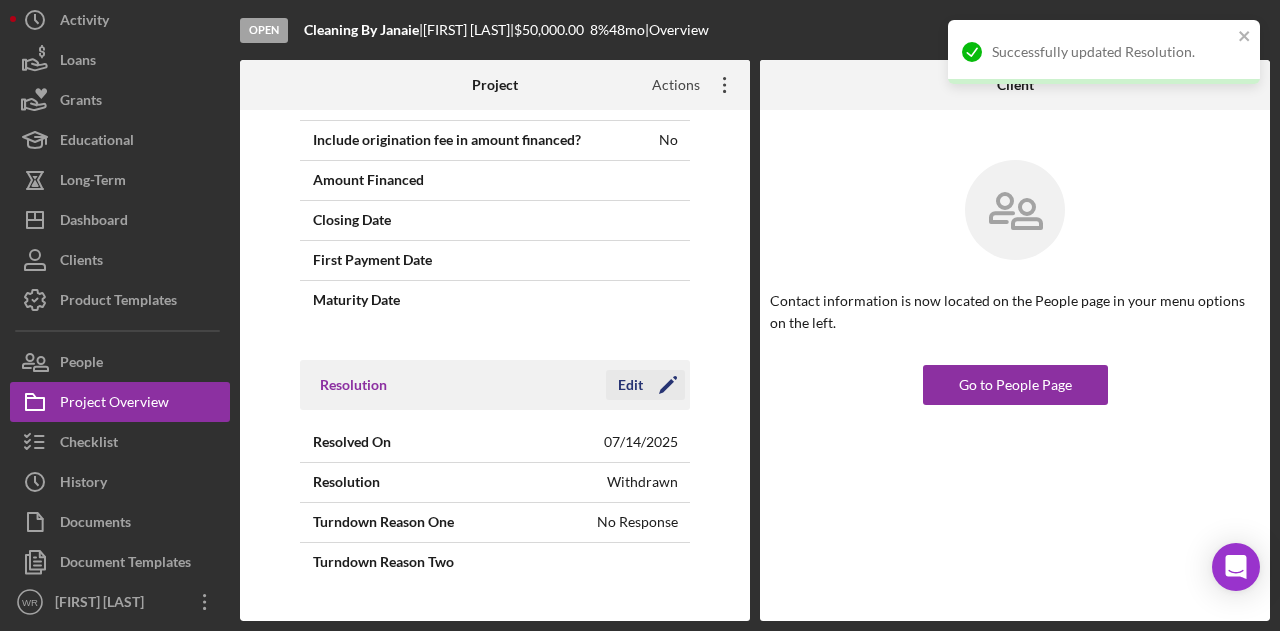 click on "Icon/Overflow" 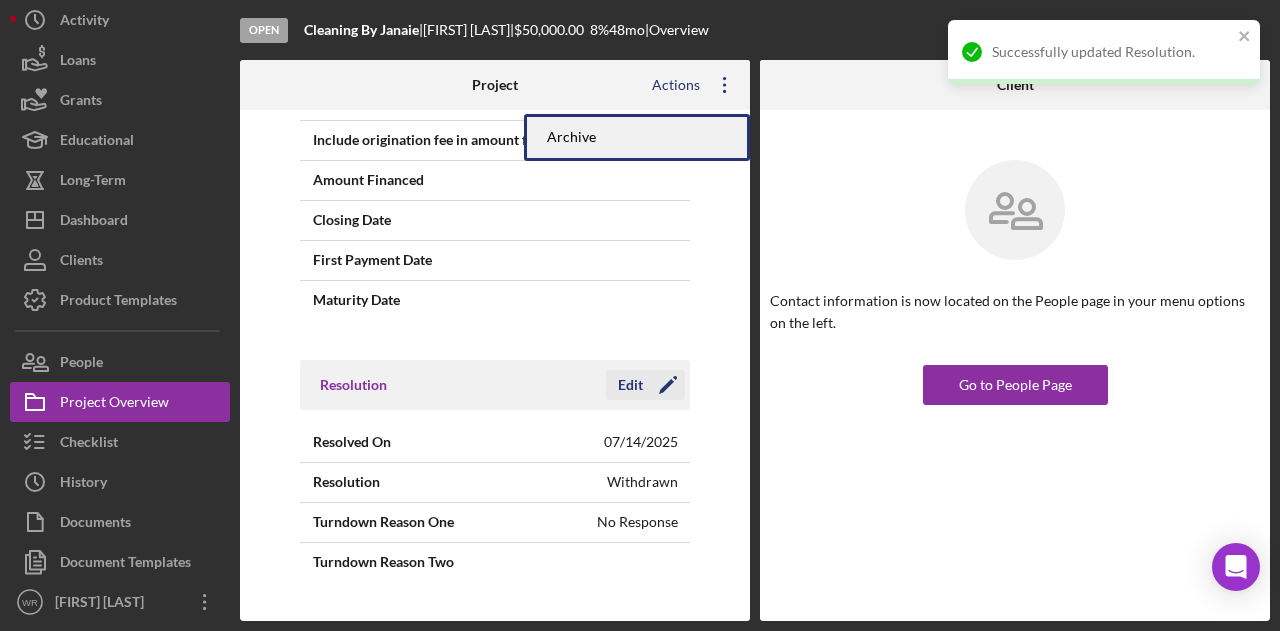 click on "Archive" at bounding box center [637, 137] 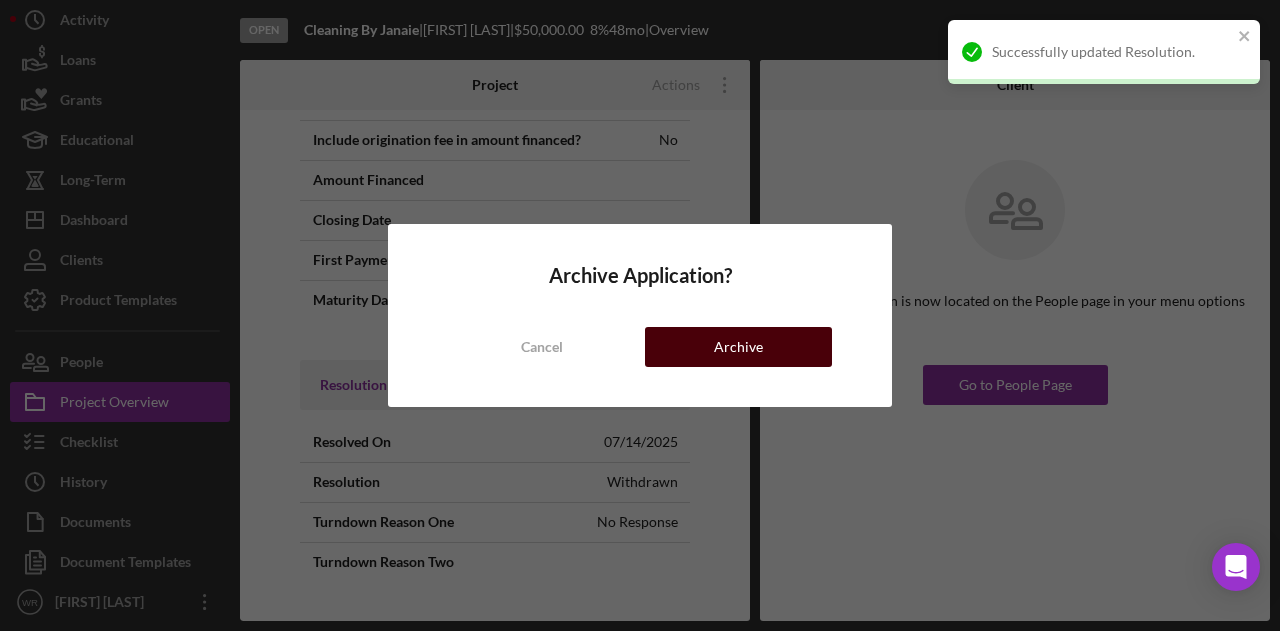 click on "Archive" at bounding box center [738, 347] 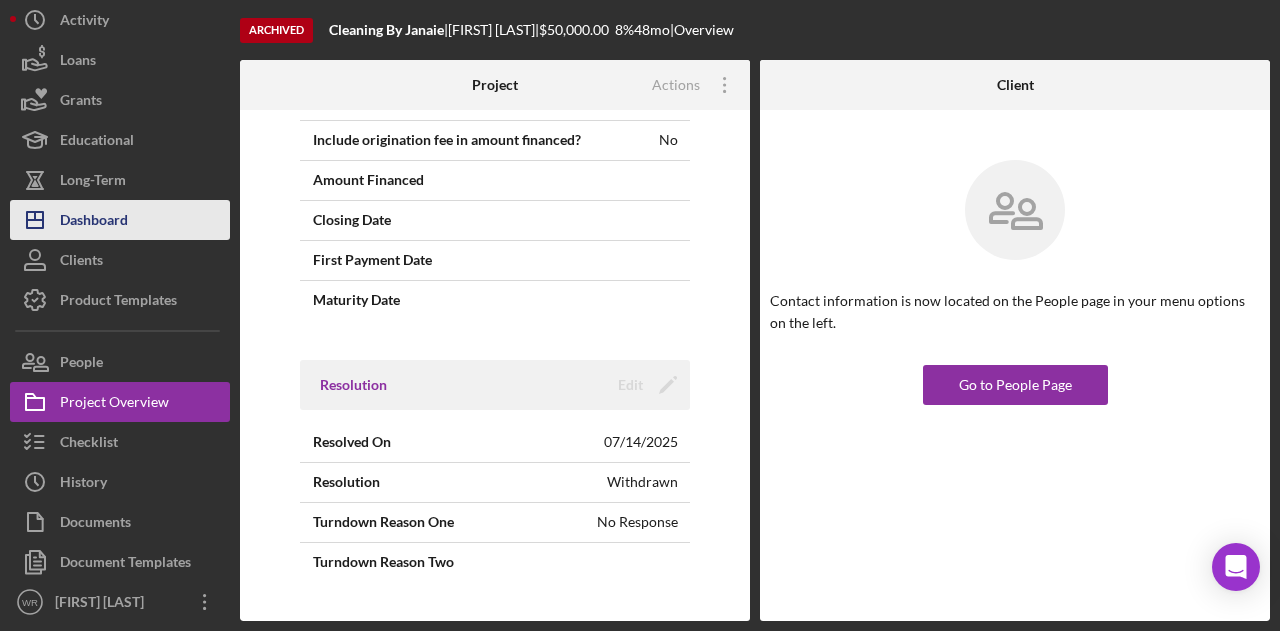 click on "Icon/Dashboard Dashboard" at bounding box center [120, 220] 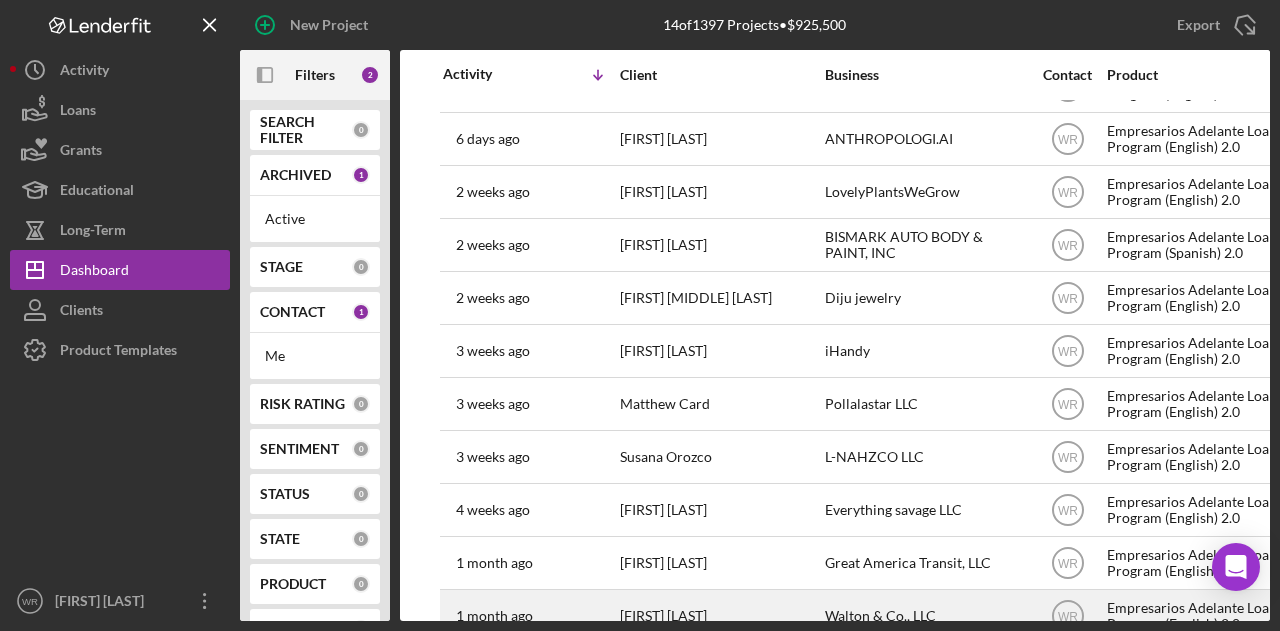 scroll, scrollTop: 252, scrollLeft: 0, axis: vertical 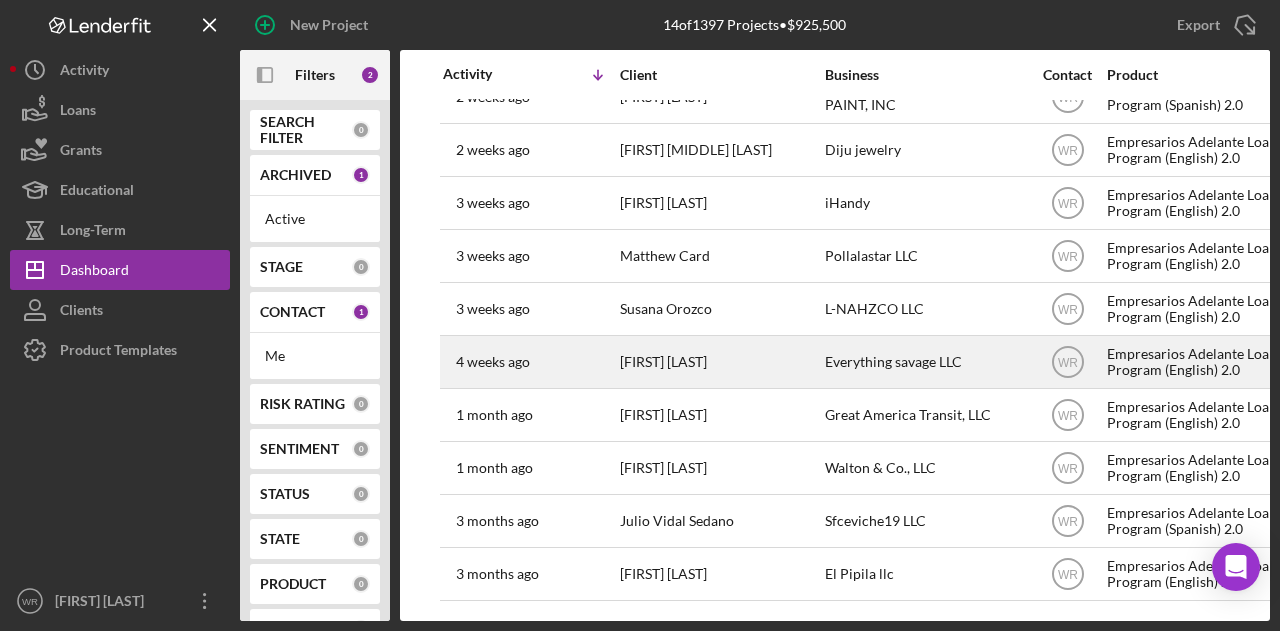 click on "[FIRST] [LAST]" at bounding box center (720, 362) 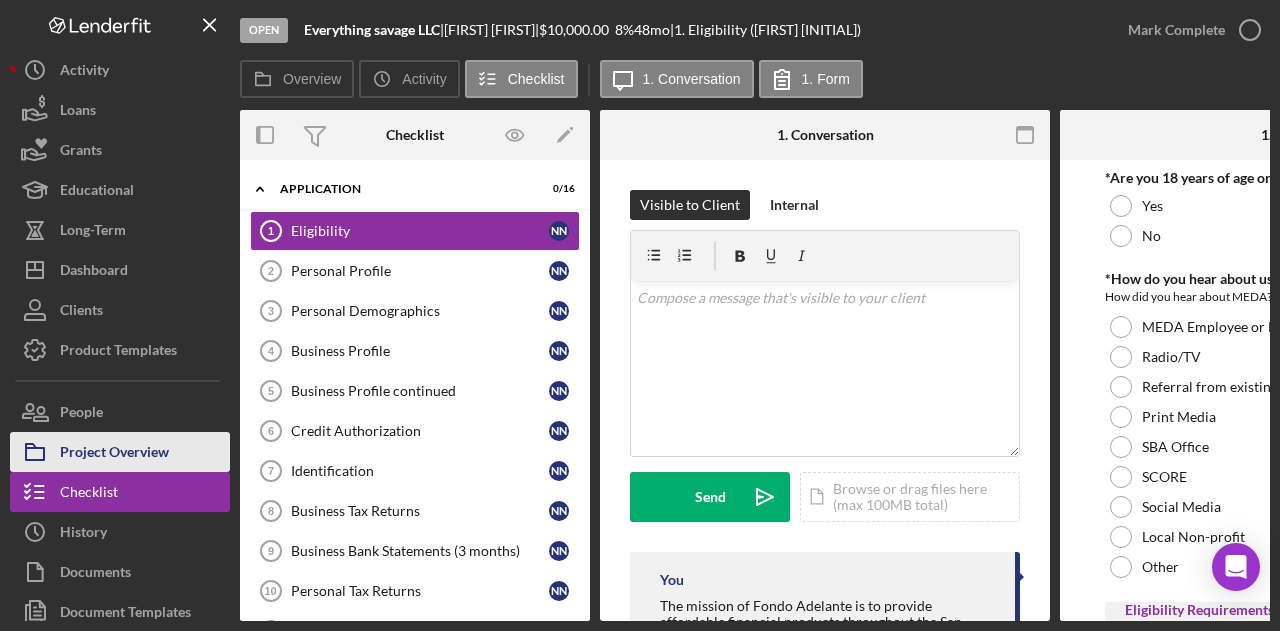 click on "Project Overview" at bounding box center [114, 454] 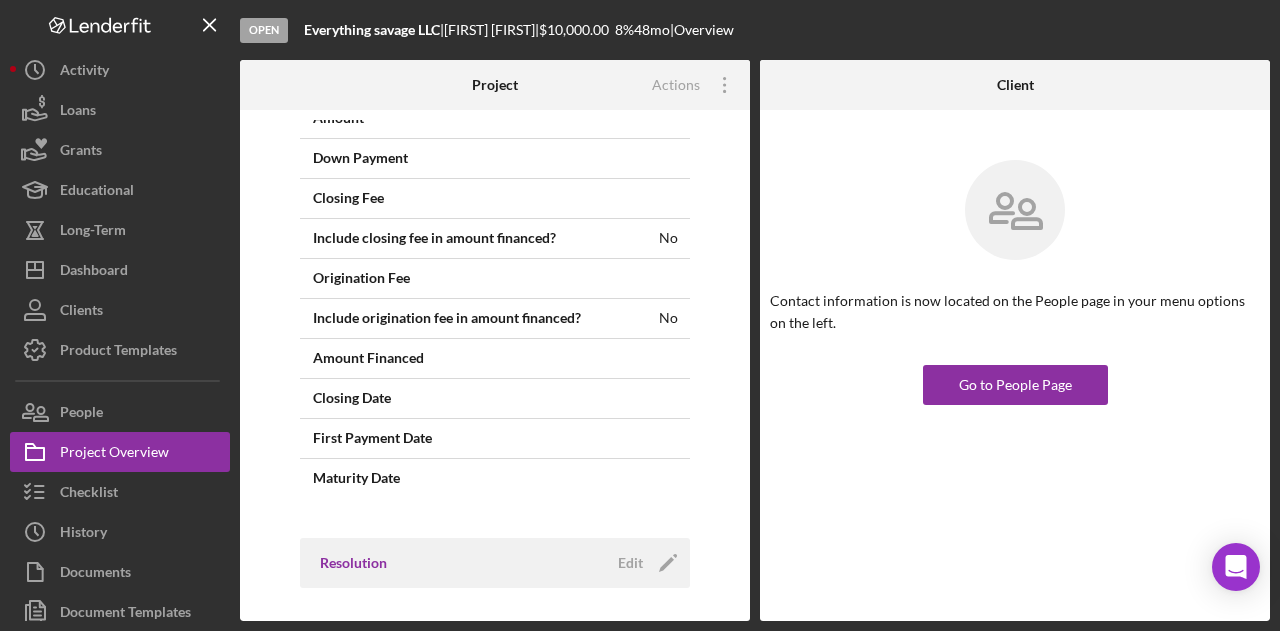 scroll, scrollTop: 1478, scrollLeft: 0, axis: vertical 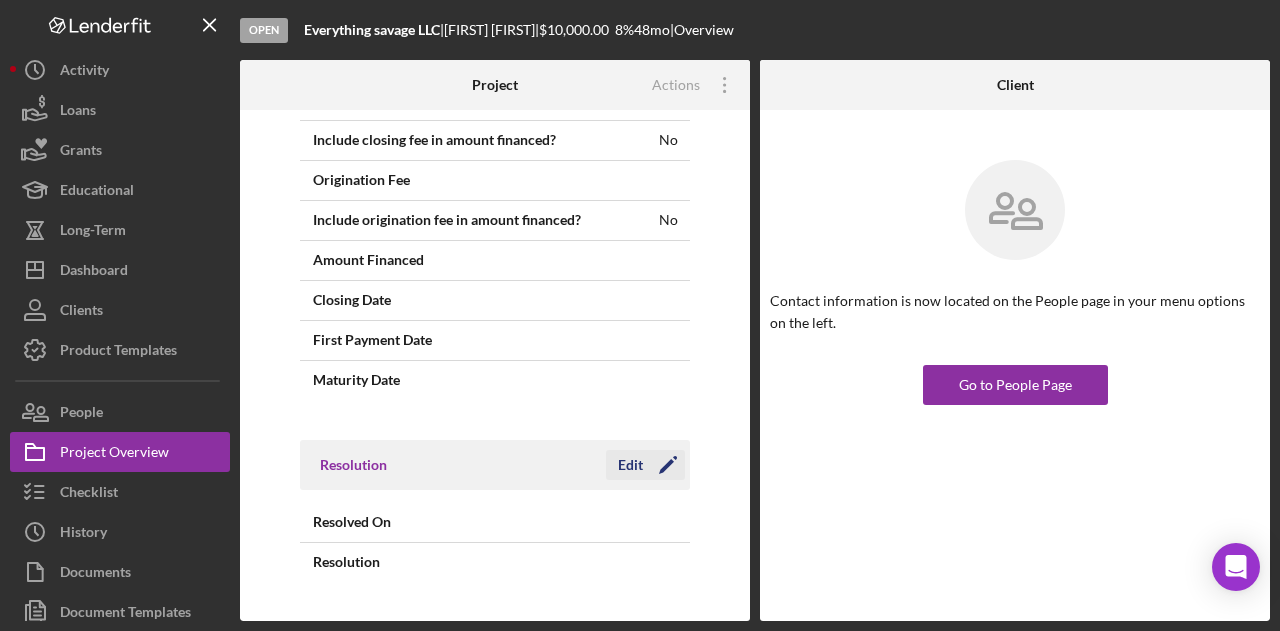 click on "Icon/Edit" 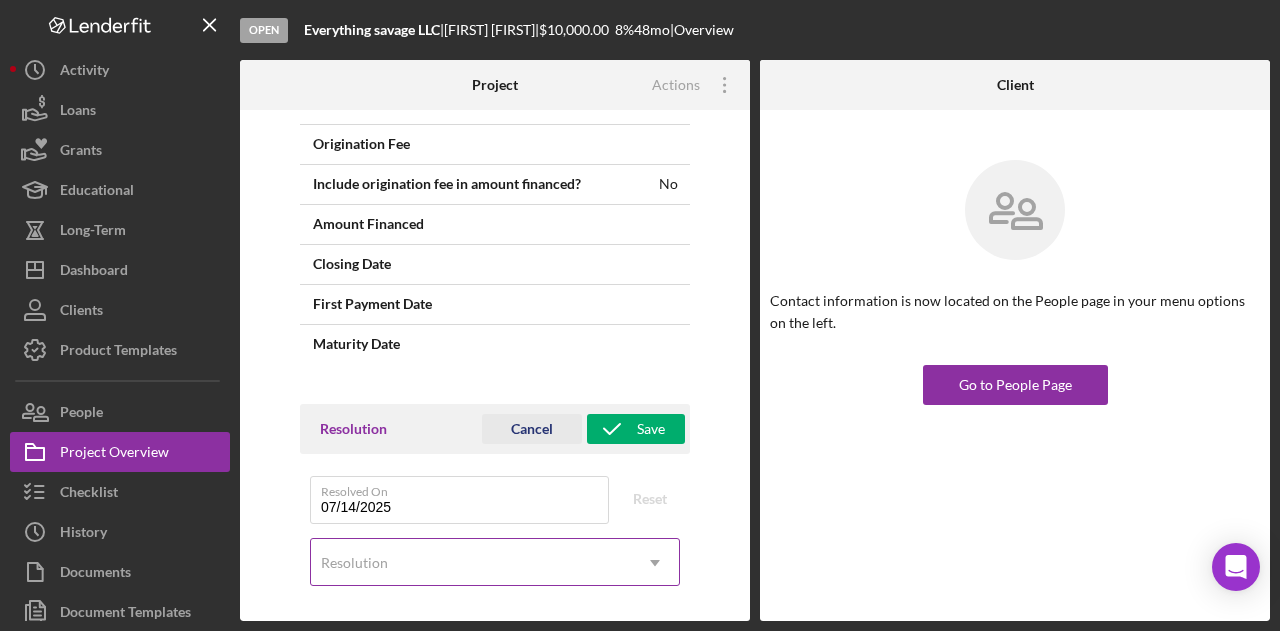 scroll, scrollTop: 1530, scrollLeft: 0, axis: vertical 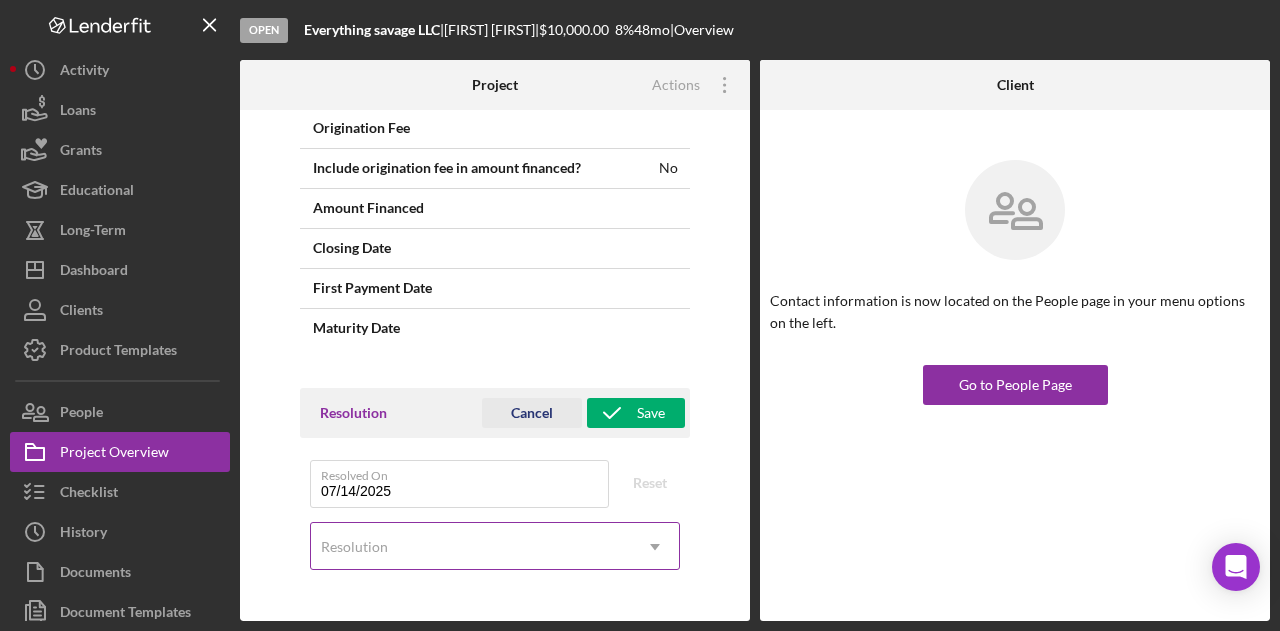 click on "Resolution" at bounding box center (471, 547) 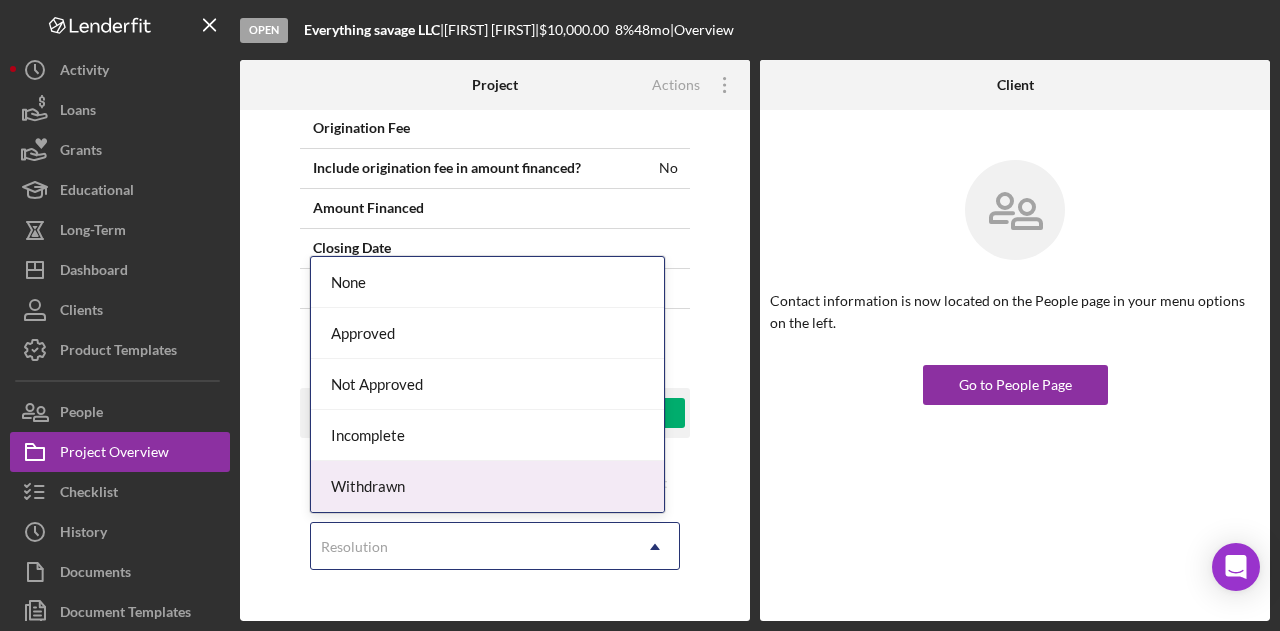 click on "Withdrawn" at bounding box center [487, 486] 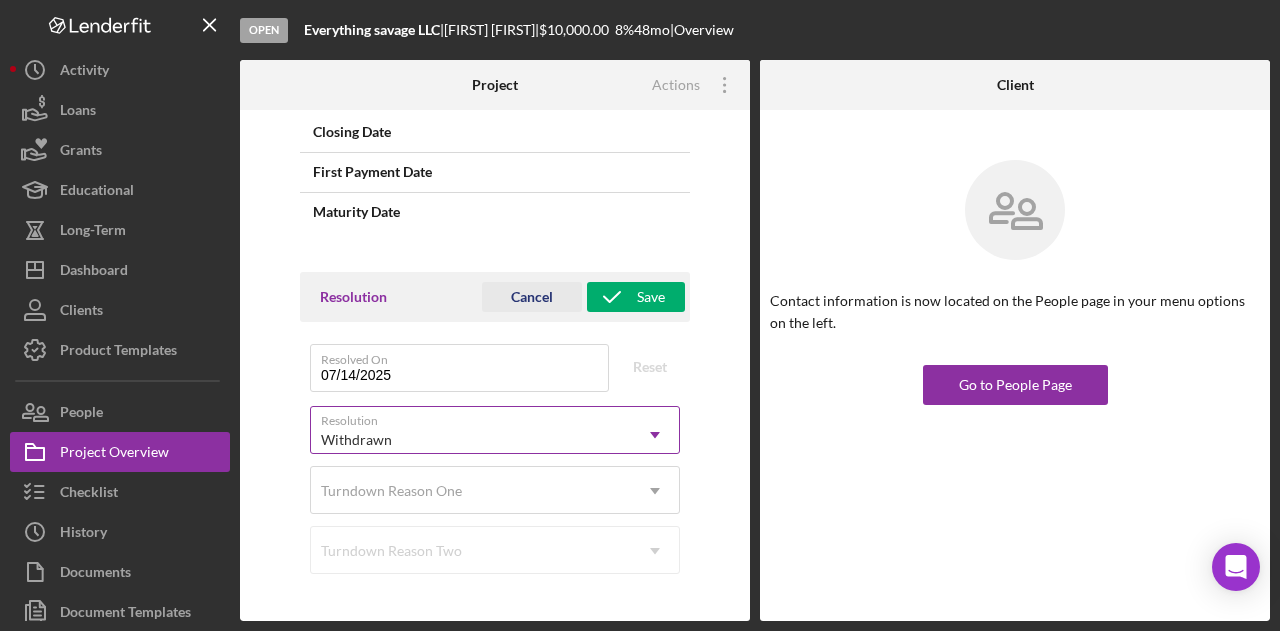 scroll, scrollTop: 1650, scrollLeft: 0, axis: vertical 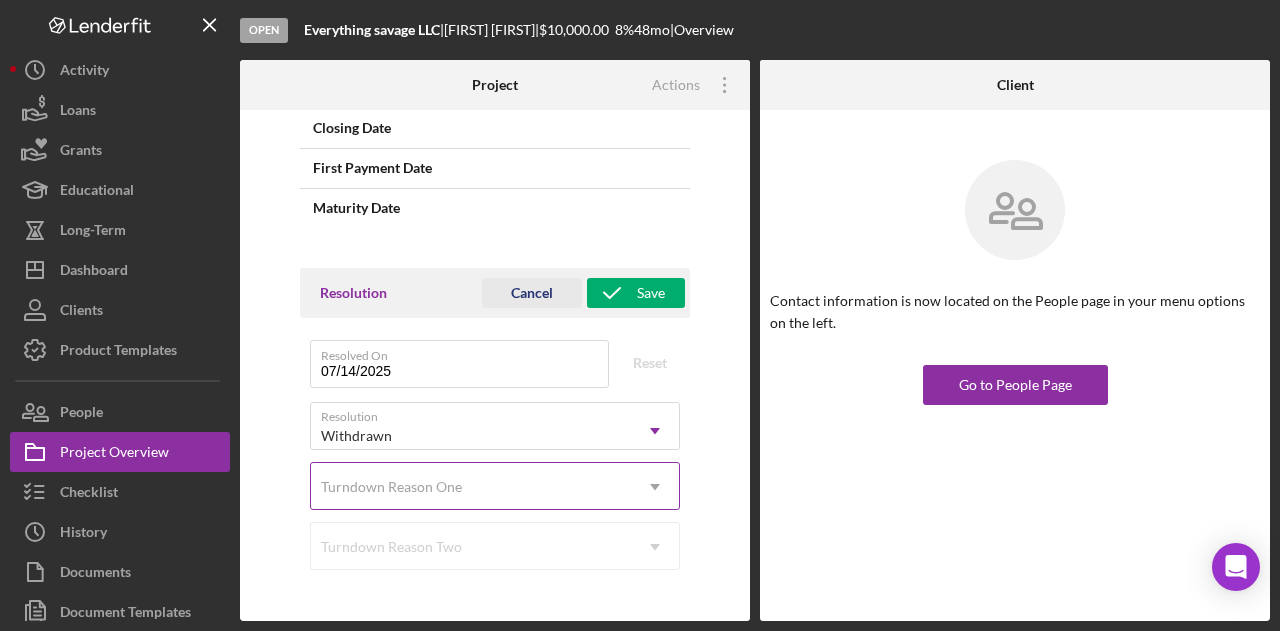 click on "Turndown Reason One" at bounding box center (471, 487) 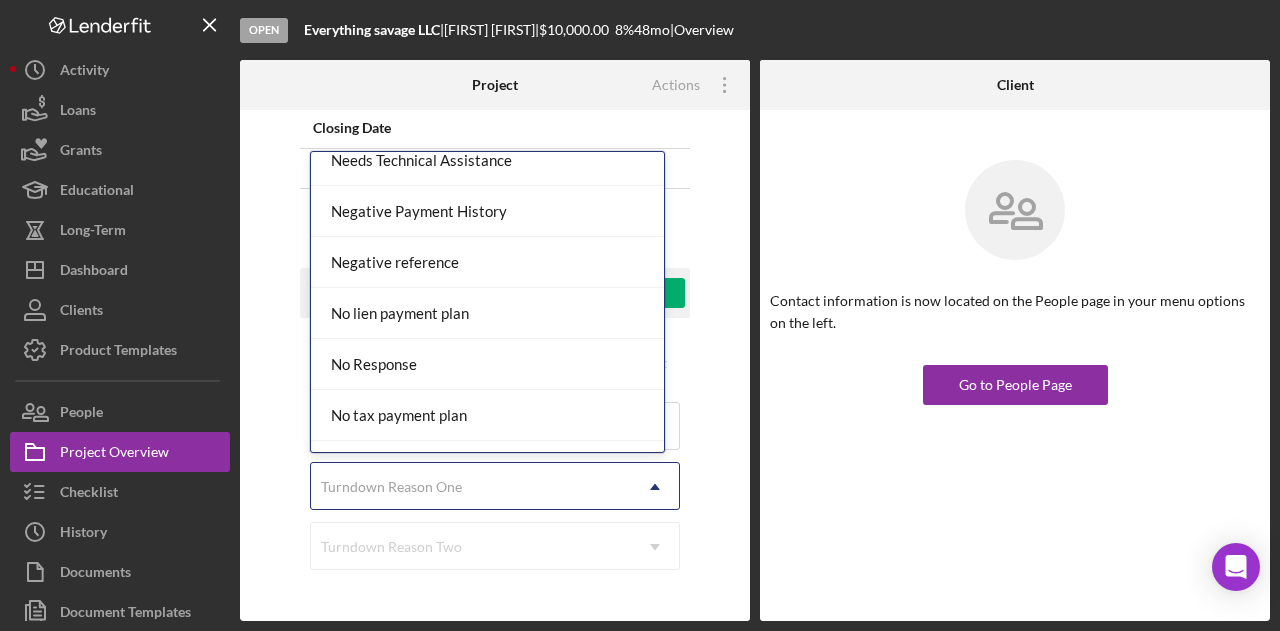 scroll, scrollTop: 1300, scrollLeft: 0, axis: vertical 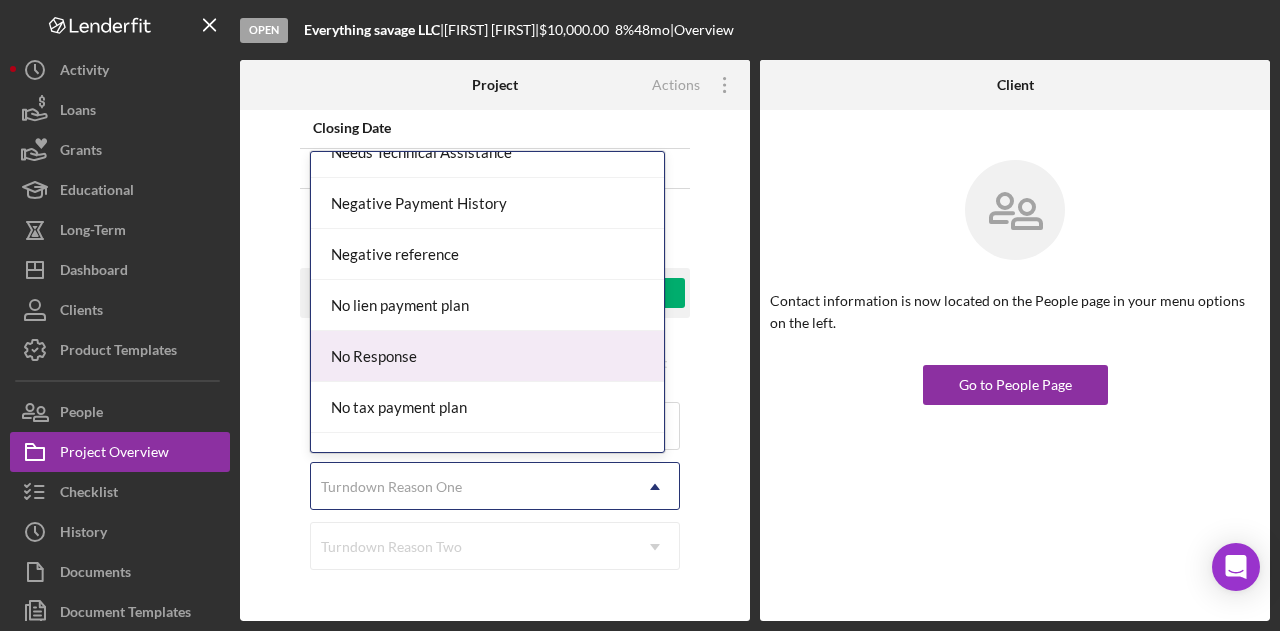 click on "No Response" at bounding box center (487, 356) 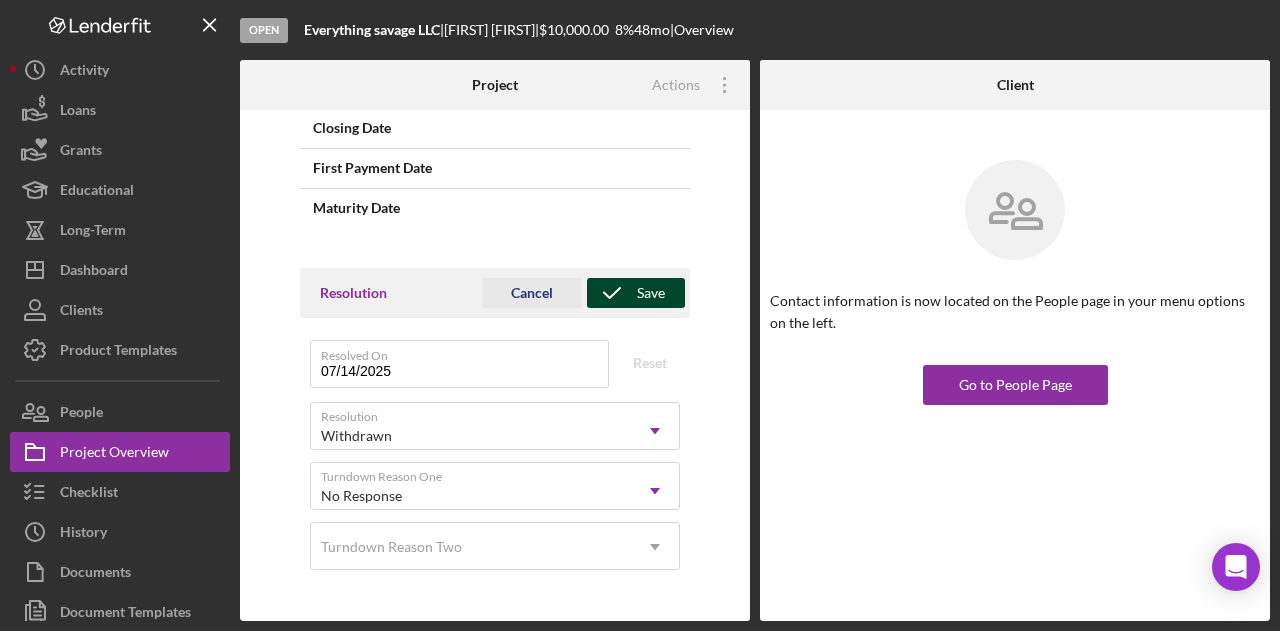 click on "Save" at bounding box center [651, 293] 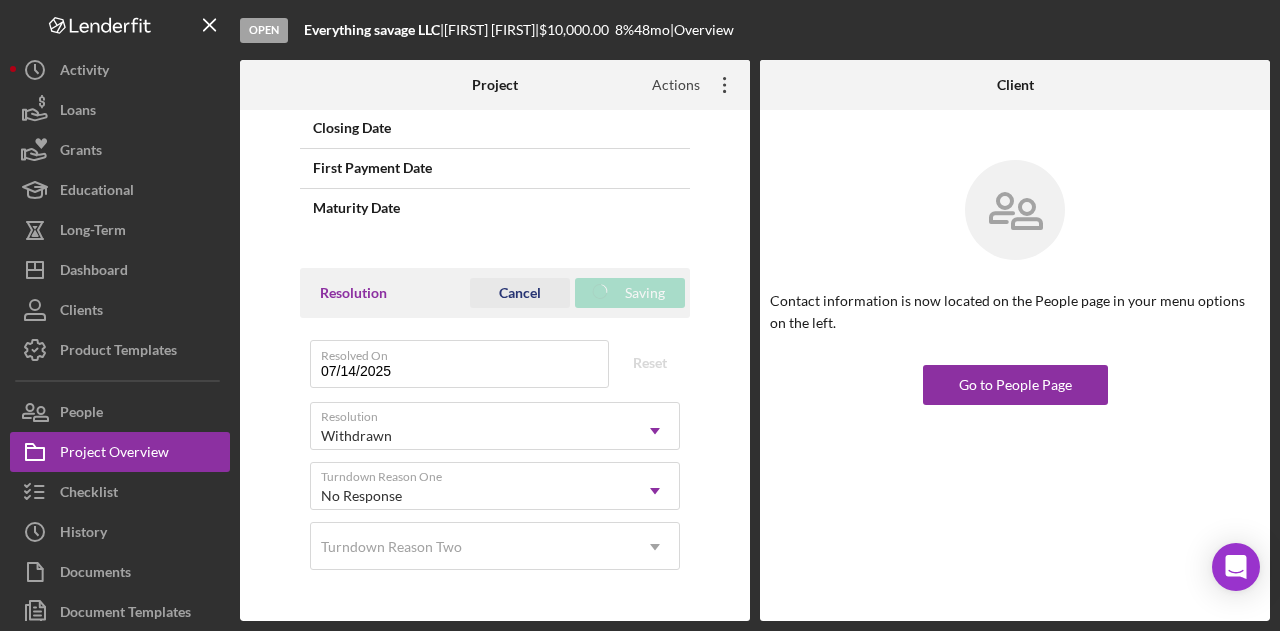 scroll, scrollTop: 1558, scrollLeft: 0, axis: vertical 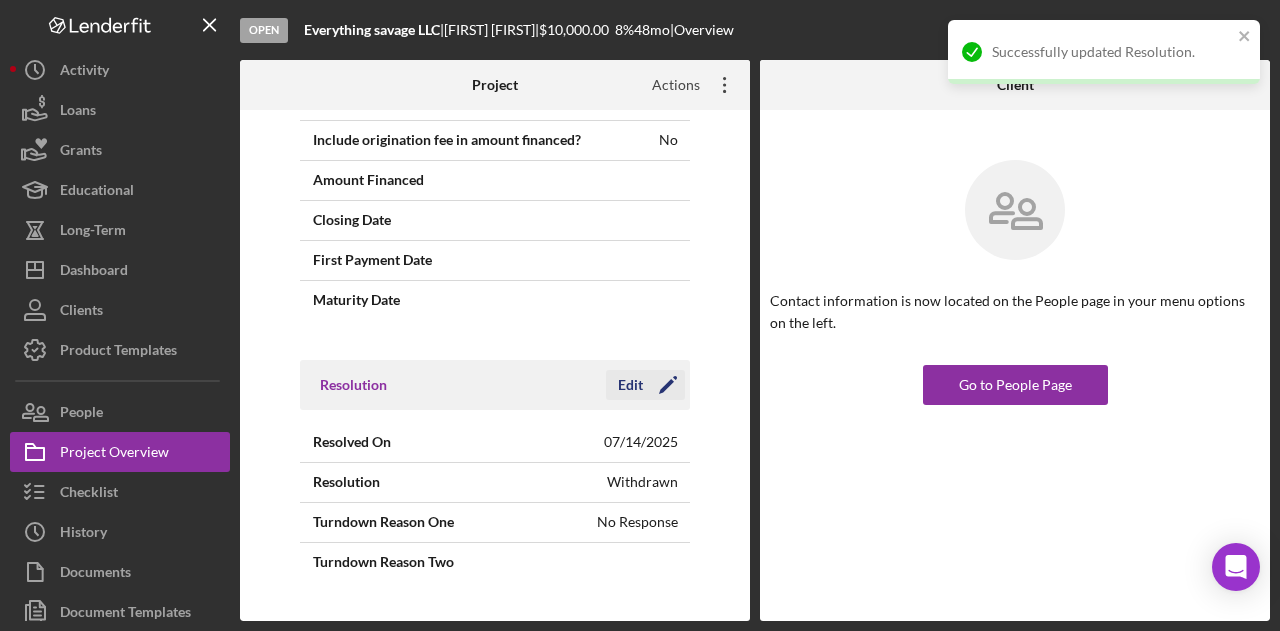 click on "Icon/Overflow" 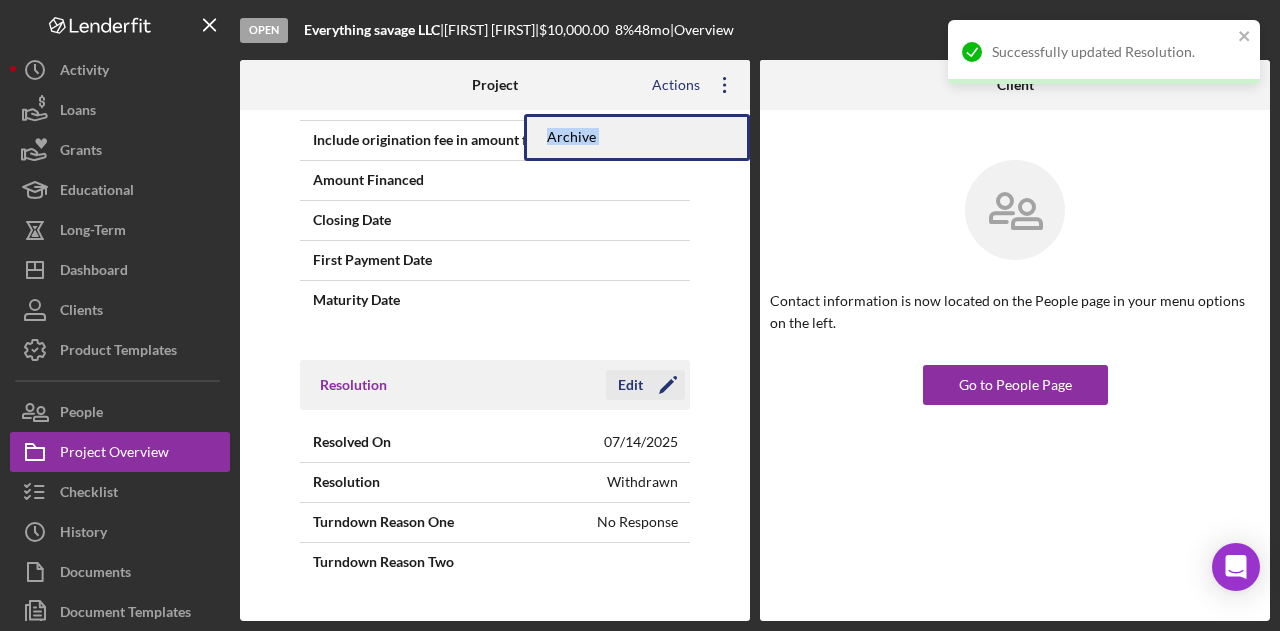 click on "Archive" at bounding box center (637, 137) 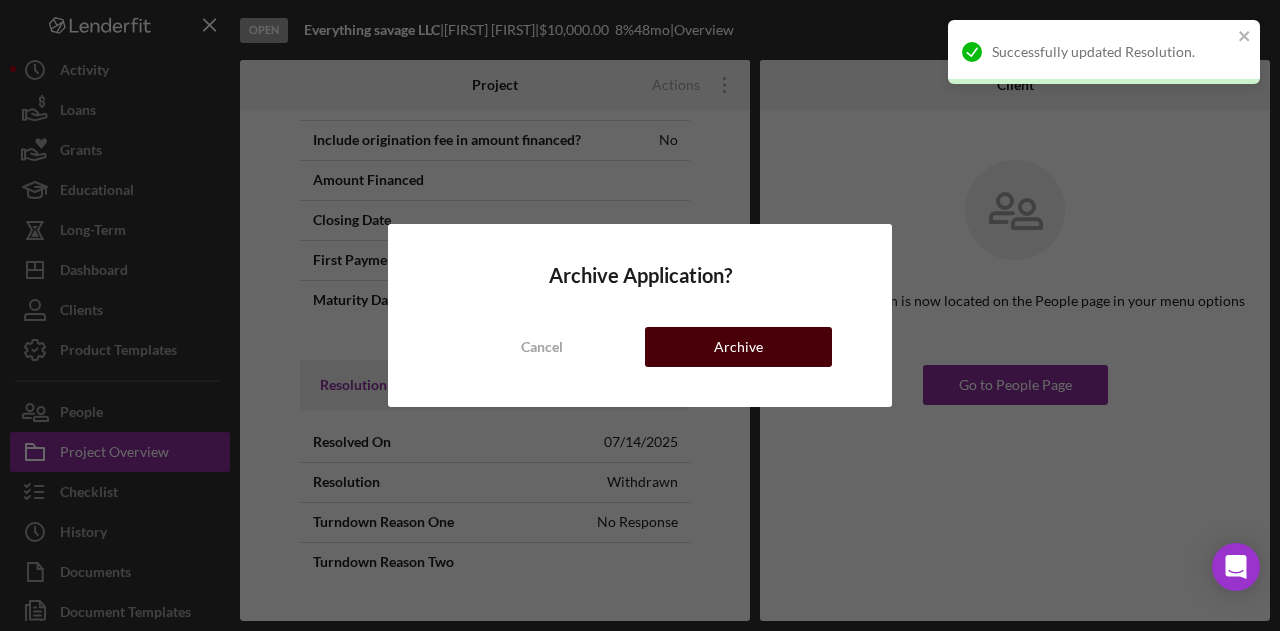 click on "Archive" at bounding box center (738, 347) 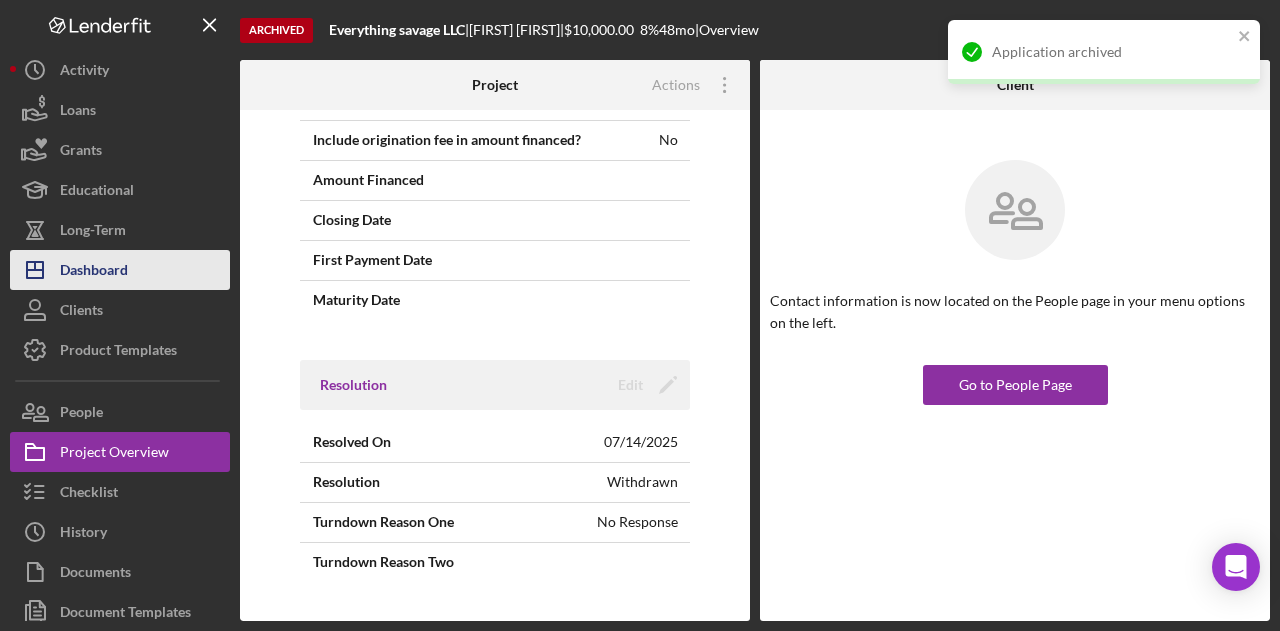 click on "Icon/Dashboard Dashboard" at bounding box center [120, 270] 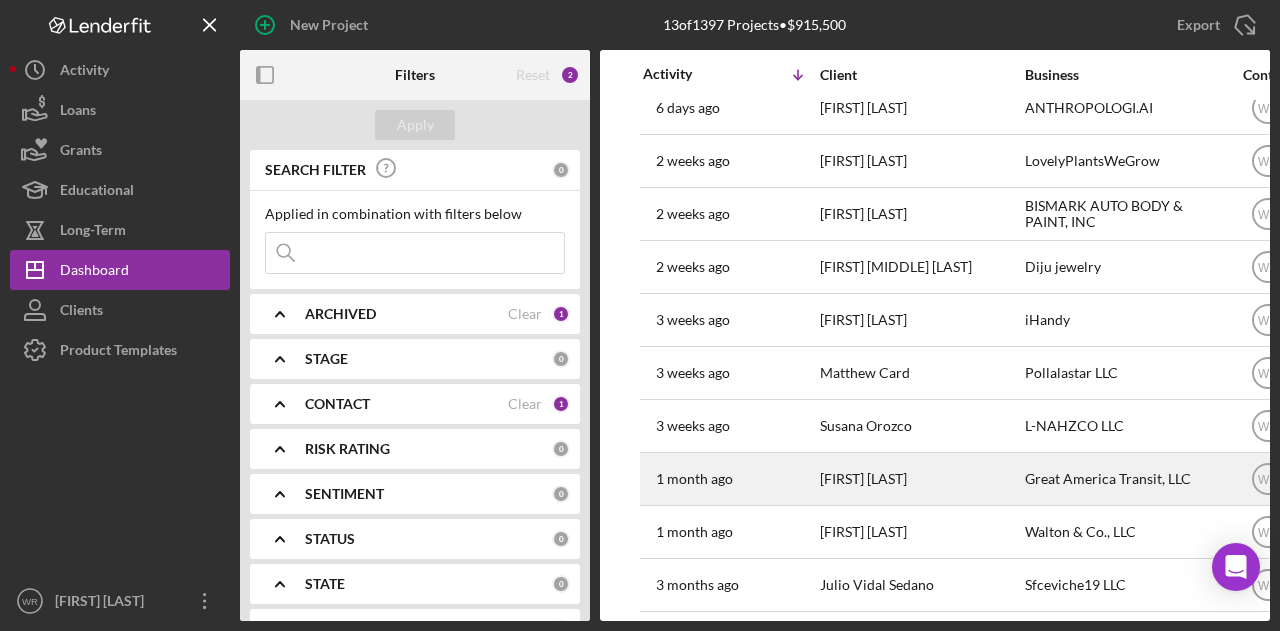 scroll, scrollTop: 100, scrollLeft: 0, axis: vertical 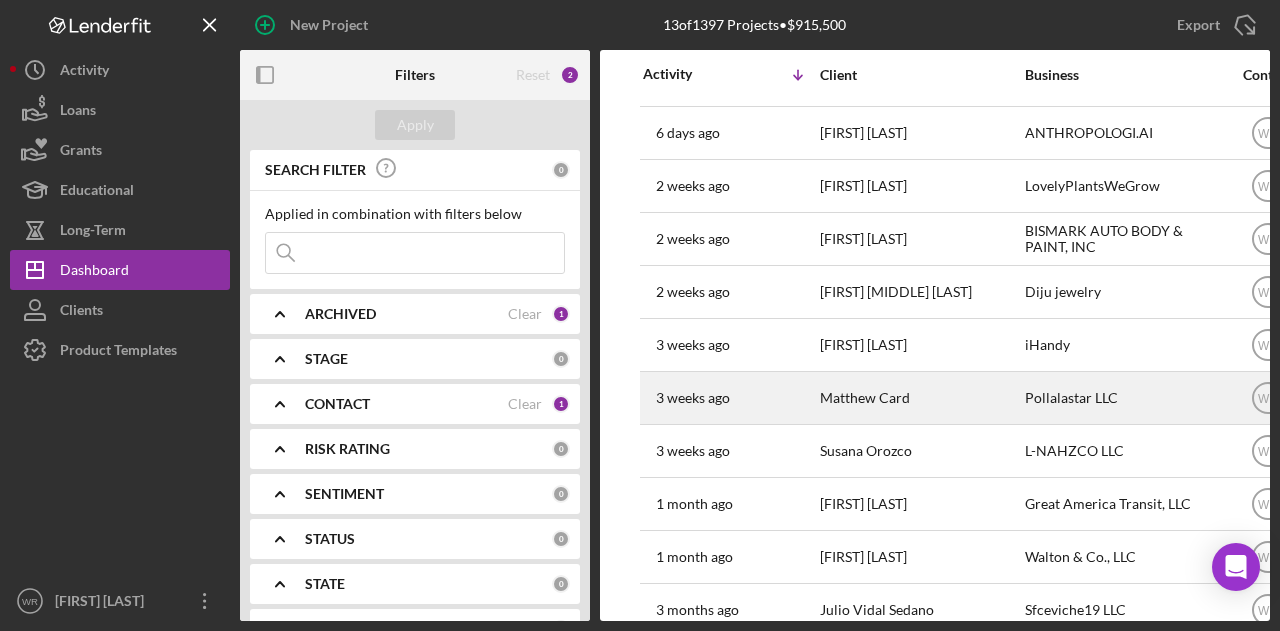 click on "Matthew Card" at bounding box center (920, 398) 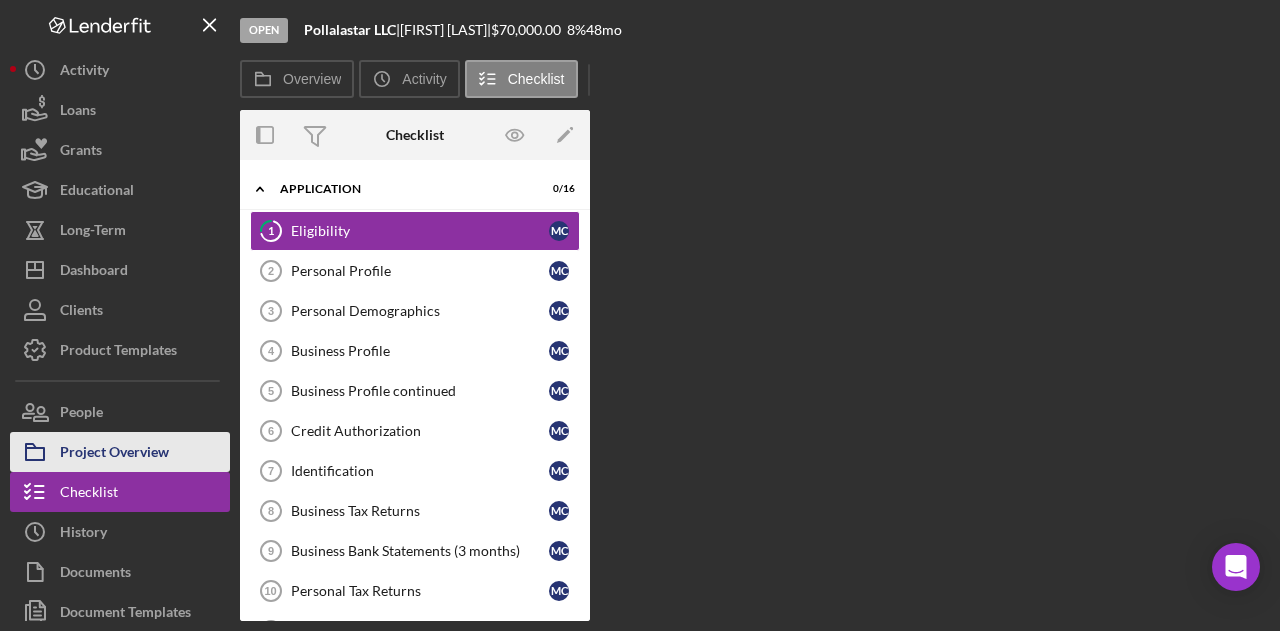 click on "Project Overview" at bounding box center (114, 454) 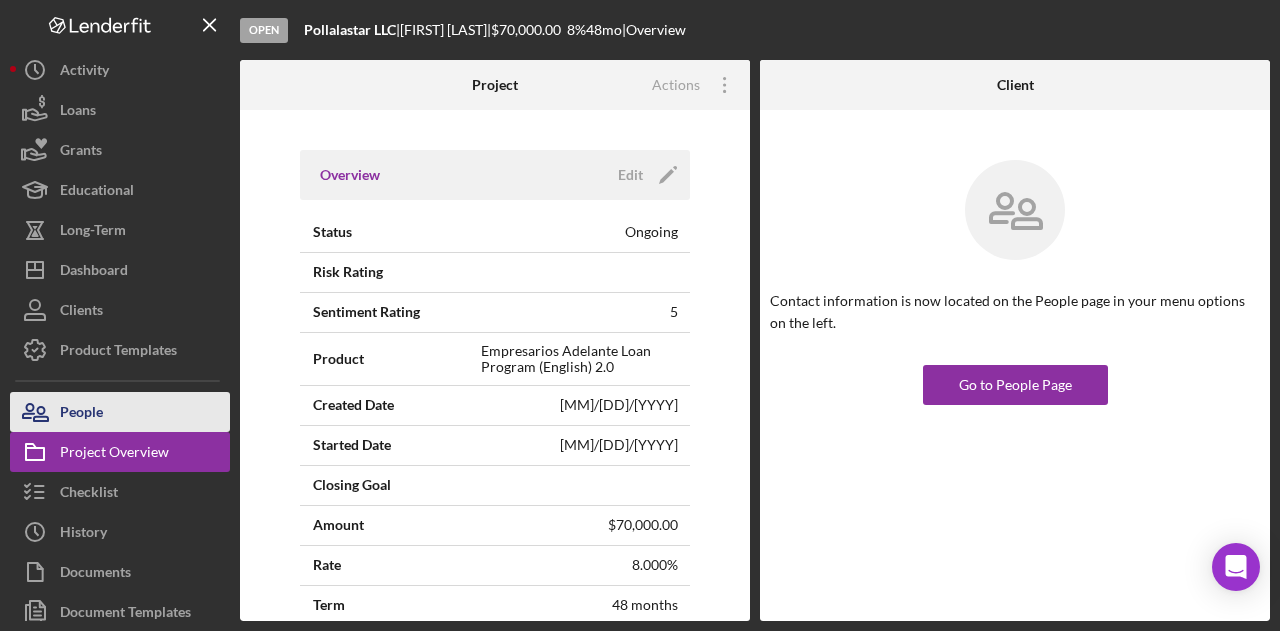 click on "People" at bounding box center (120, 412) 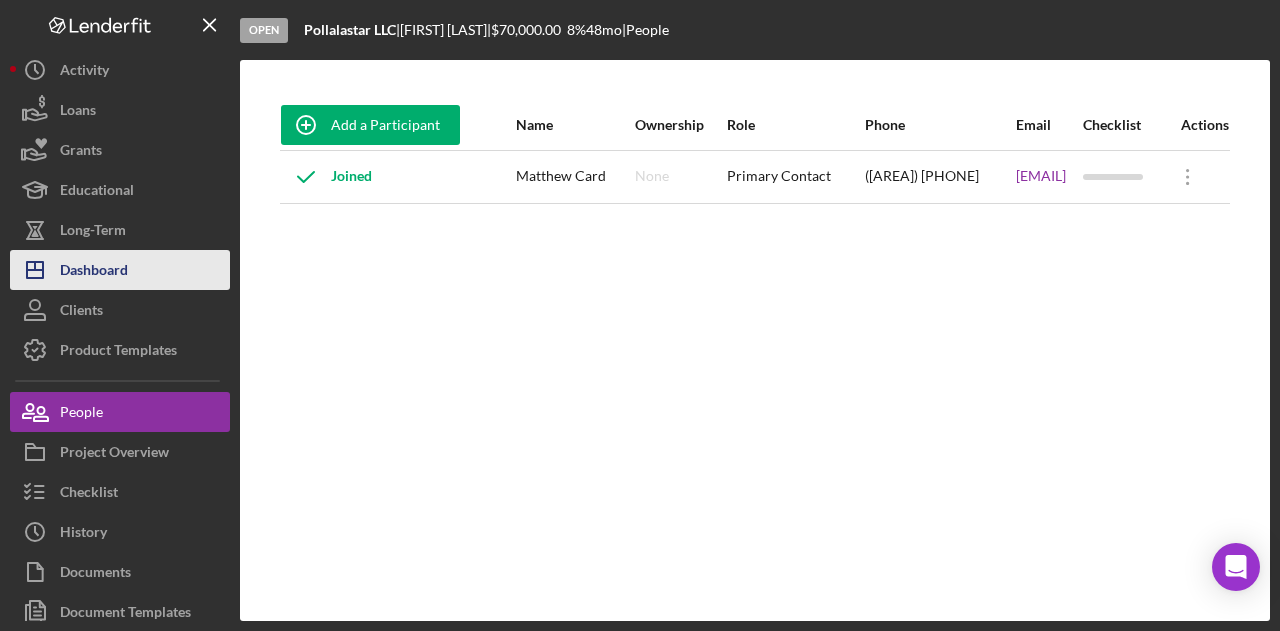 click on "Dashboard" at bounding box center [94, 272] 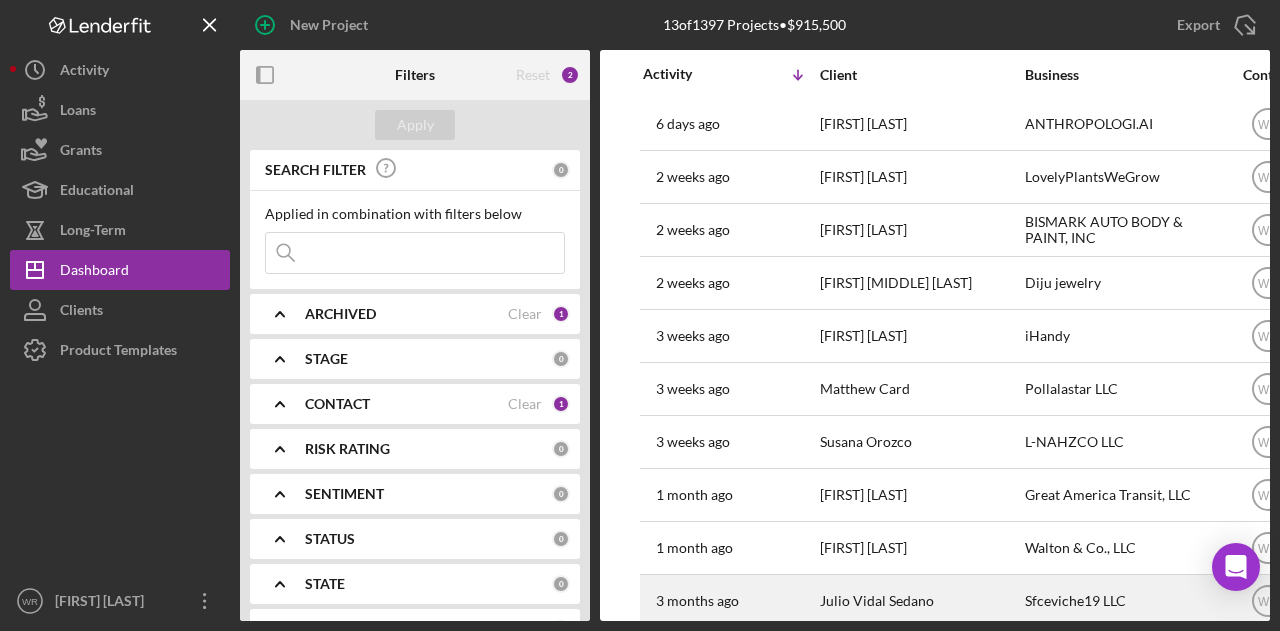 scroll, scrollTop: 200, scrollLeft: 0, axis: vertical 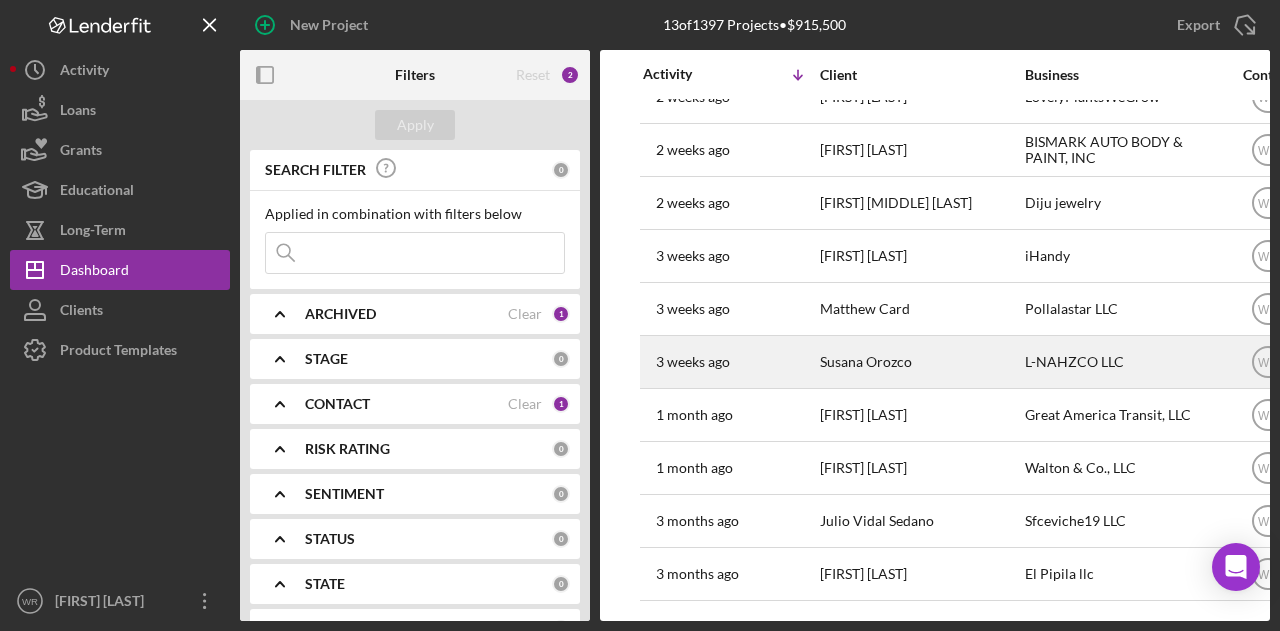 click on "Susana Orozco" at bounding box center [920, 362] 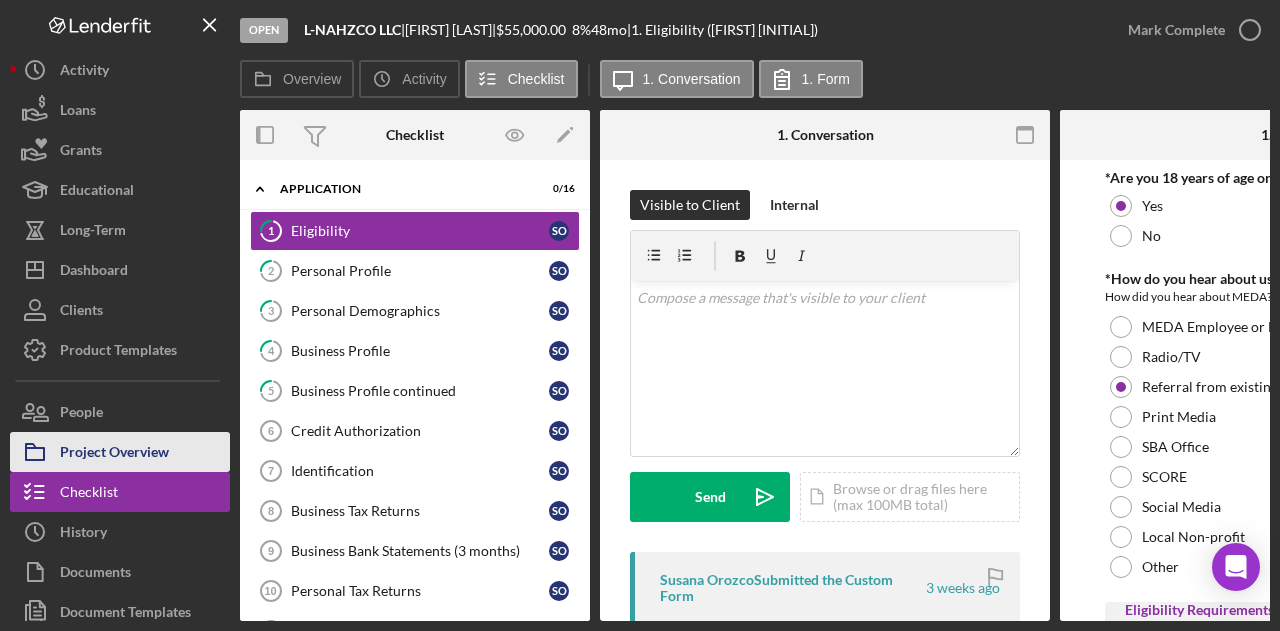 click on "Project Overview" at bounding box center [114, 454] 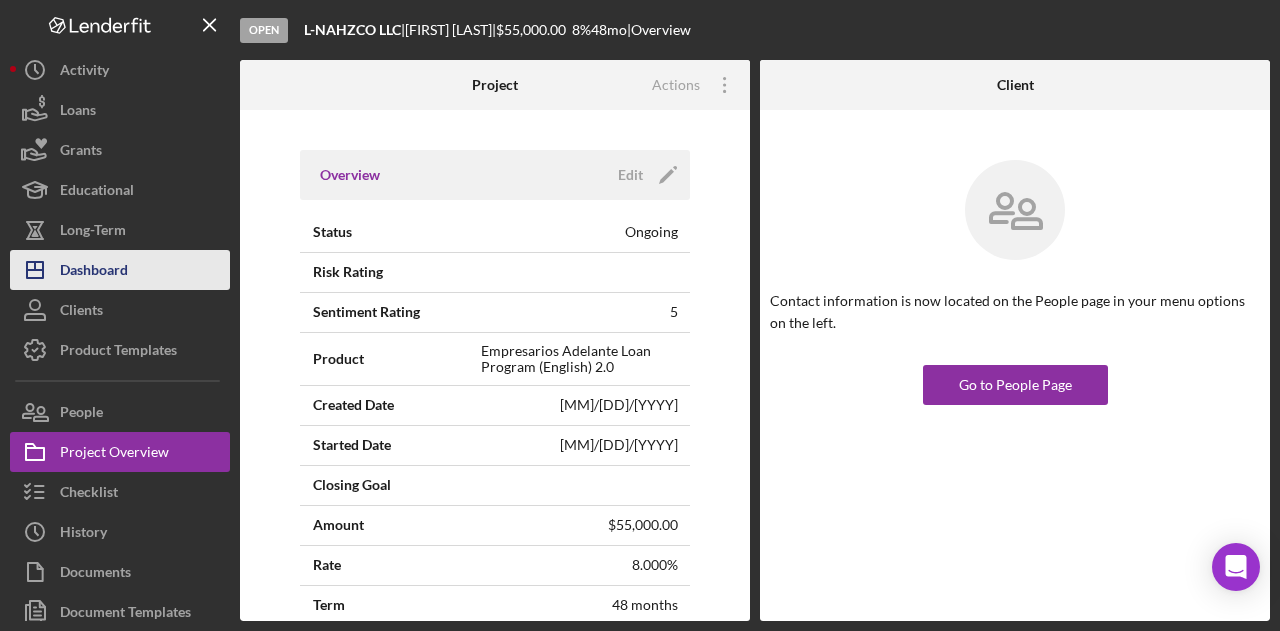 click on "Icon/Dashboard Dashboard" at bounding box center [120, 270] 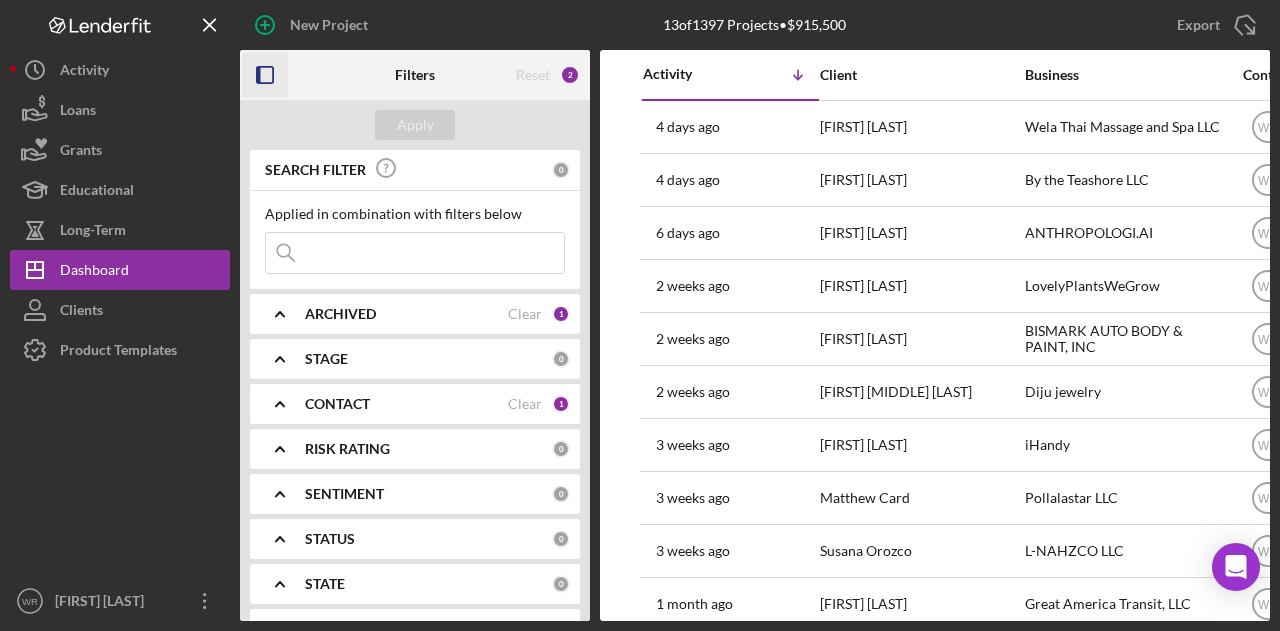 click 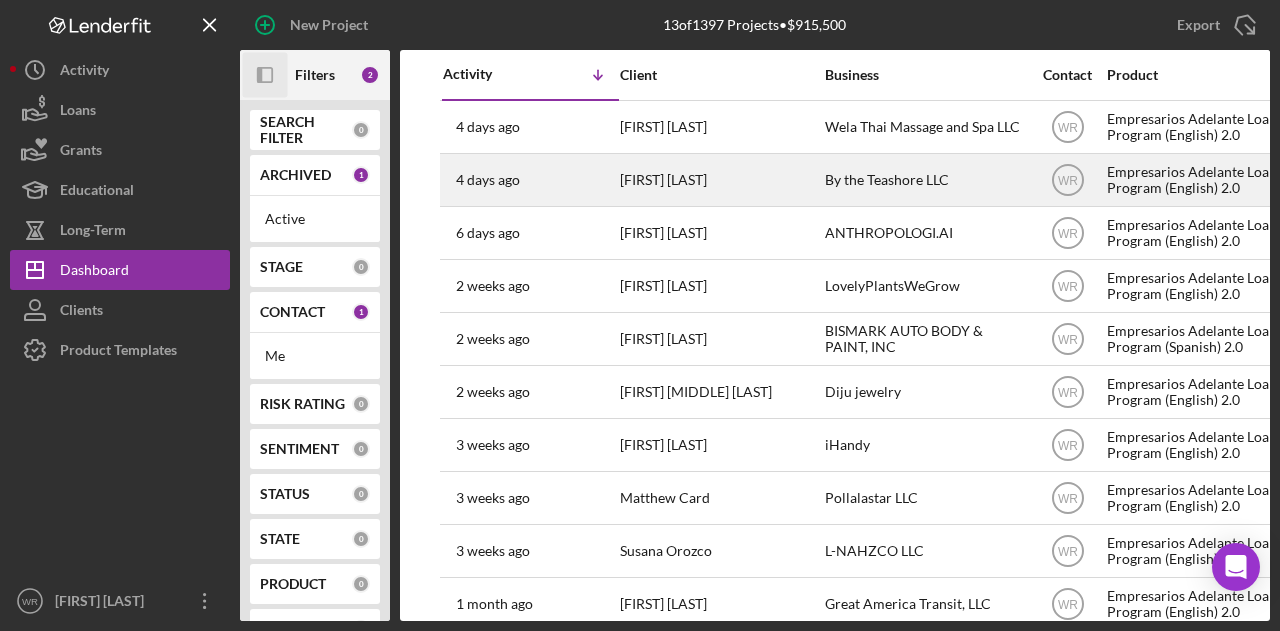 click on "[FIRST] [LAST]" at bounding box center [720, 180] 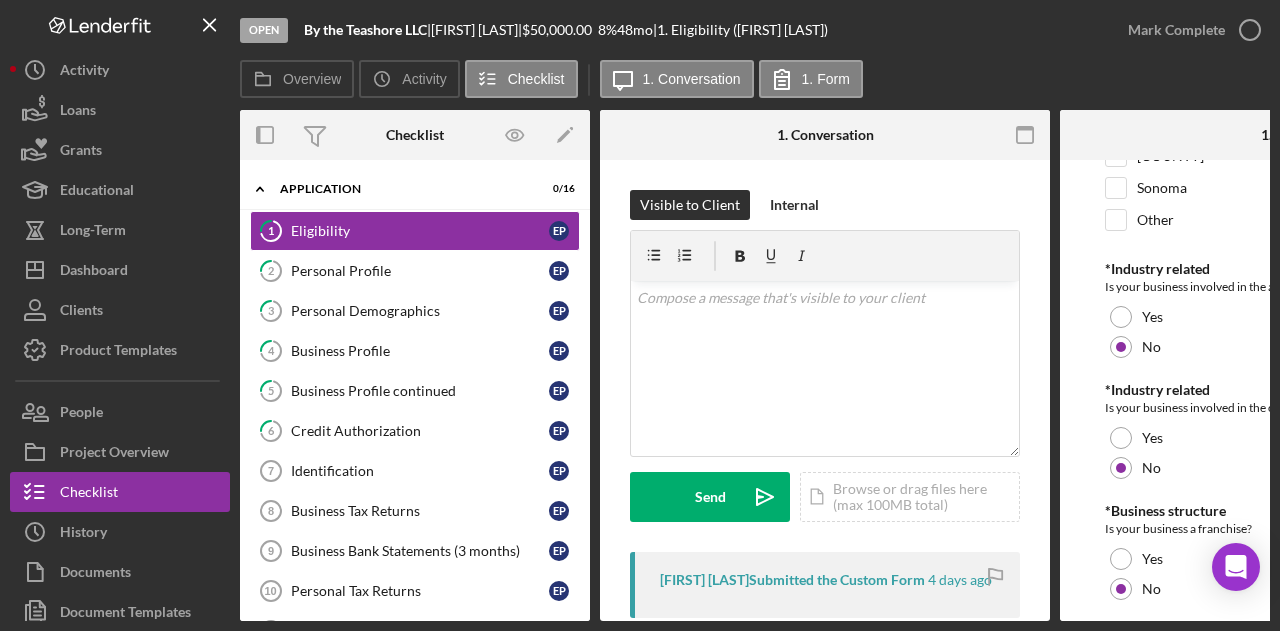 scroll, scrollTop: 1075, scrollLeft: 0, axis: vertical 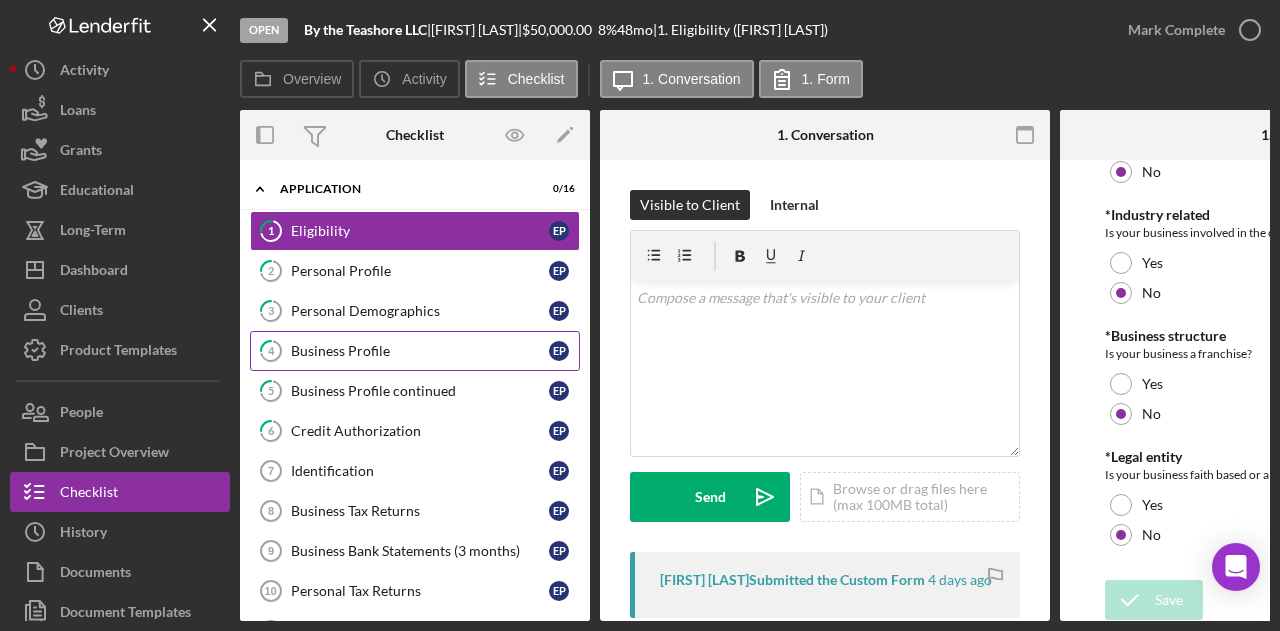 click on "Business Profile" at bounding box center [420, 351] 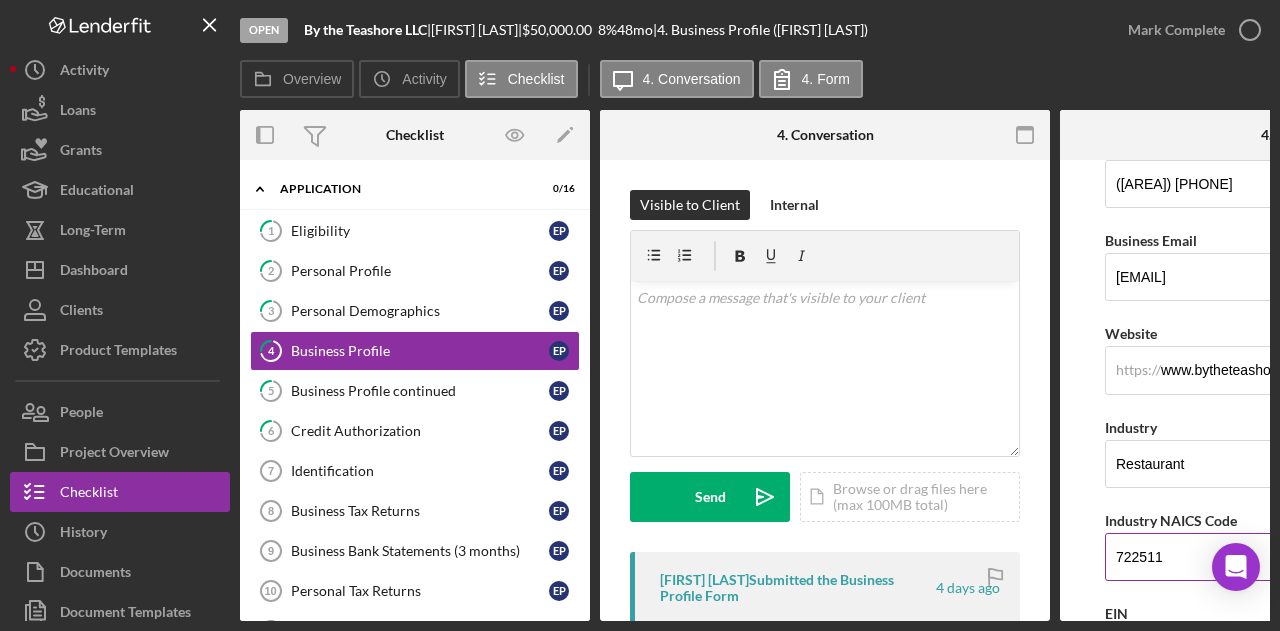 scroll, scrollTop: 400, scrollLeft: 0, axis: vertical 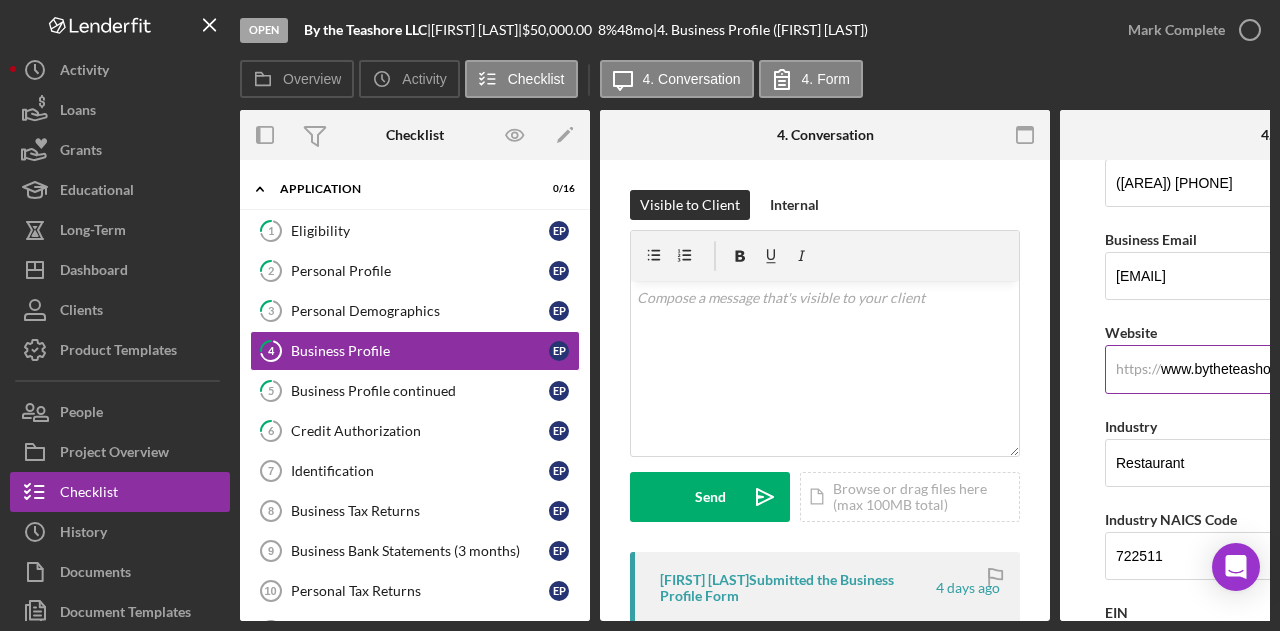 click on "www.bytheteashore.com" at bounding box center (1285, 369) 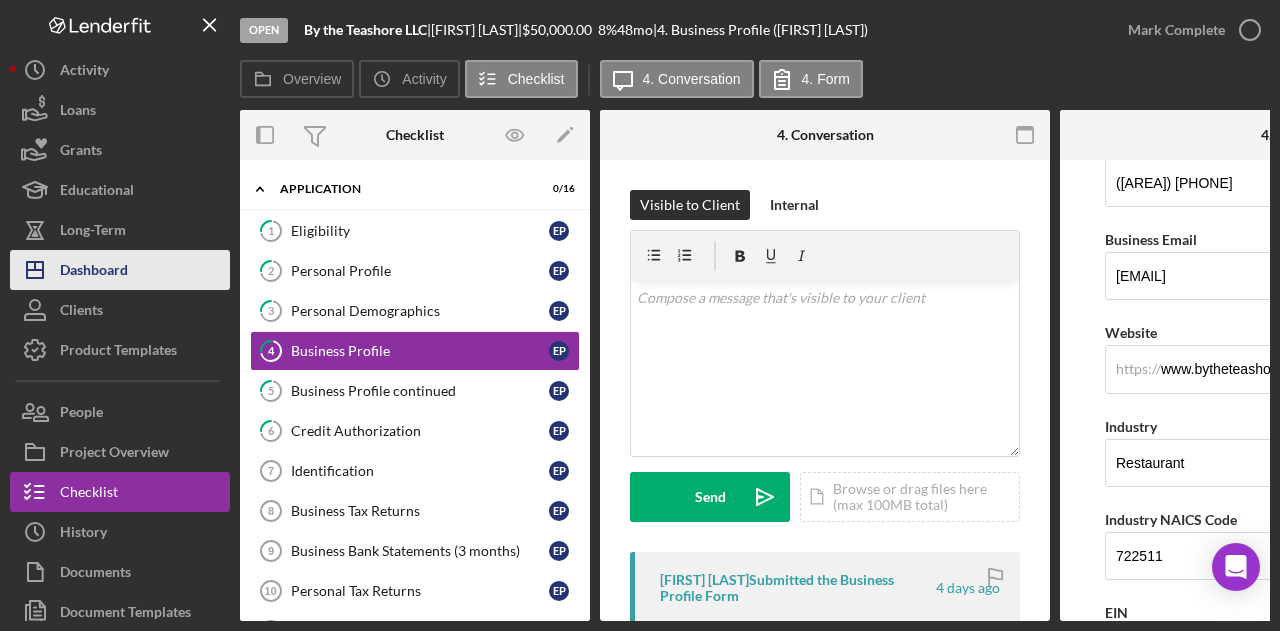 click on "Icon/Dashboard Dashboard" at bounding box center [120, 270] 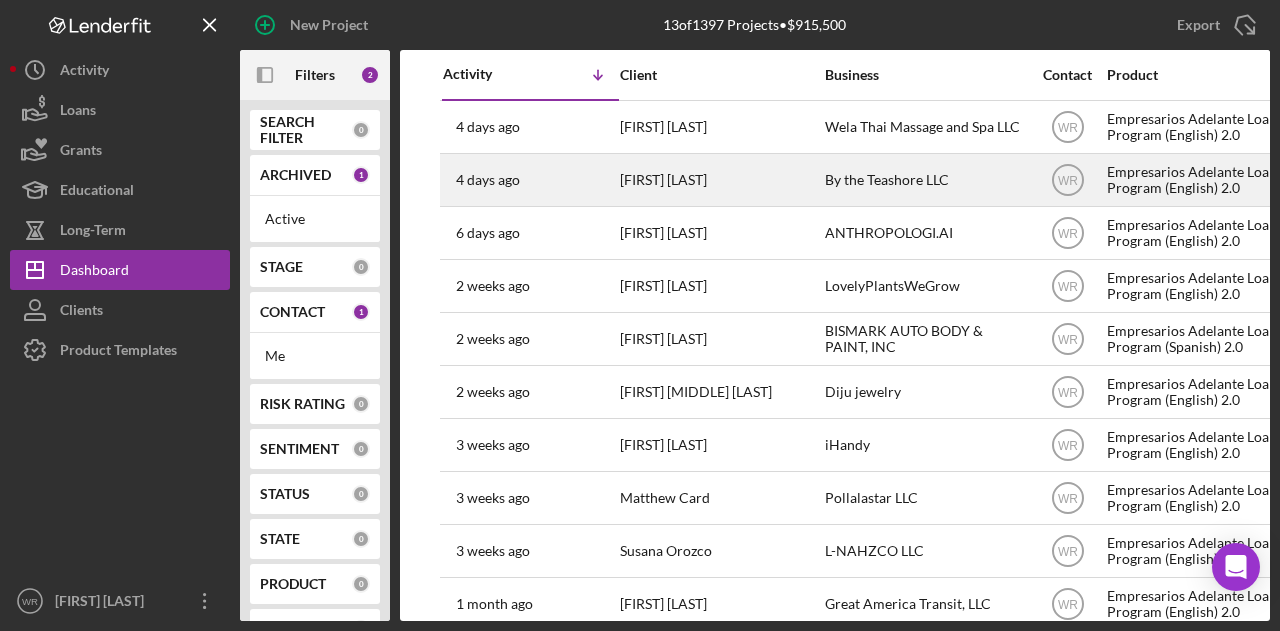 click on "[FIRST] [LAST]" at bounding box center (720, 180) 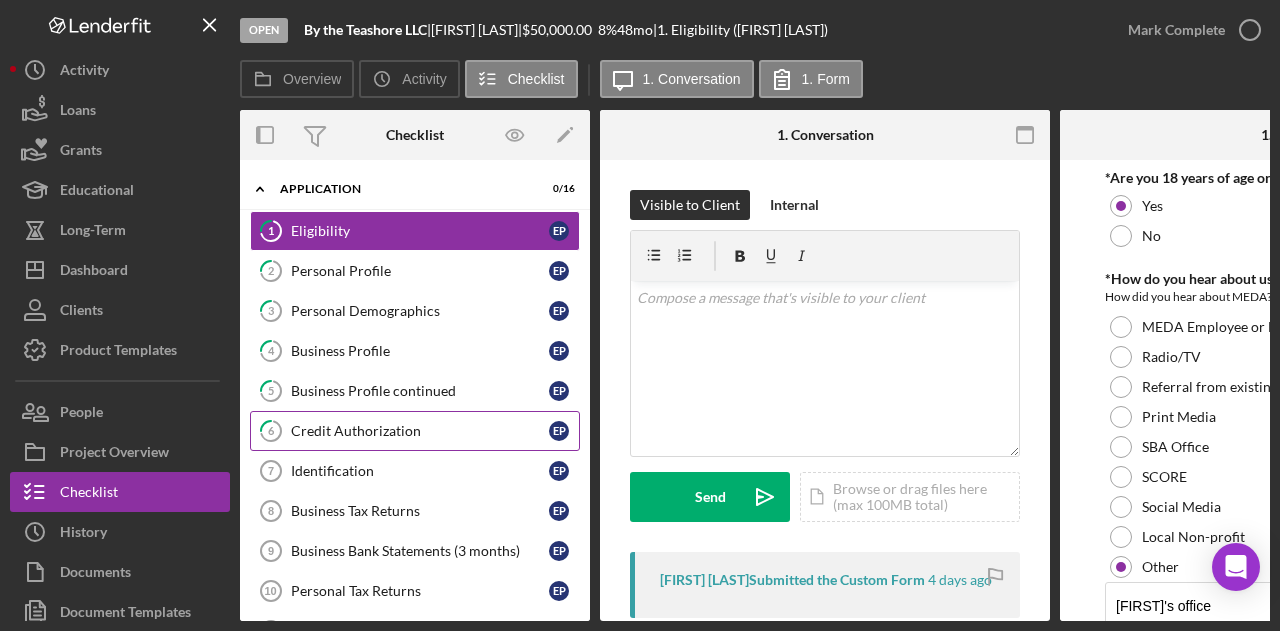 click on "6 Credit Authorization E P" at bounding box center (415, 431) 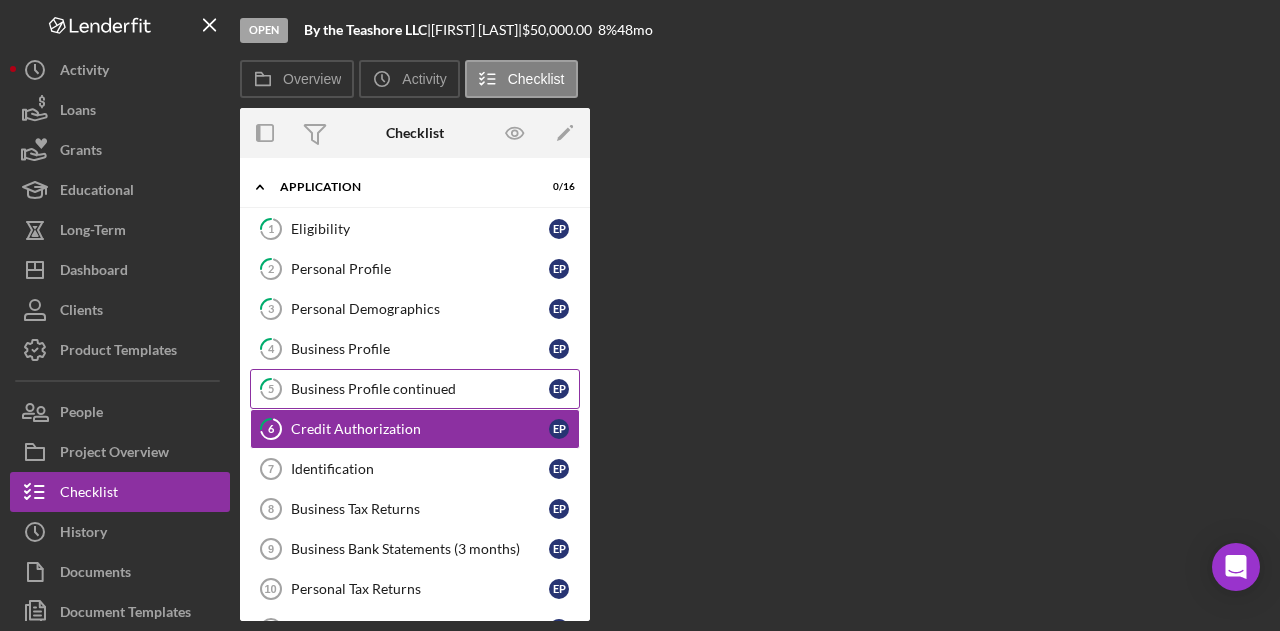 click on "Business Profile continued" at bounding box center [420, 389] 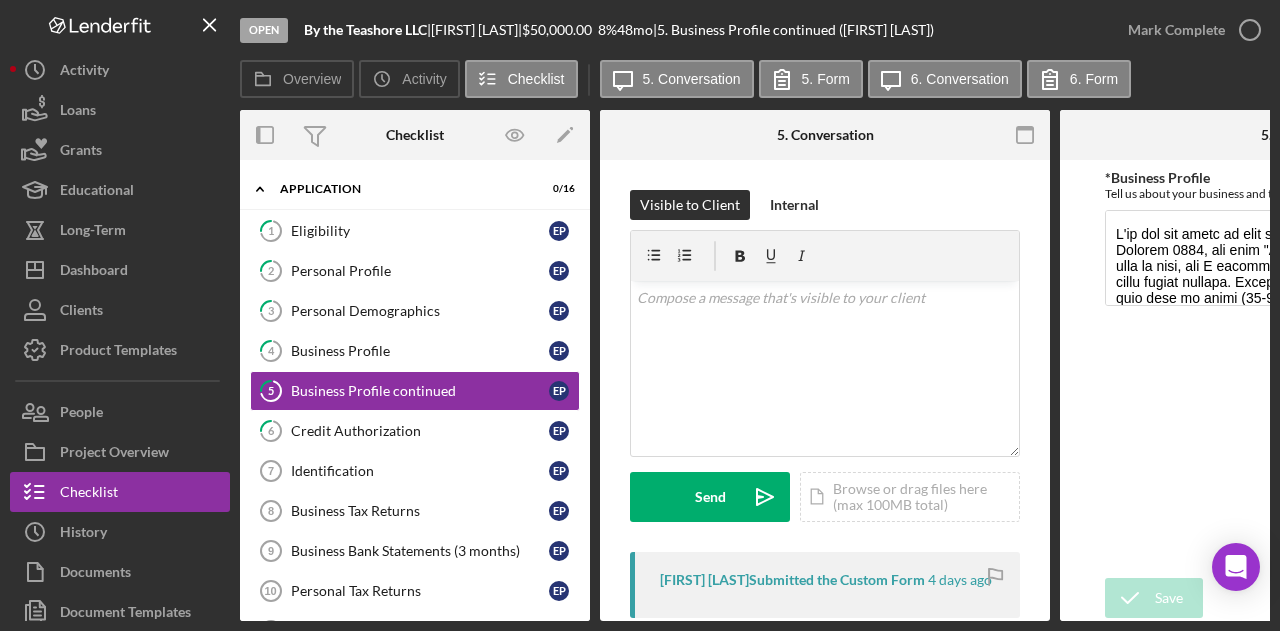 scroll, scrollTop: 0, scrollLeft: 901, axis: horizontal 